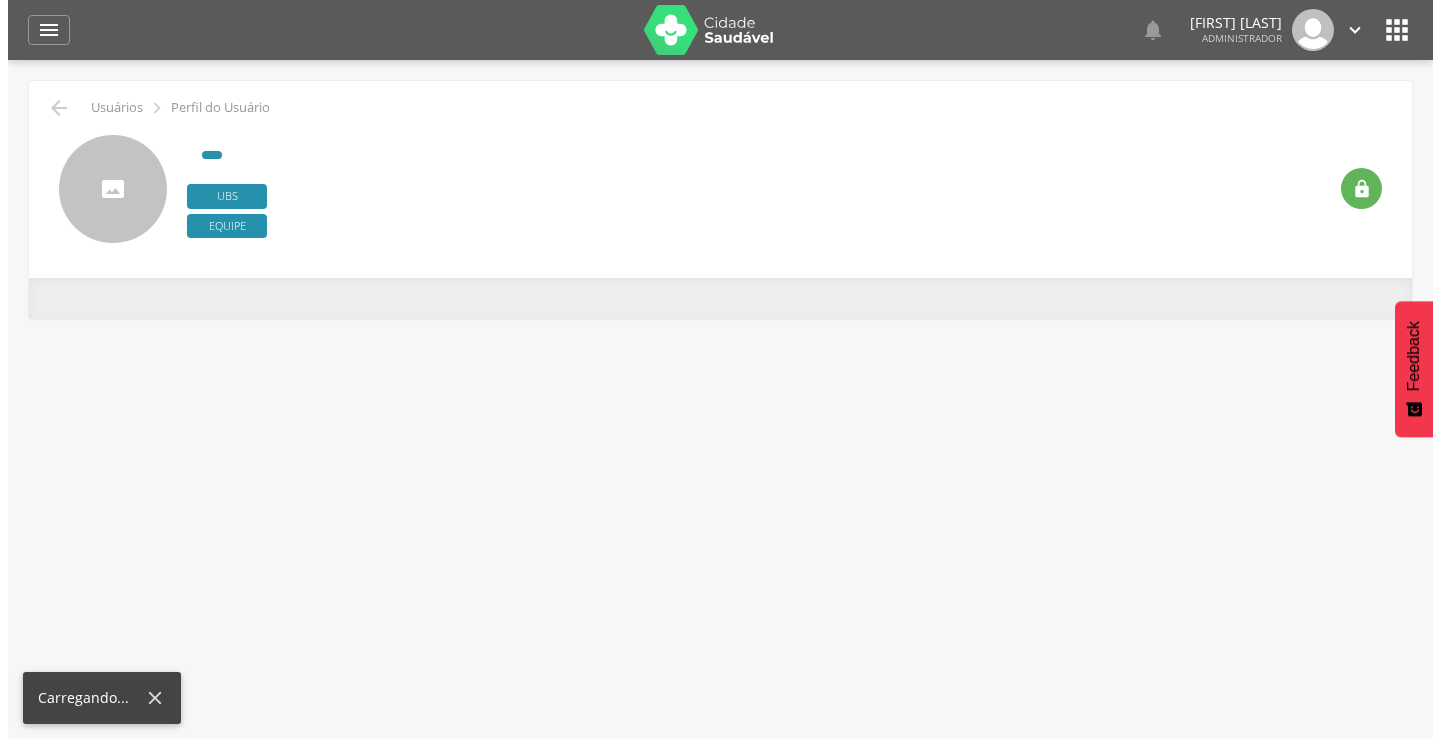 scroll, scrollTop: 0, scrollLeft: 0, axis: both 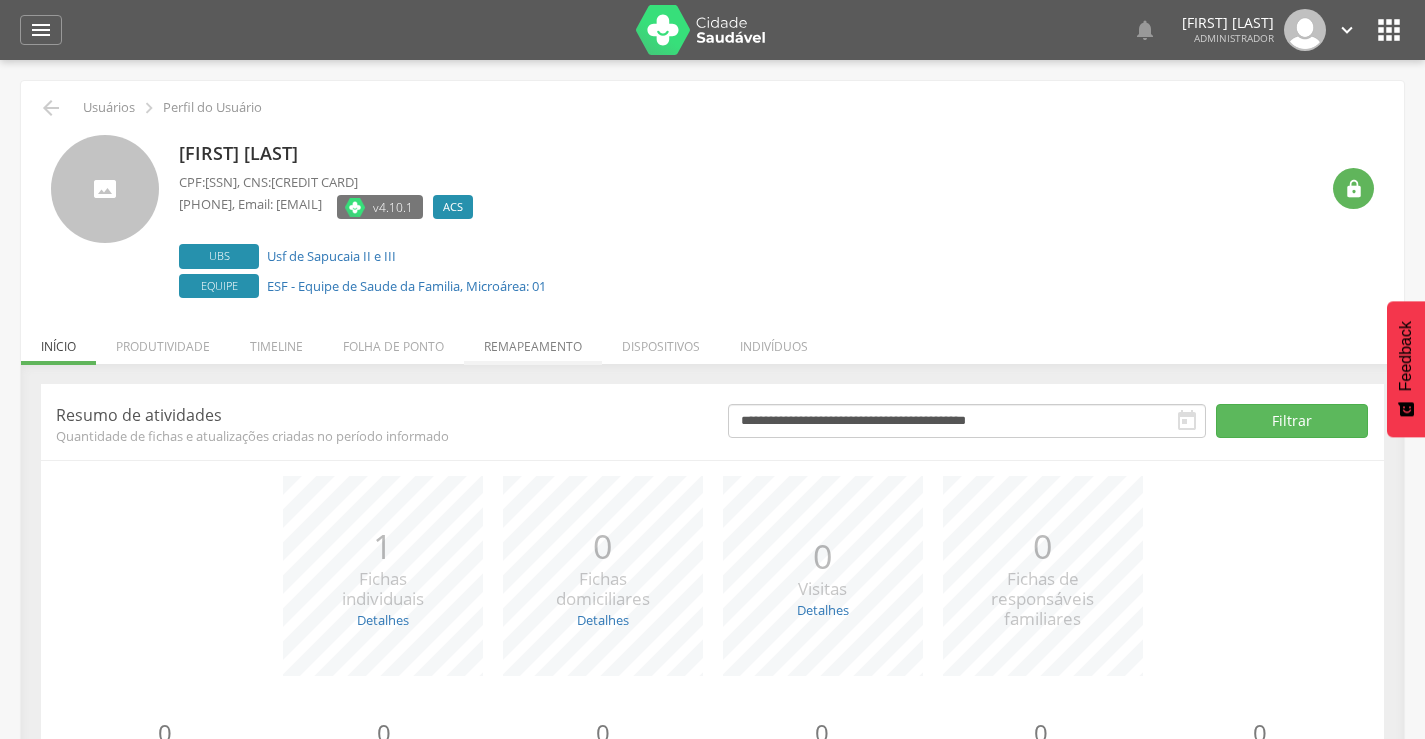 click on "Remapeamento" at bounding box center (533, 341) 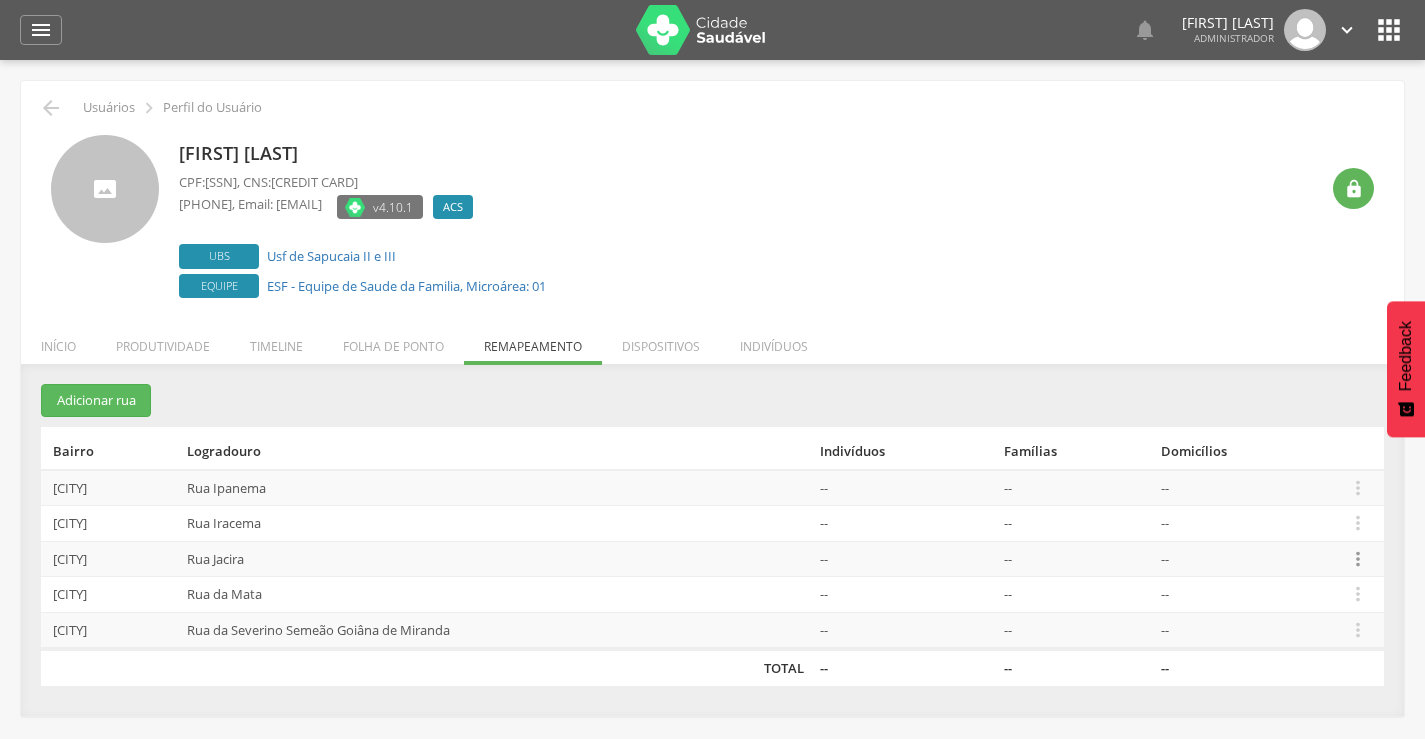 click on "" at bounding box center (1358, 559) 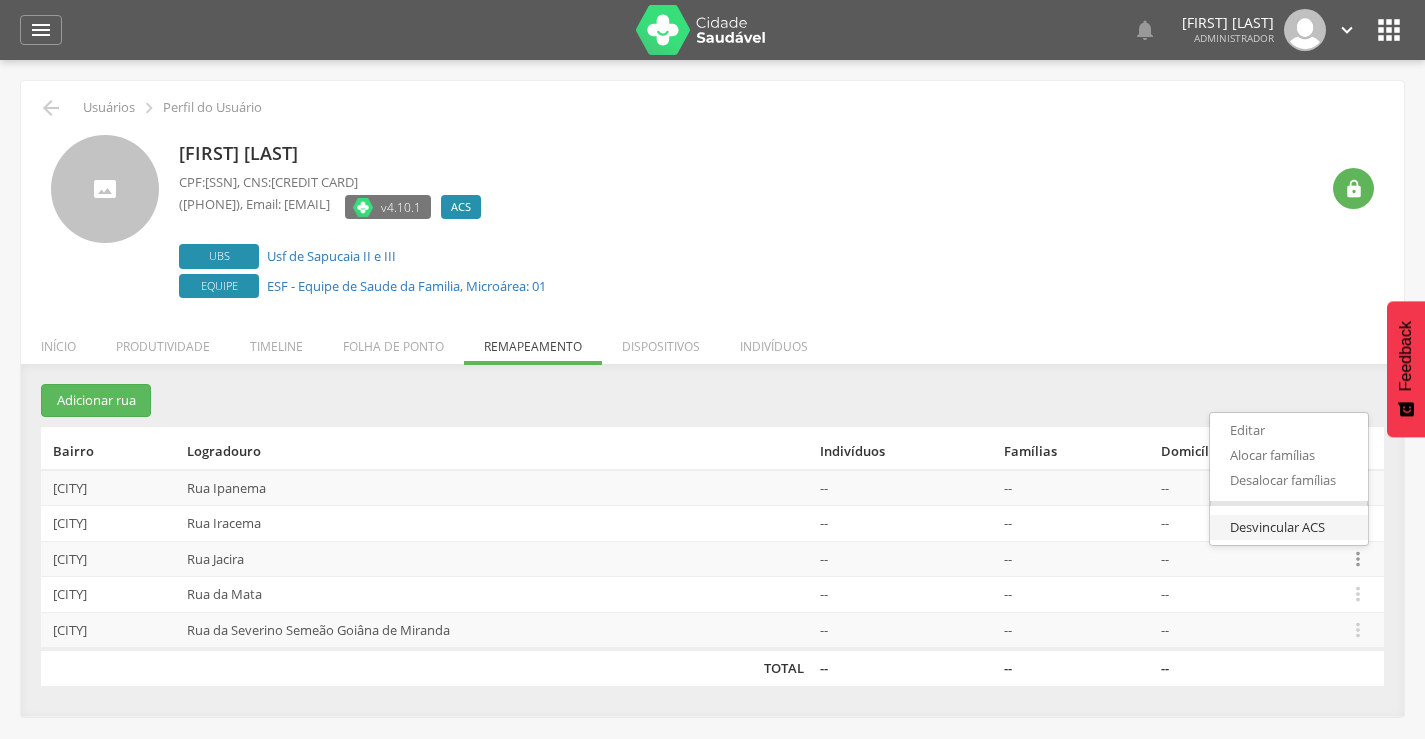 click on "Desvincular ACS" at bounding box center (1289, 527) 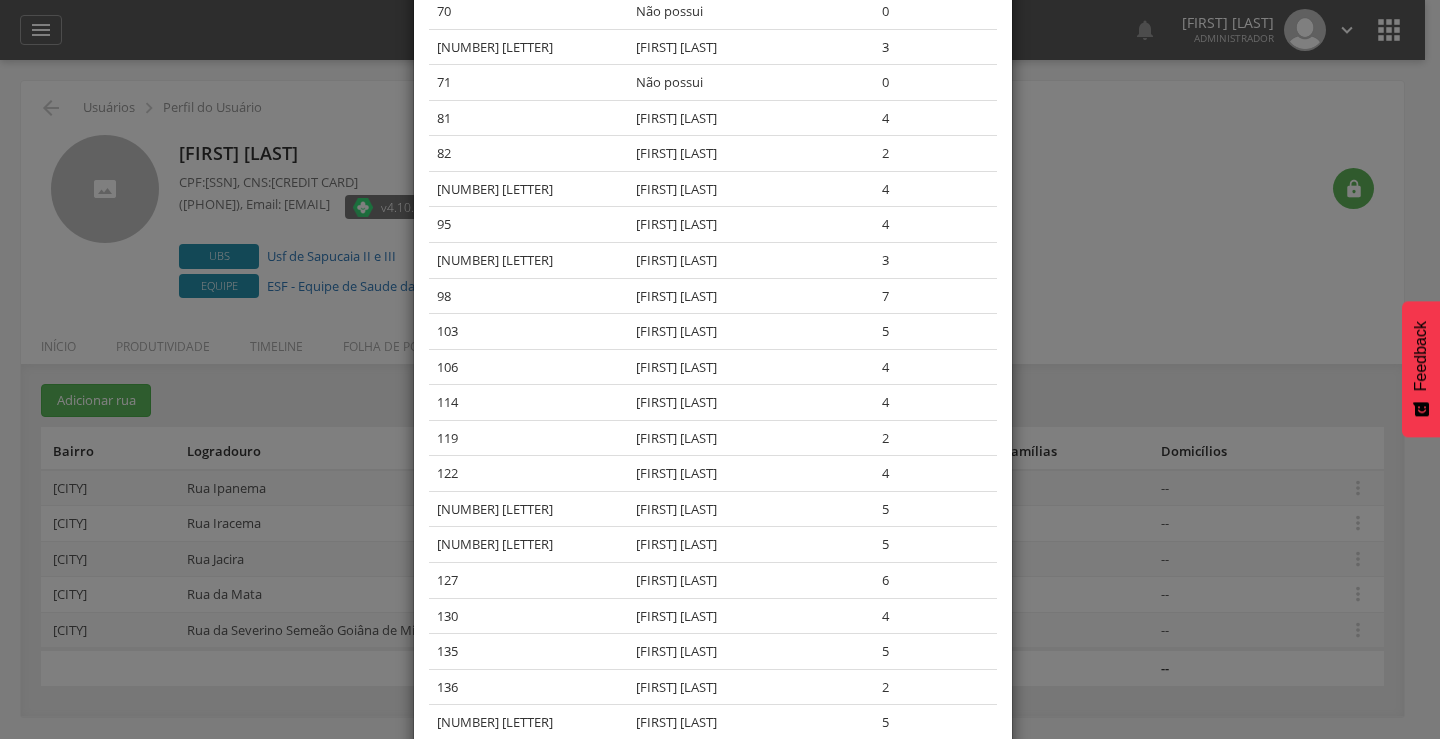 scroll, scrollTop: 0, scrollLeft: 0, axis: both 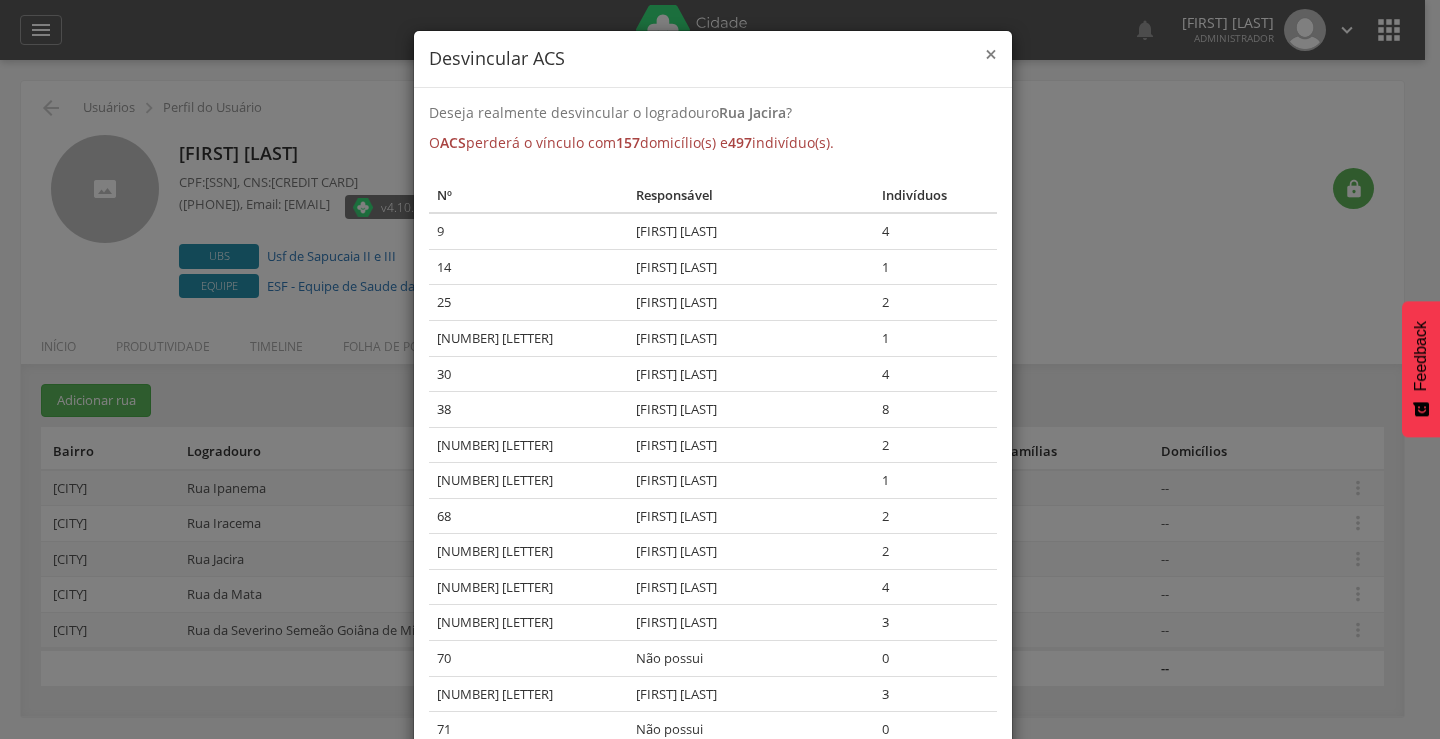 click on "×" at bounding box center [991, 54] 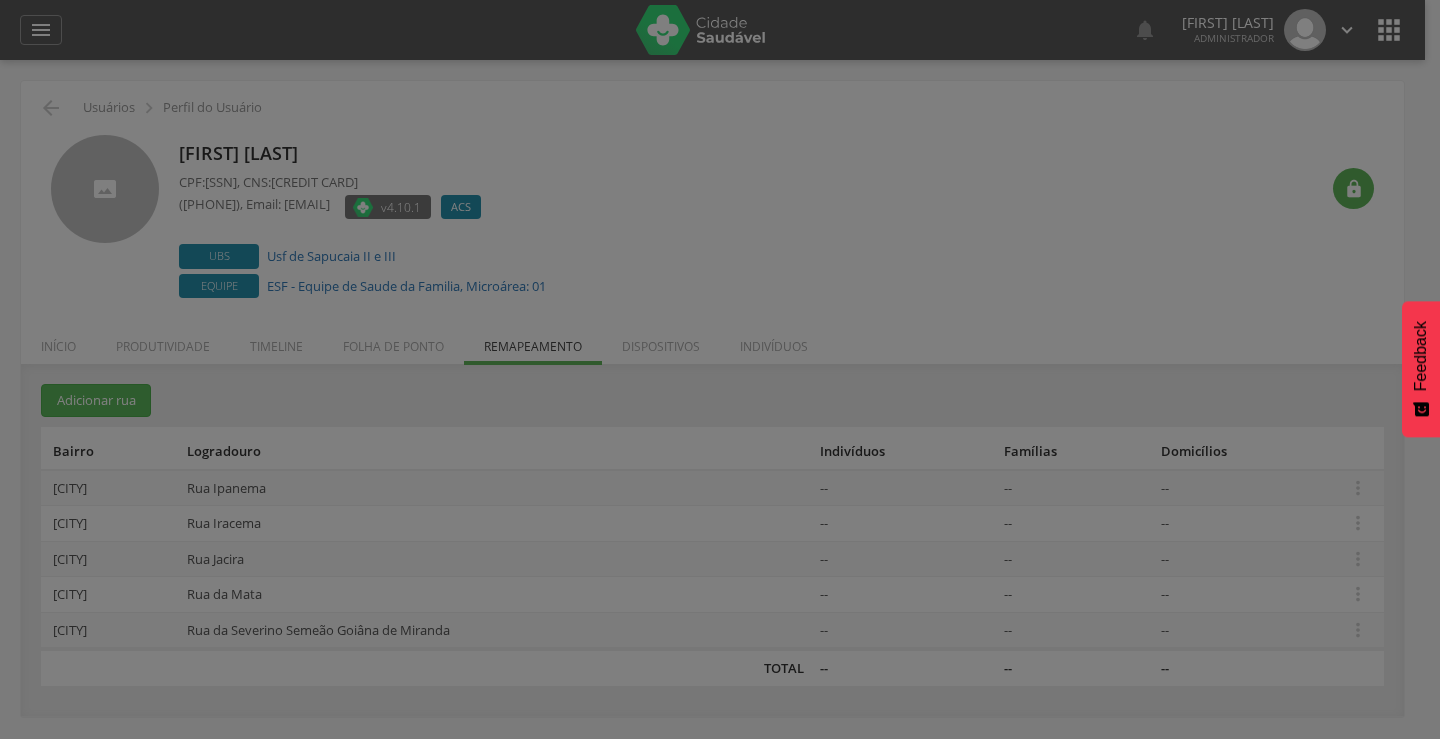 click on "×
Desvincular ACS
Deseja realmente desvincular o logradouro  Rua Jacira ?
O  ACS  perderá o vínculo com  157  domicílio(s) e
497  indivíduo(s).
Nº
Responsável
Indivíduos
9  Gilma da Silva Pereira 4 14  Maria Lucia Farias Peixoto 1 25  Isaac da Silva 2 30 A Wellington Candido da Silva 1 30  Marlene Nunes da Silva 4 38  Midian Batista Soares 8 68 A Judite Maria da Silva Martins 2 68 B Severino Manoel da Silva 1 68  Joao Severino da Silva 2 68 C Jose Joao da Silva 2 68 E Edjane de Barros Melo 4 68 F Maria das Dores da Silva Rodrigues 3 70  Não possui 0 70 A Salomao Pereira Soares 3 71  Não possui 0 81  Lucimary Batista de Lima 4 82  Josue Jose dos Santos 2 82 A Joseane Silva dos Santos 4 95  Maria Lucia da Silva 4 95 A Maria das Gracas da Silva 3 98  Dulcineide Candida dos Santos 7 103  Adriana Almeida de Holanda 5 106  Aildete Mendes Costa 4 114  4 119  2 122" at bounding box center (713, 1497) 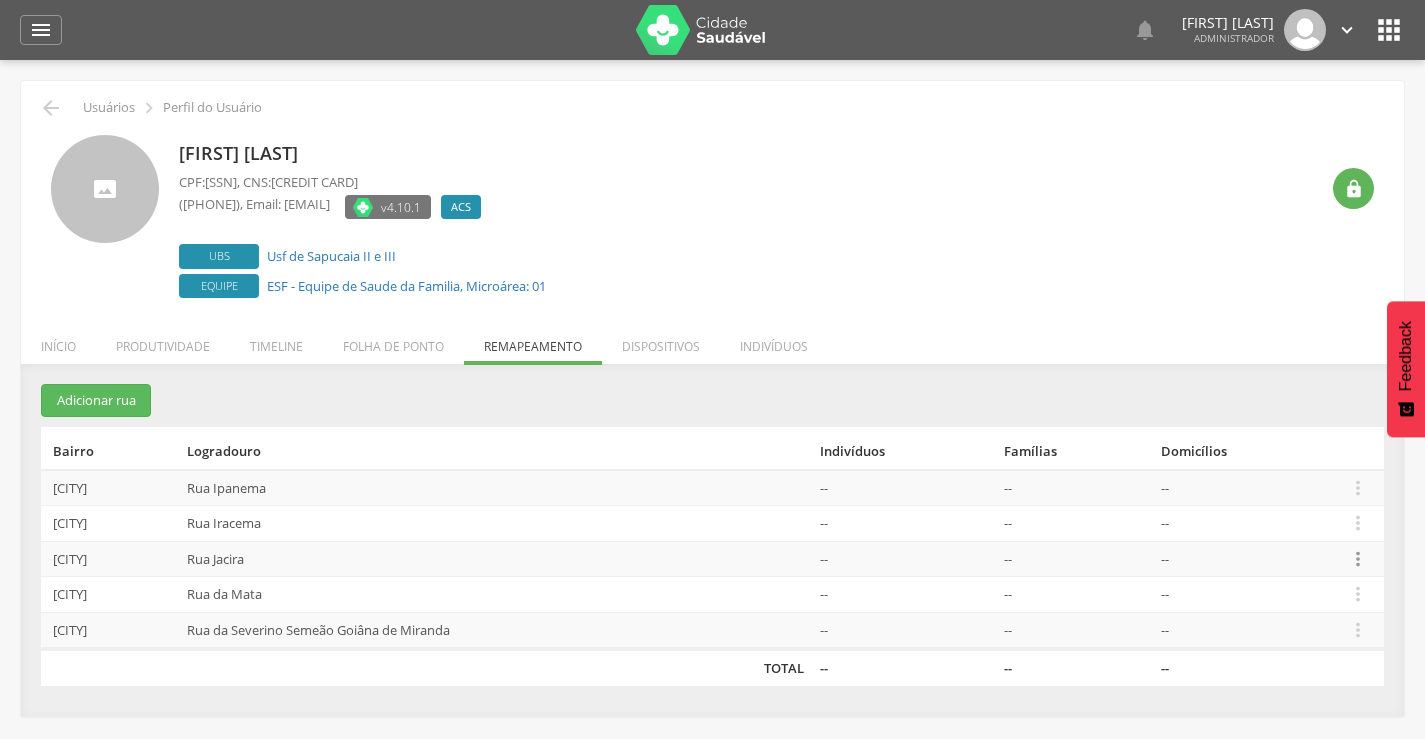 click on "" at bounding box center (1358, 559) 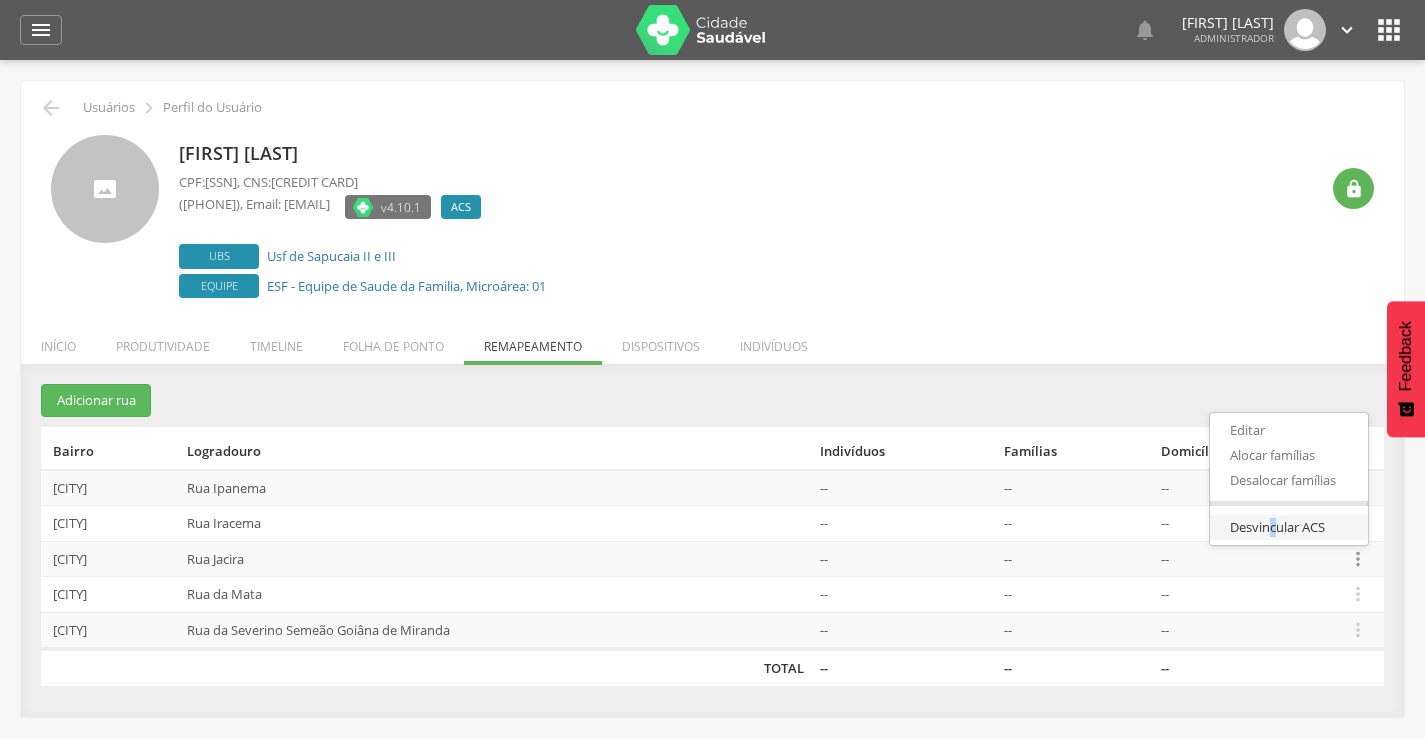 click on "Desvincular ACS" at bounding box center [1289, 527] 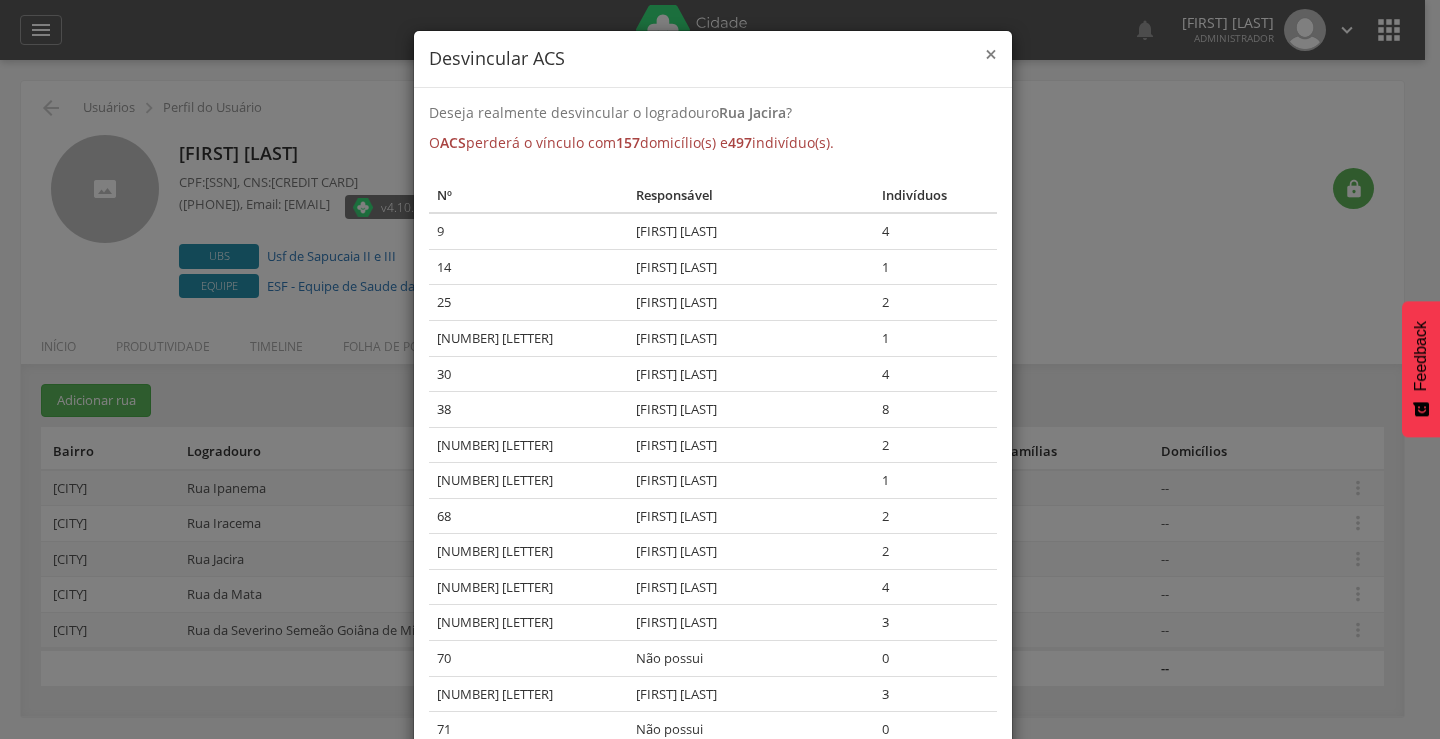 click on "×" at bounding box center (991, 54) 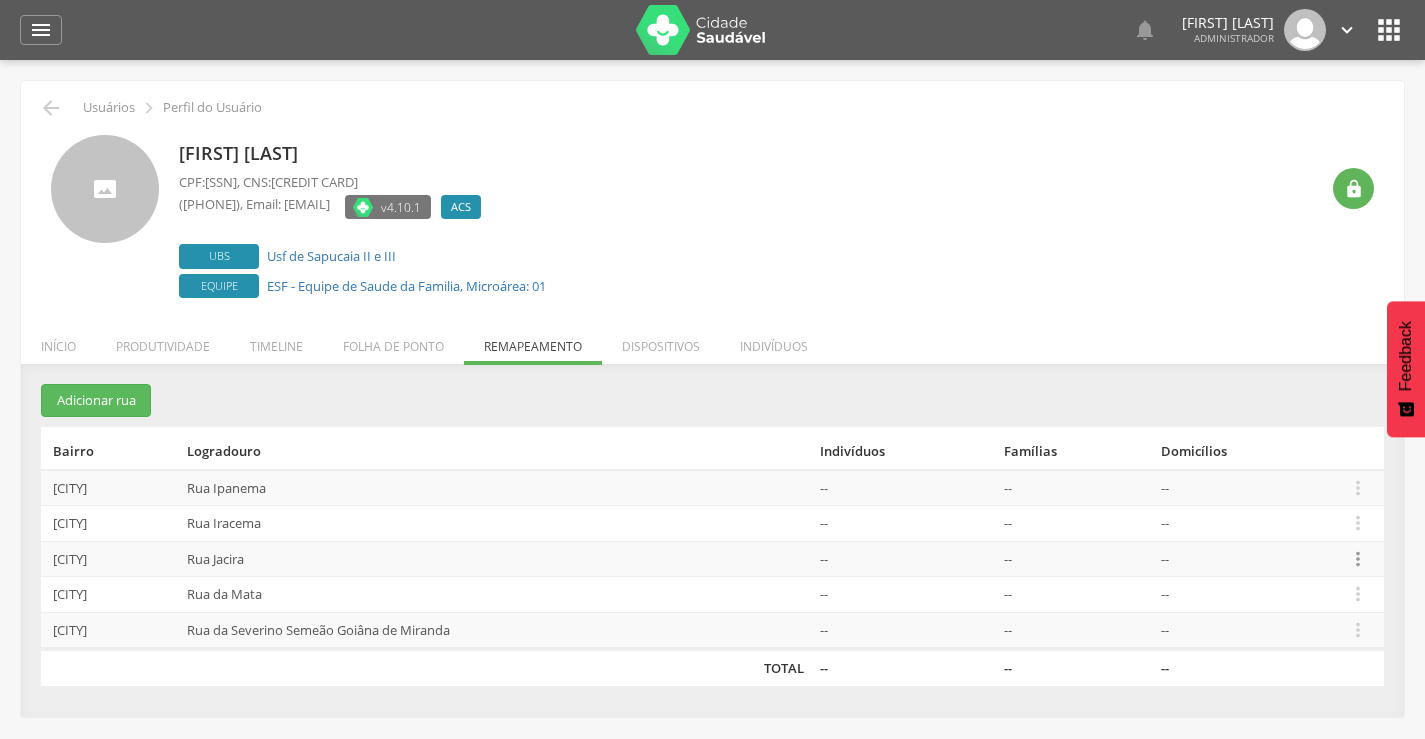 click on "" at bounding box center (1358, 559) 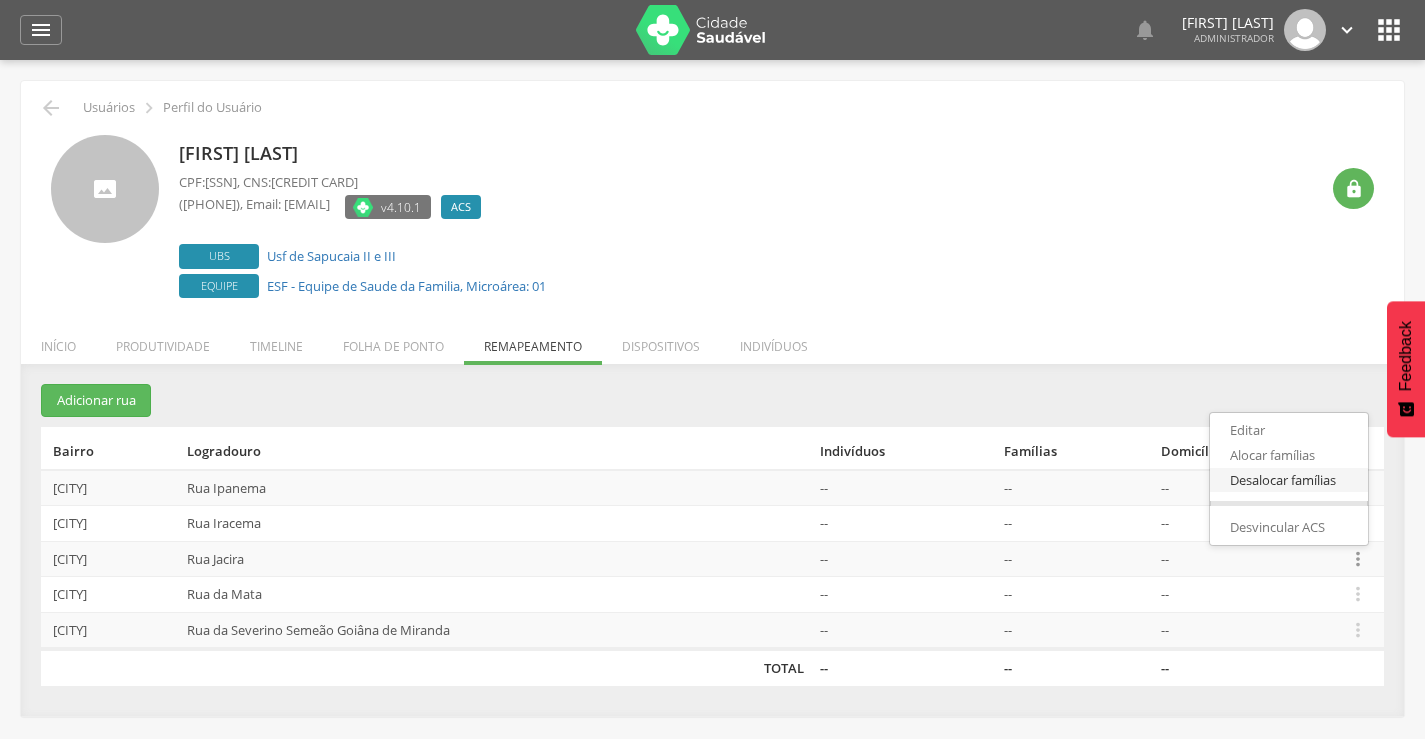 click on "Desalocar famílias" at bounding box center (1289, 480) 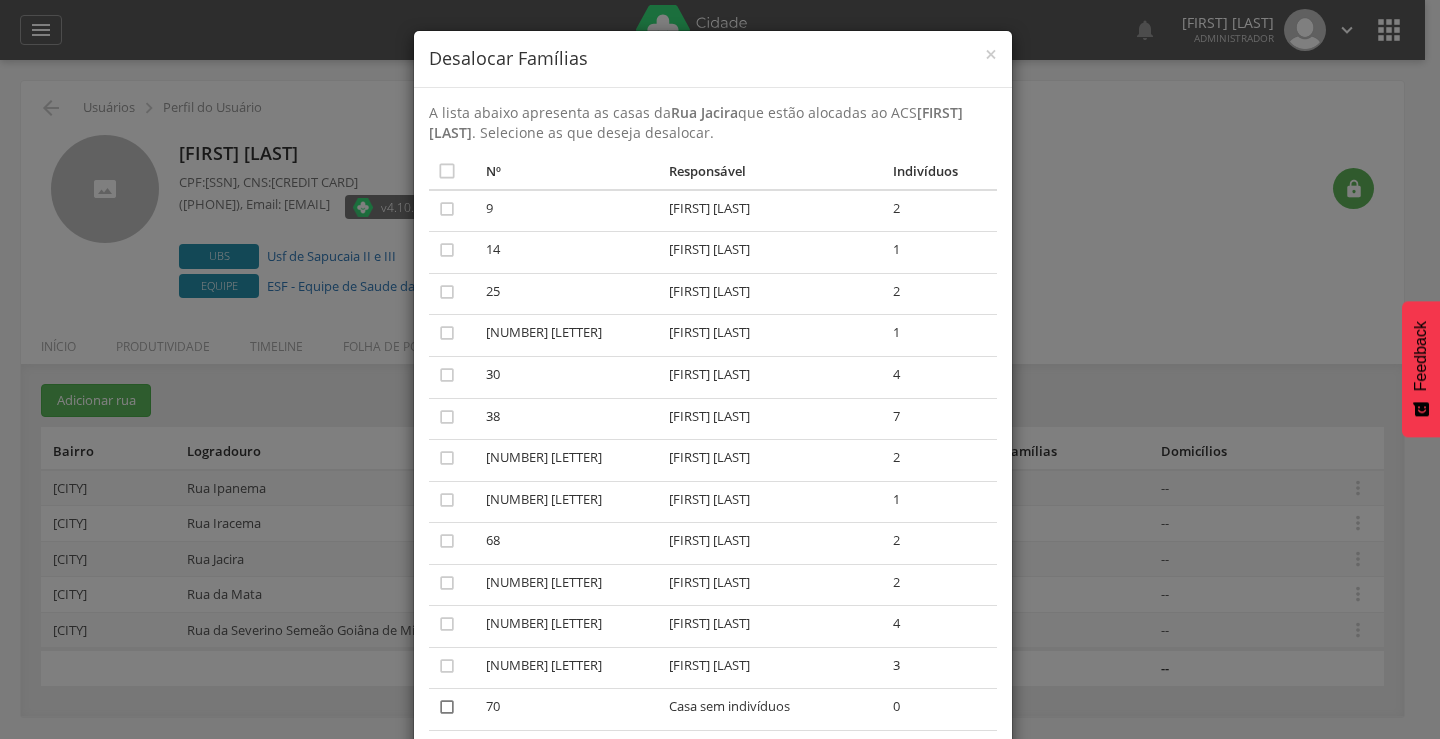 click on "" at bounding box center [447, 707] 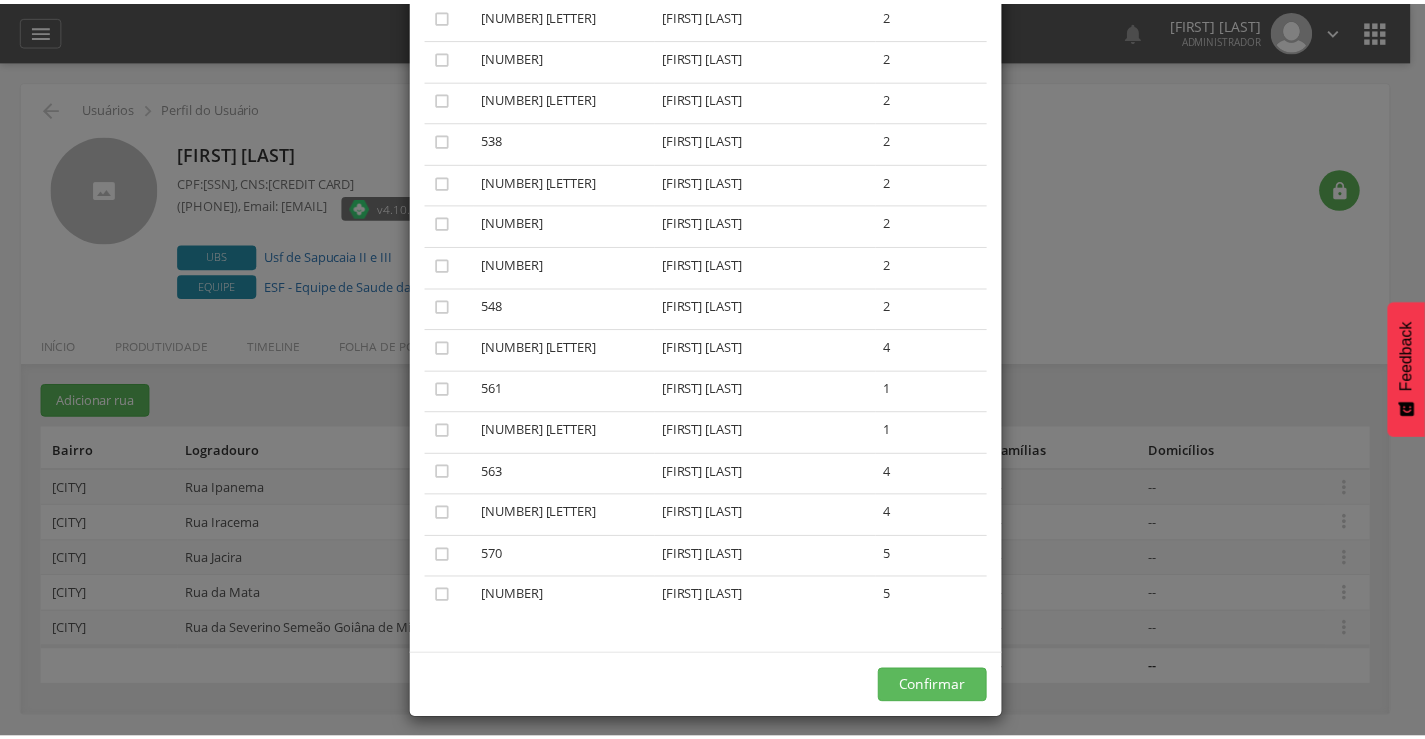 scroll, scrollTop: 6107, scrollLeft: 0, axis: vertical 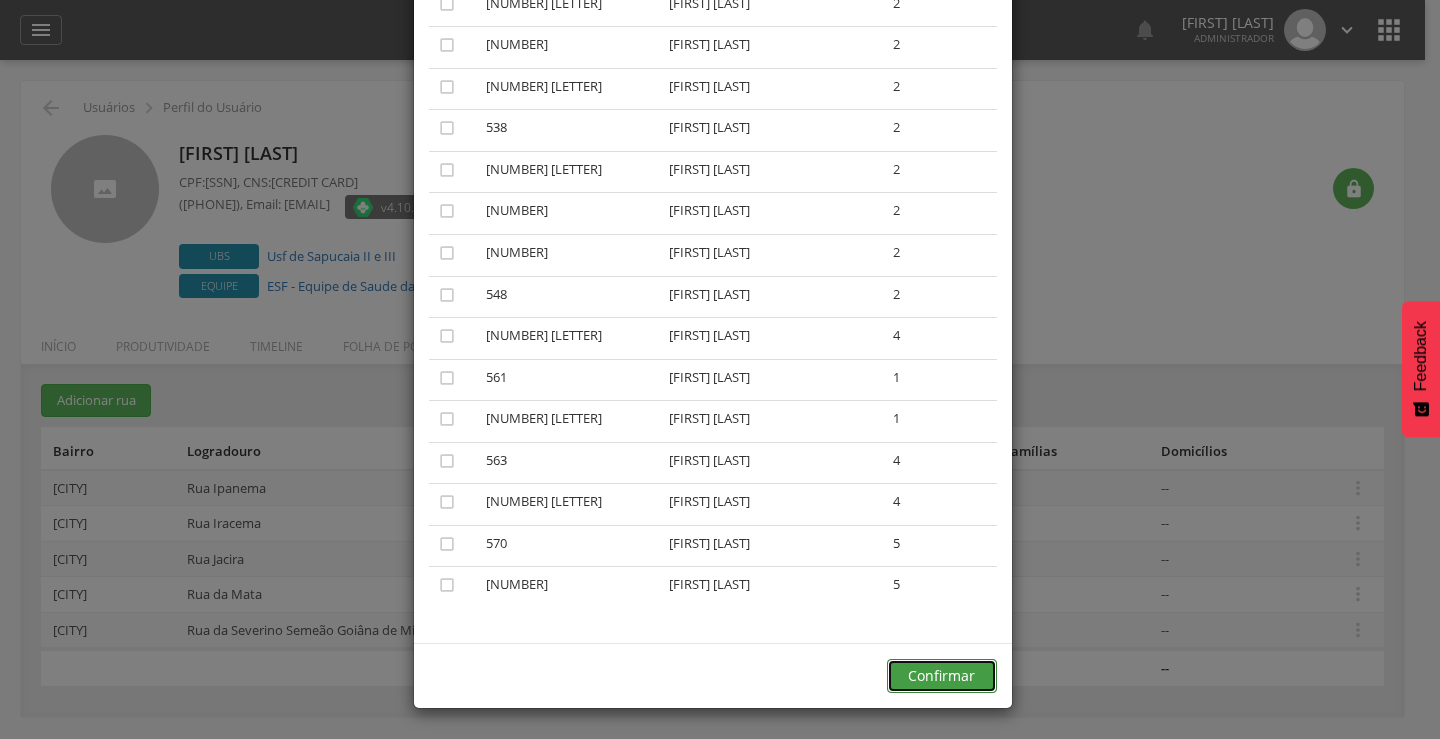 click on "Confirmar" at bounding box center [942, 676] 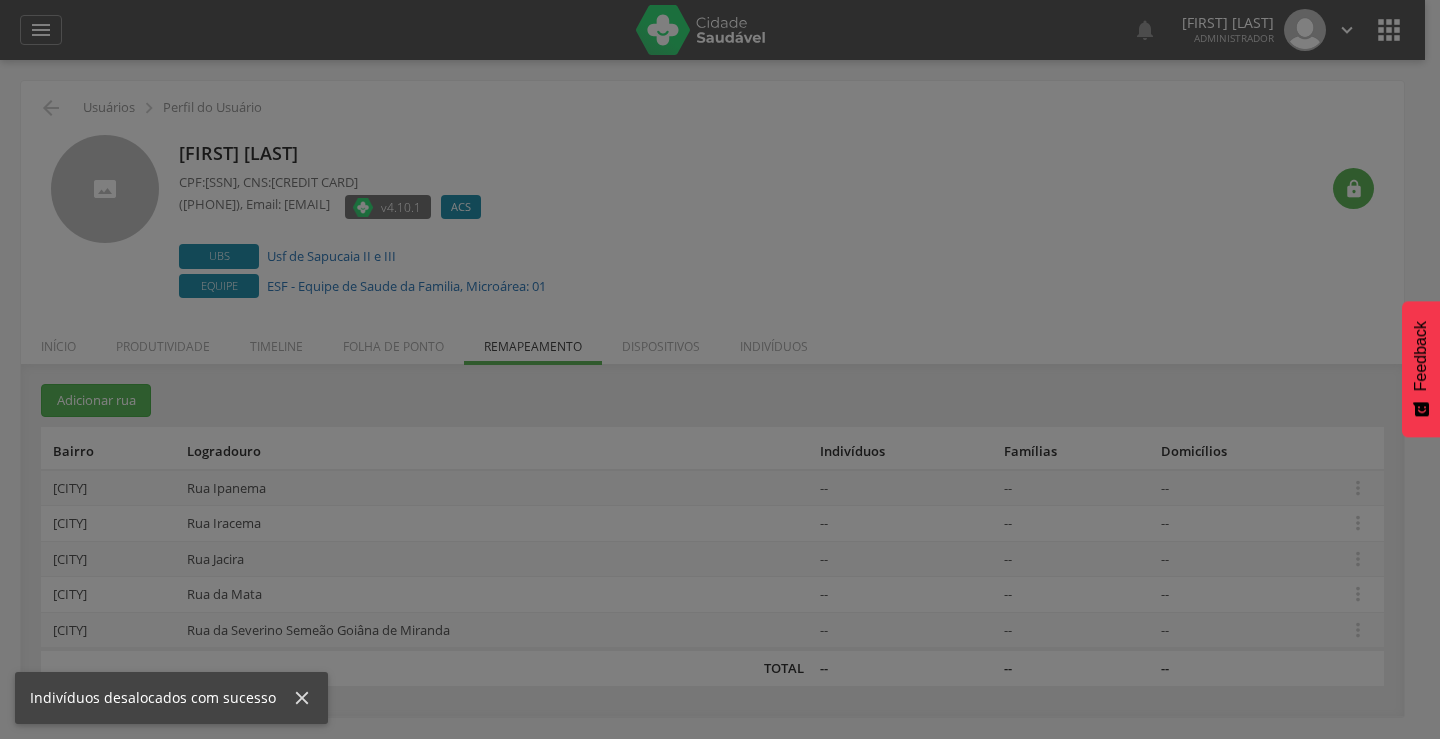 click on "×
Desalocar Famílias
A lista abaixo apresenta as casas da  Rua Jacira  que estão alocadas ao ACS  Maria Helena da Silva . Selecione as que deseja desalocar.

Nº
Responsável
Indivíduos
Último ACS
 9  Gilma da Silva Pereira 2  14  Maria Lucia Farias Peixoto 1  25  Isaac da Silva 2  30 A Wellington Candido da Silva 1  30  Marlene Nunes da Silva 4  38  Midian Batista Soares 7  68 A Judite Maria da Silva Martins 2  68 B Severino Manoel da Silva 1  68  Joao Severino da Silva 2  68 C Jose Joao da Silva 2  68 E Edjane de Barros Melo 4  68 F Maria das Dores da Silva Rodrigues 3  70  Casa sem indivíduos 0  70 A Salomao Pereira Soares 3  71  Casa sem indivíduos 0  81  Lucimary Batista de Lima 4  82  Josue Jose dos Santos 2  82 A Joseane Silva dos Santos 2  95  Maria Lucia da Silva 4  95 A Maria das Gracas da Silva 3 7" at bounding box center [720, 369] 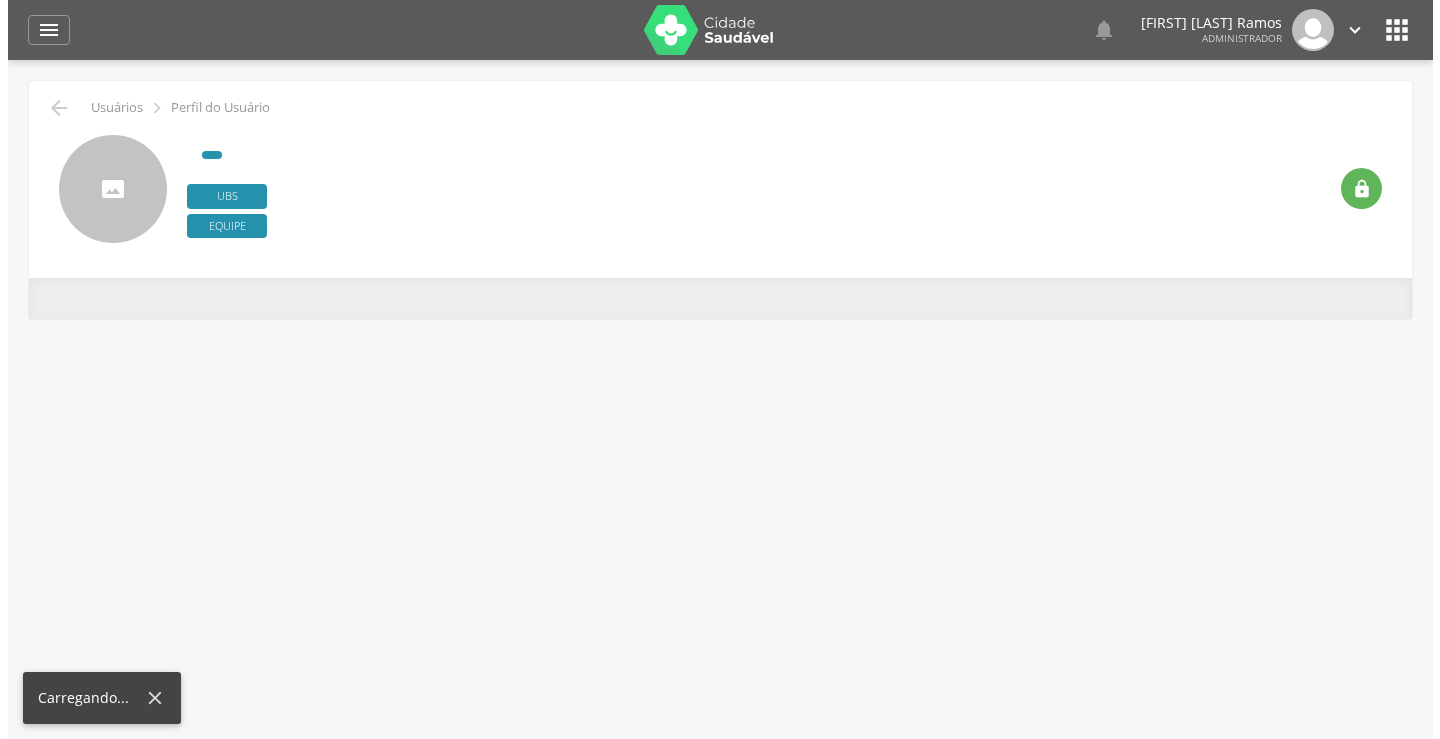 scroll, scrollTop: 0, scrollLeft: 0, axis: both 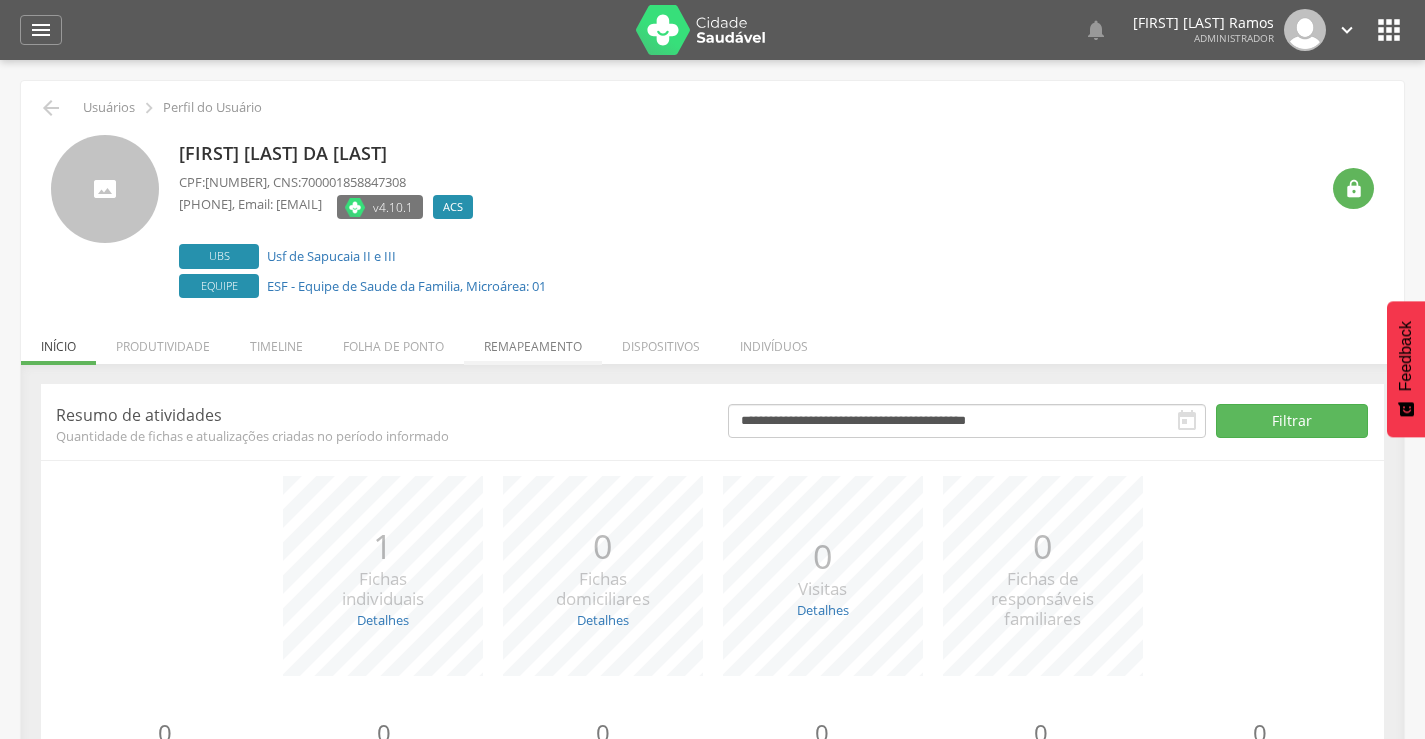 click on "Remapeamento" at bounding box center [533, 341] 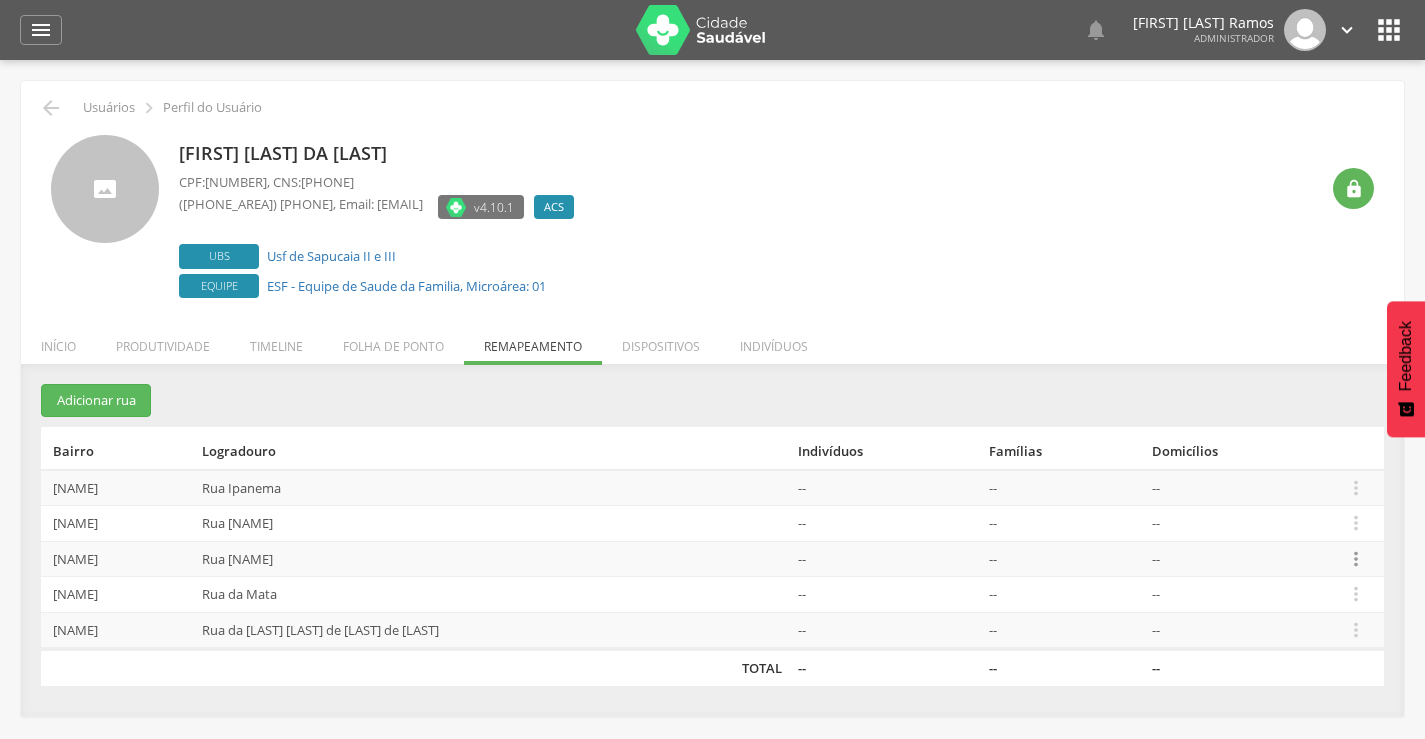 click on "" at bounding box center [1356, 559] 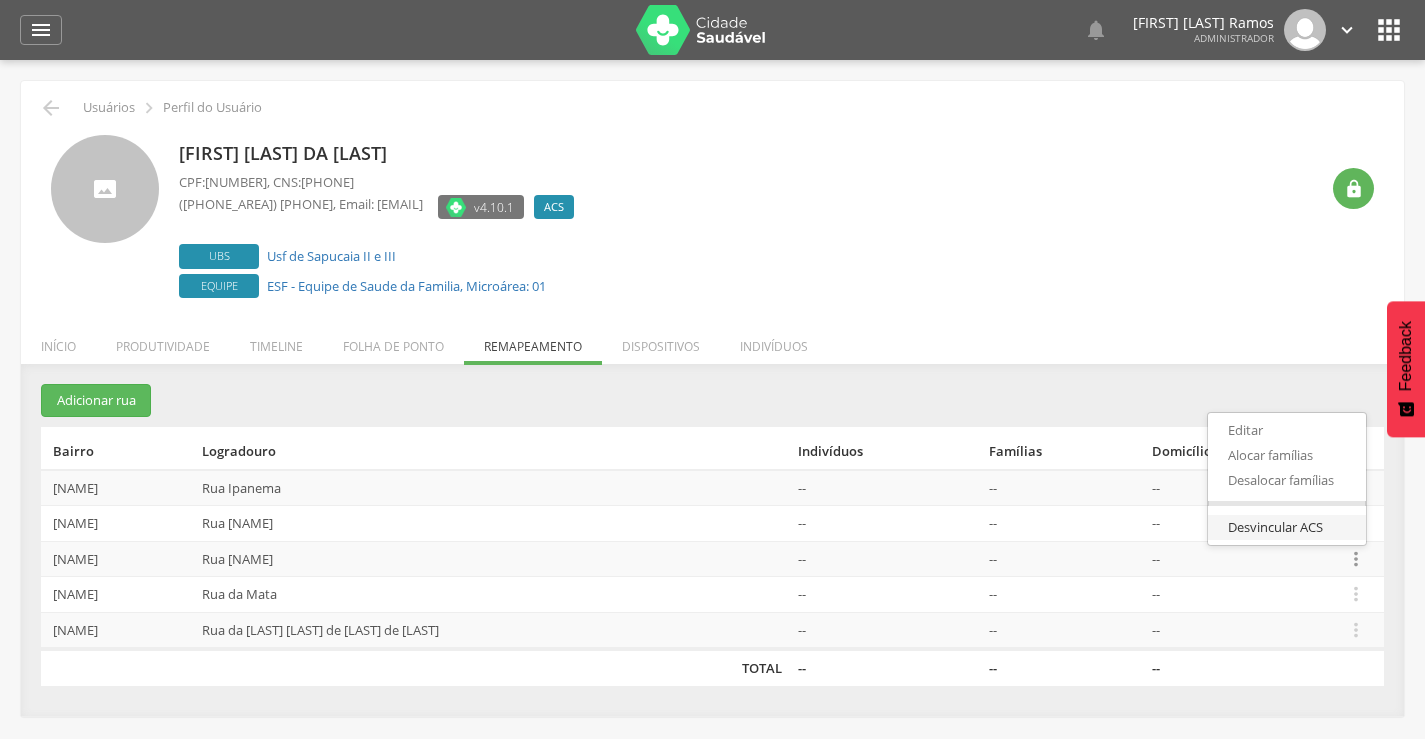 click on "Desvincular ACS" at bounding box center (1287, 527) 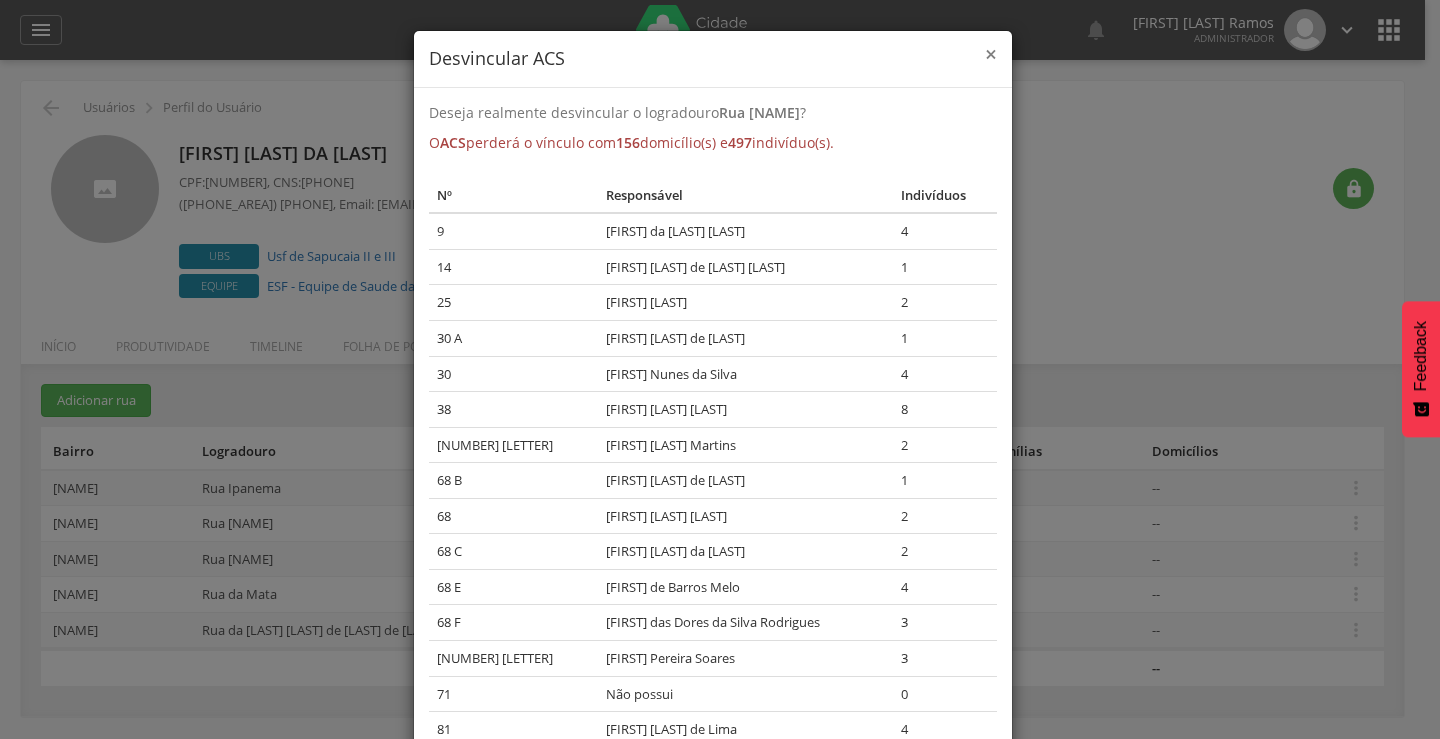 click on "×" at bounding box center (991, 54) 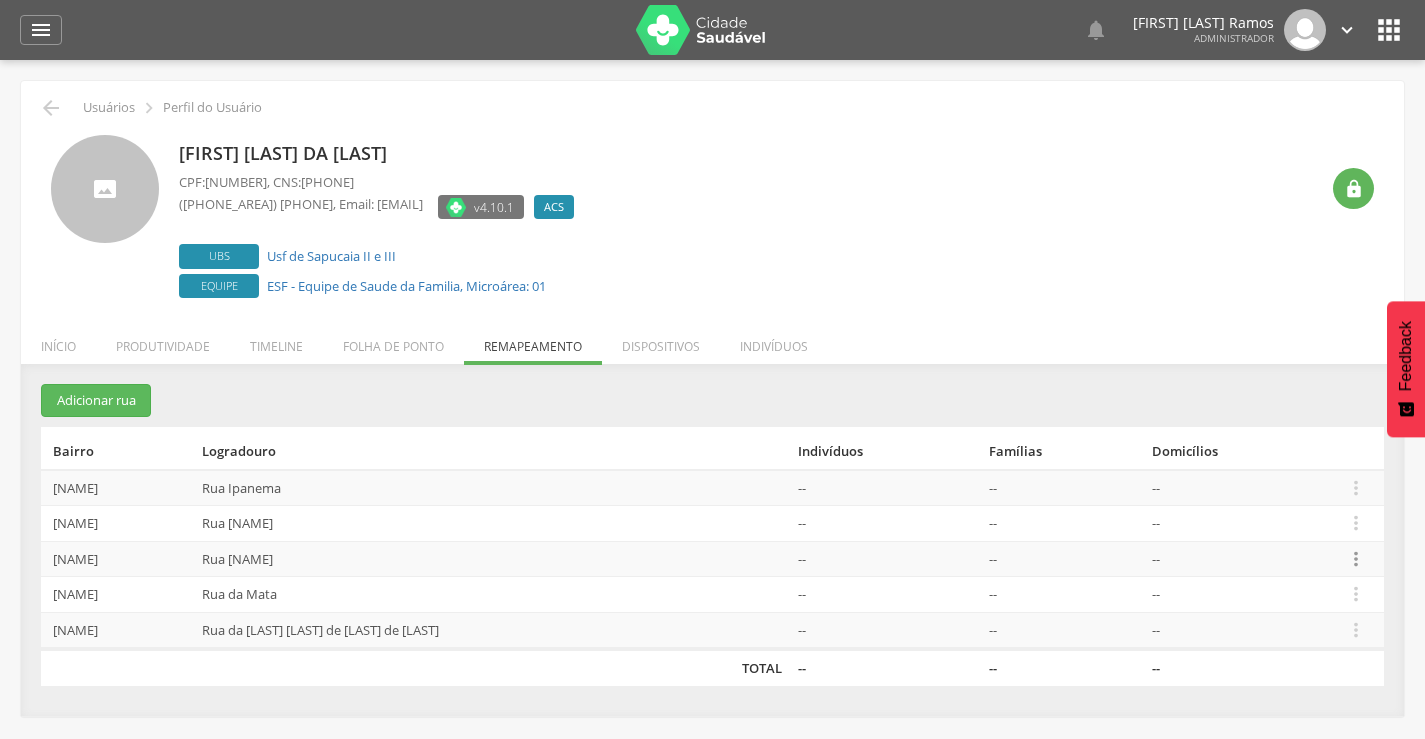 click on "" at bounding box center (1356, 559) 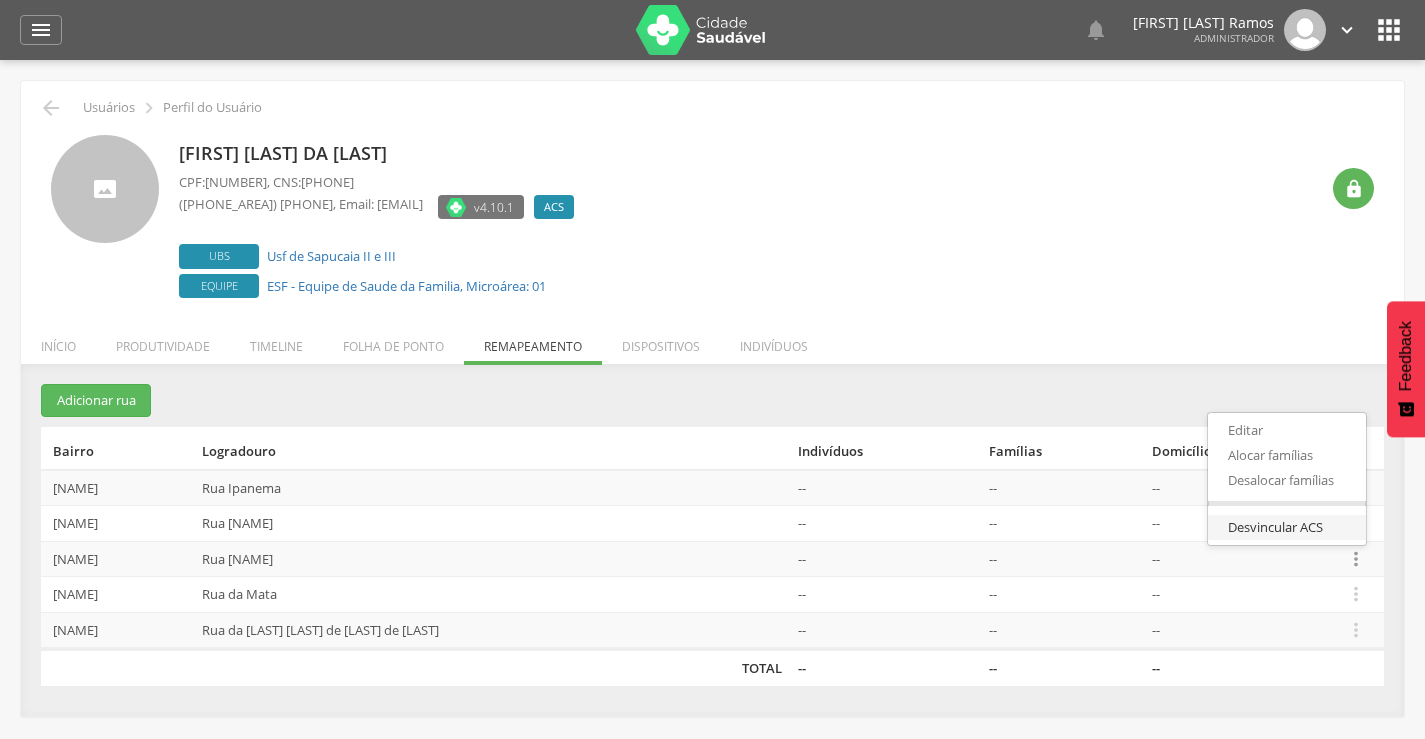 click on "Desvincular ACS" at bounding box center [1287, 527] 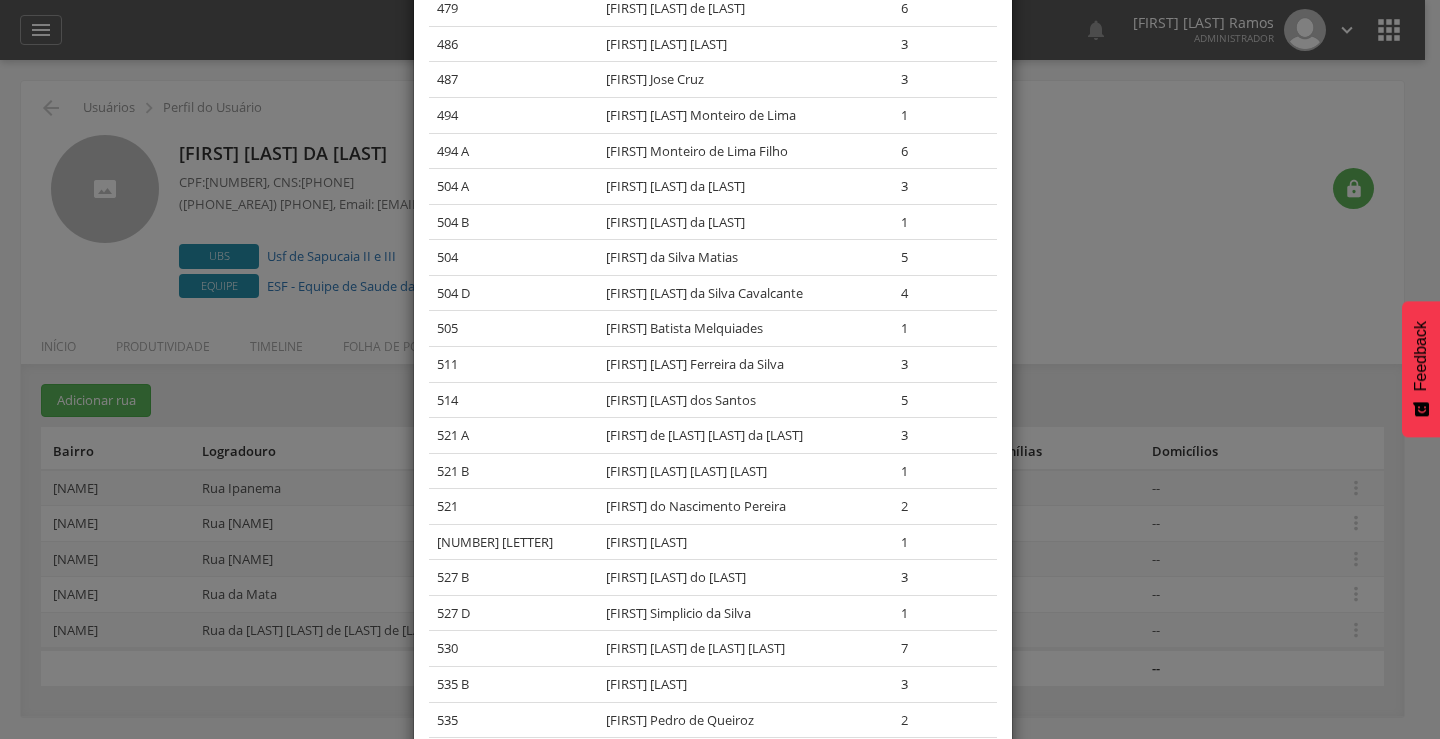scroll, scrollTop: 5153, scrollLeft: 0, axis: vertical 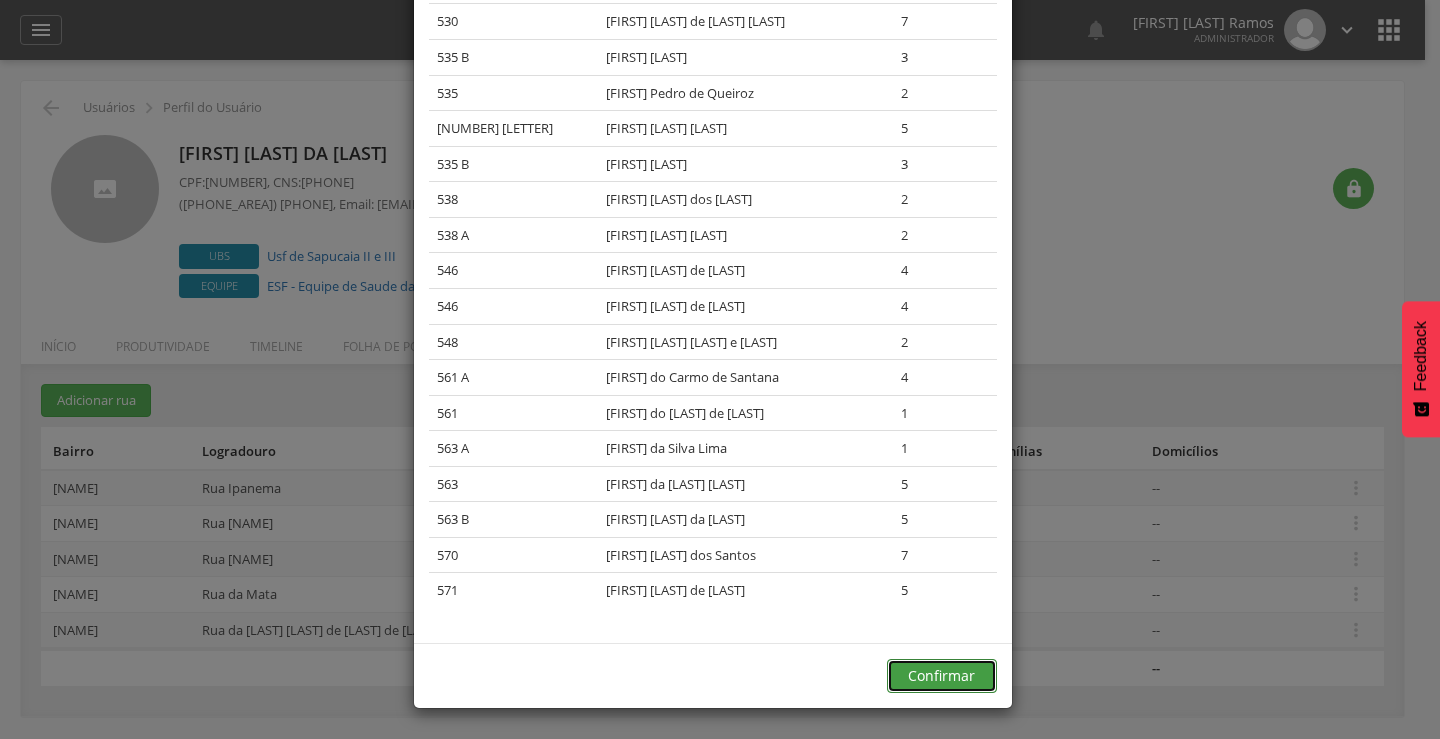 click on "Confirmar" at bounding box center [942, 676] 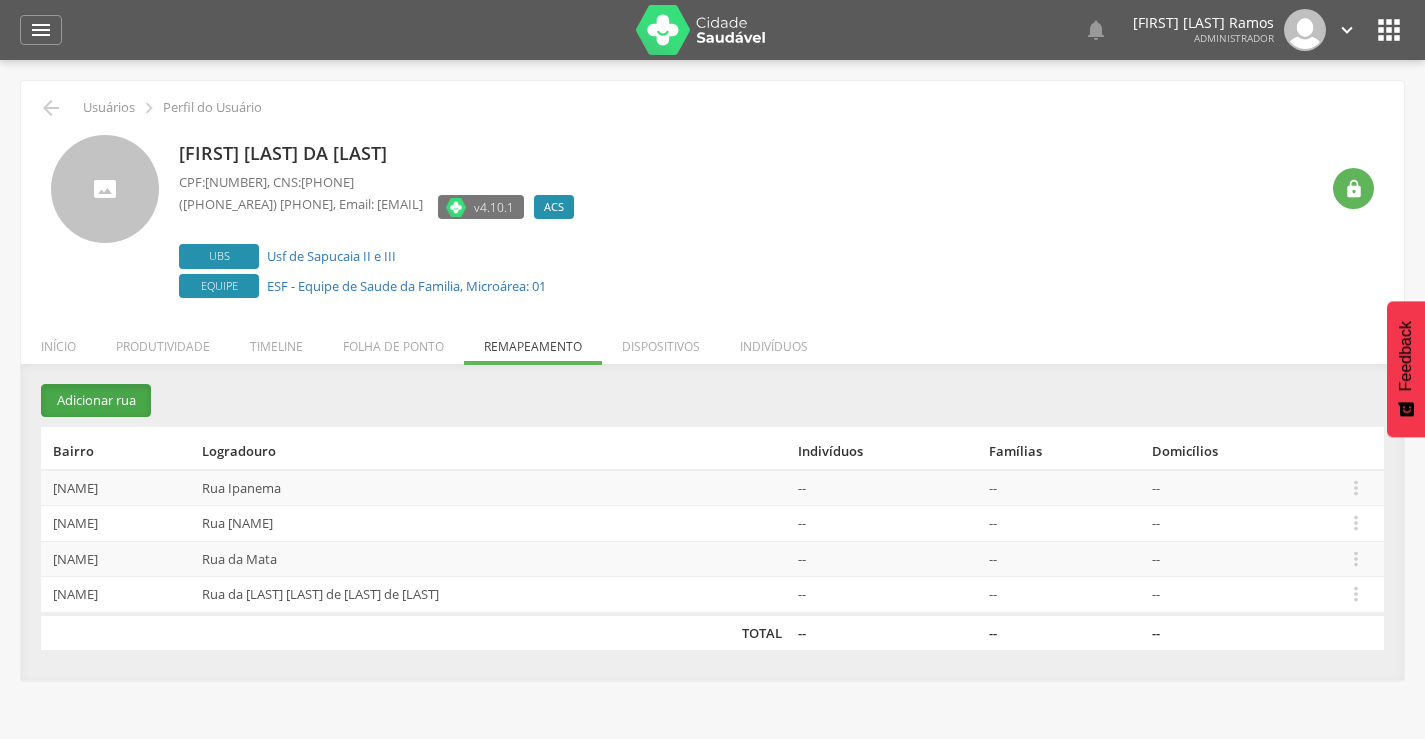 click on "Adicionar rua" at bounding box center [96, 400] 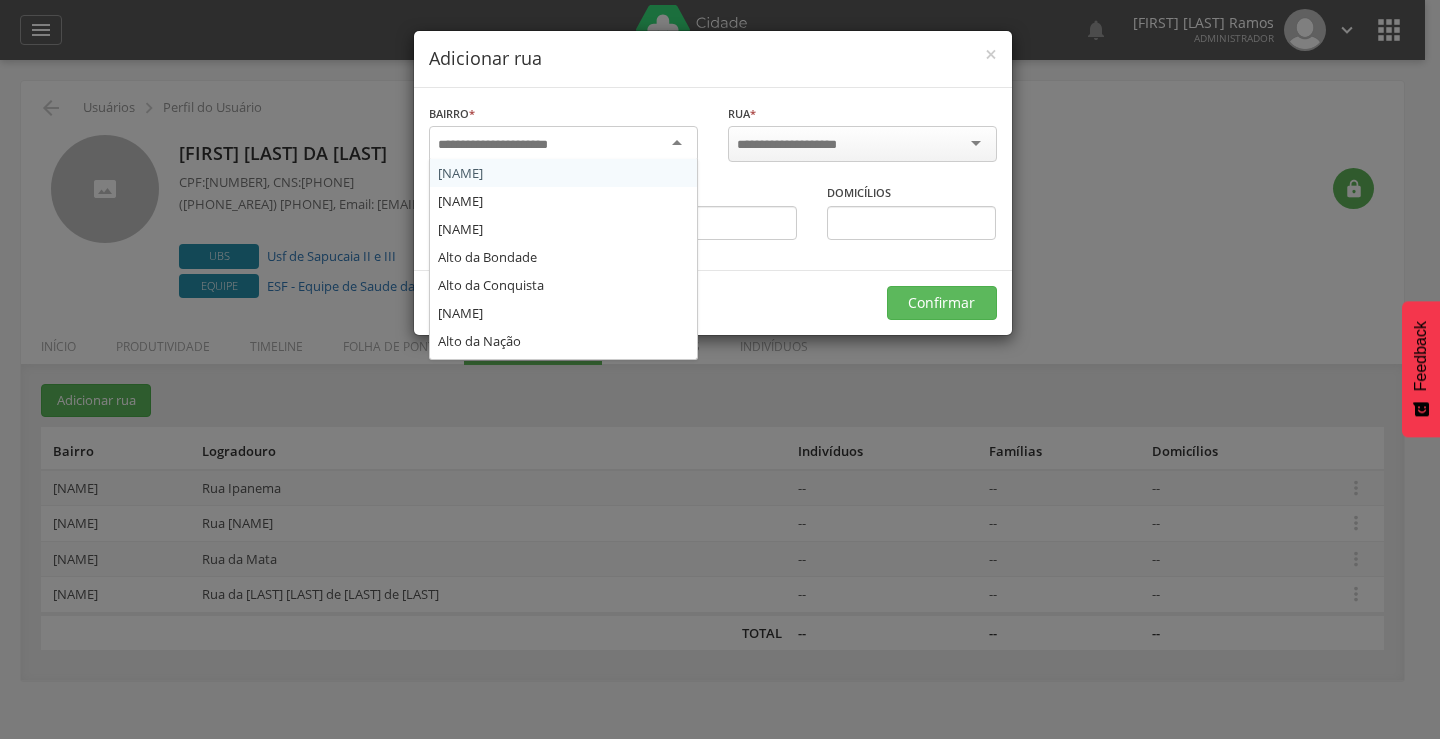 click at bounding box center (506, 145) 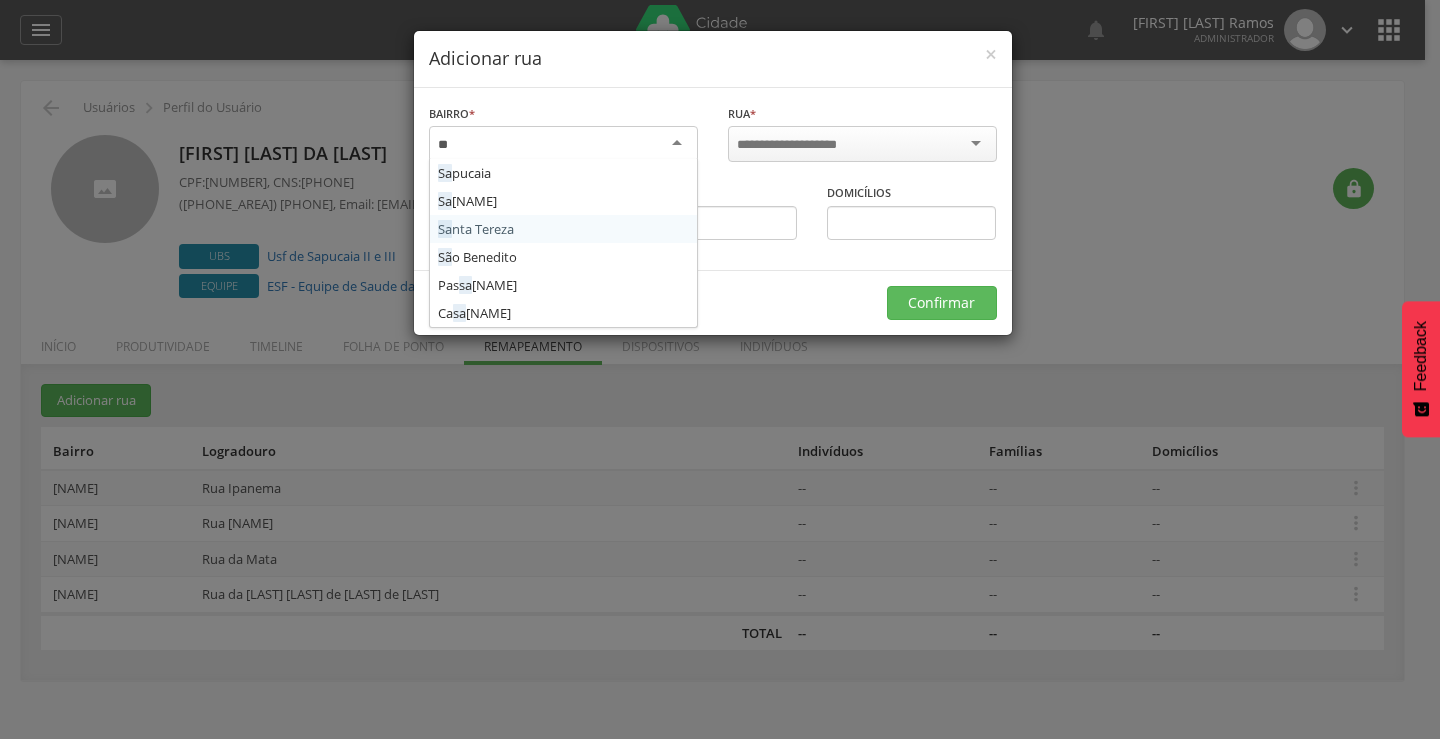 type on "***" 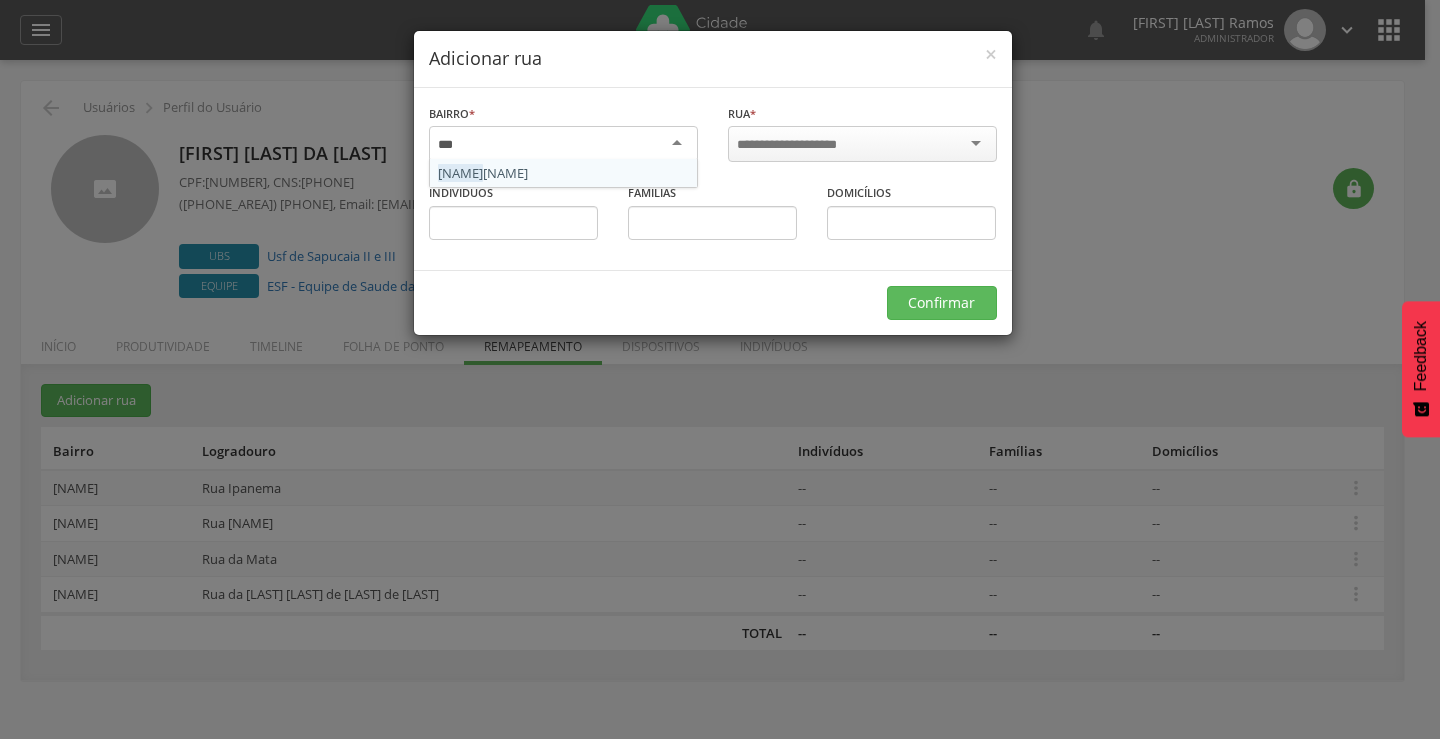 type 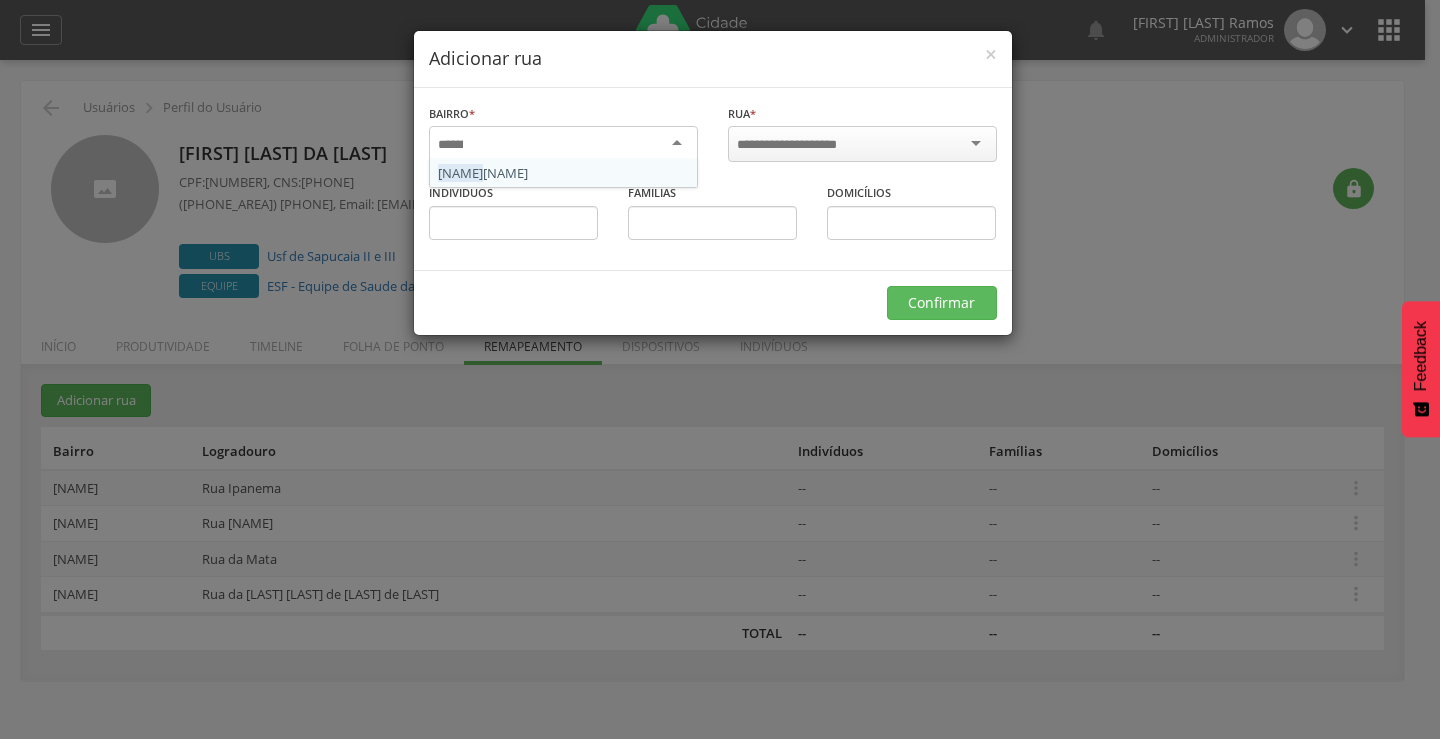 scroll, scrollTop: 0, scrollLeft: 0, axis: both 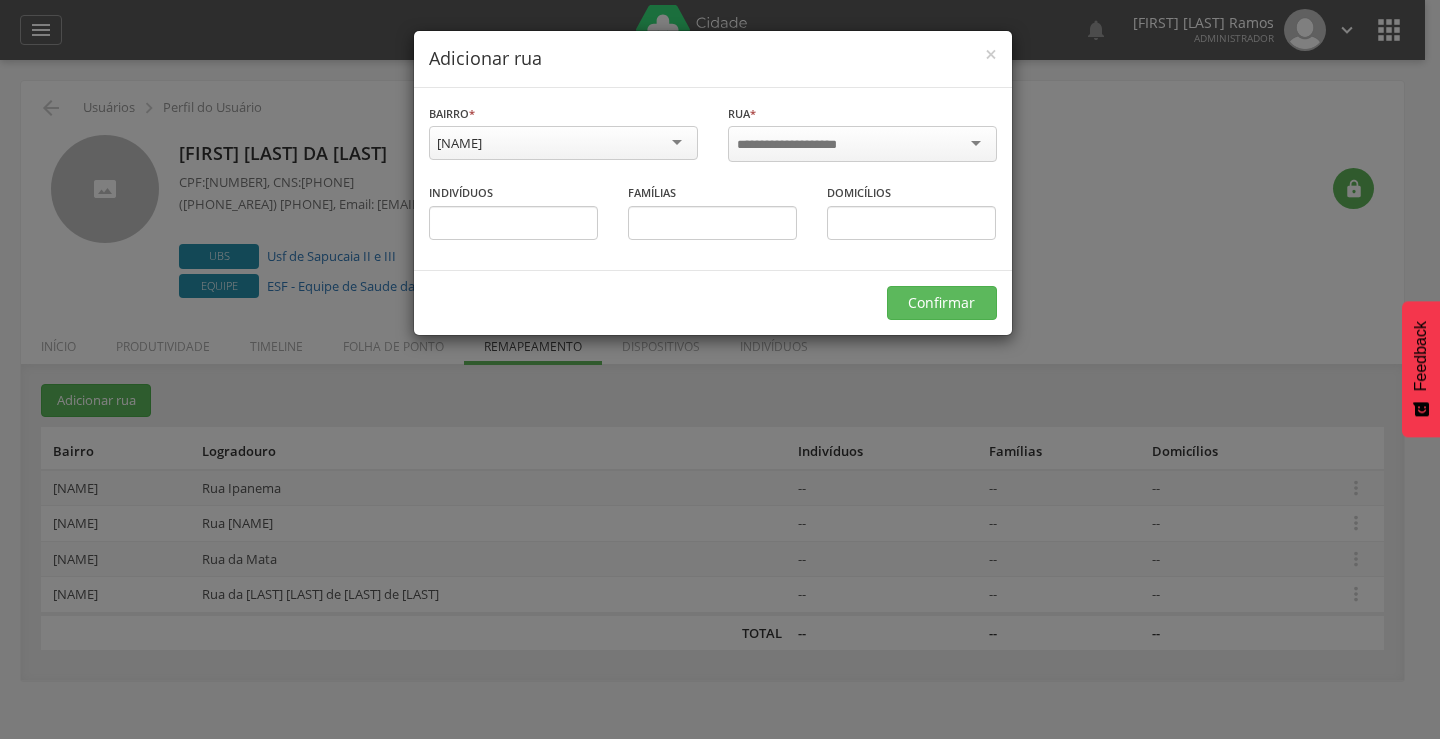 click at bounding box center [800, 145] 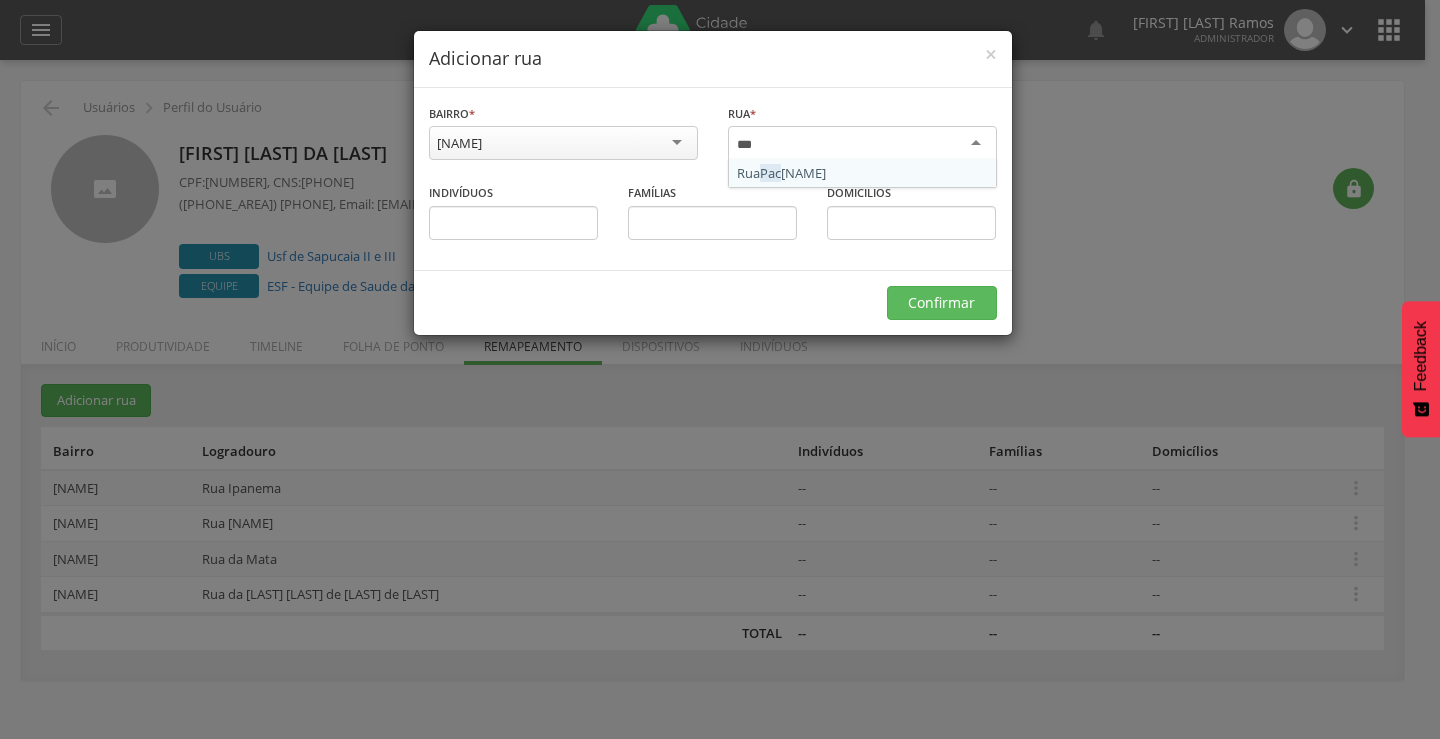 type on "****" 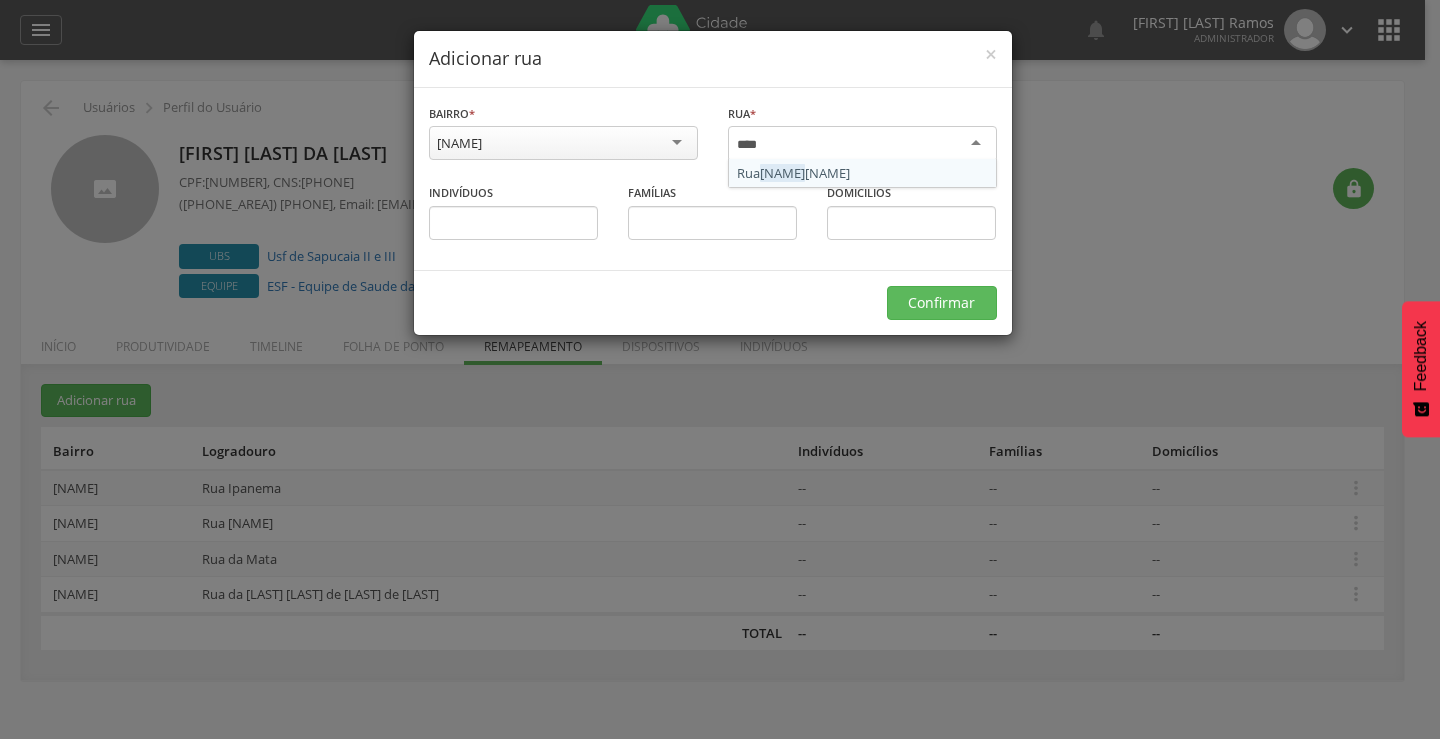 type 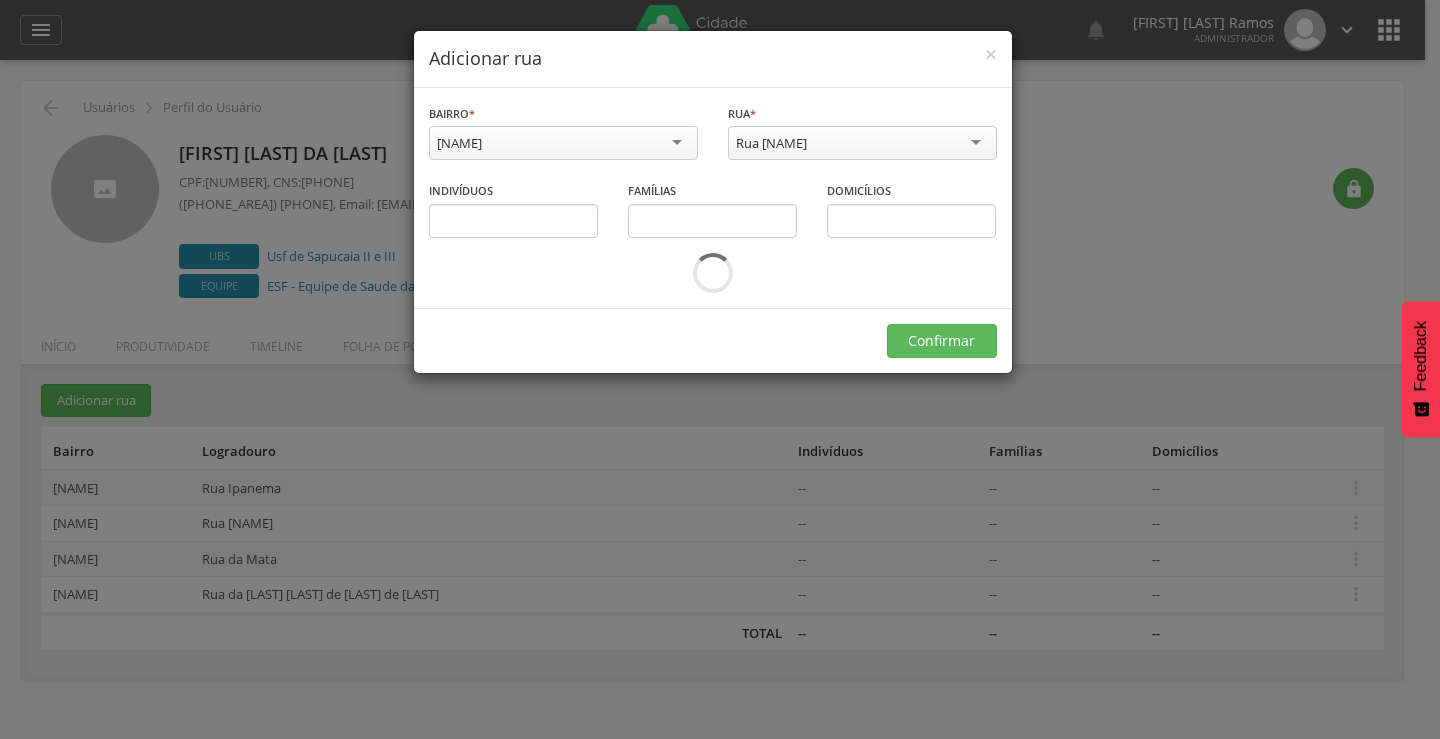 scroll, scrollTop: 0, scrollLeft: 0, axis: both 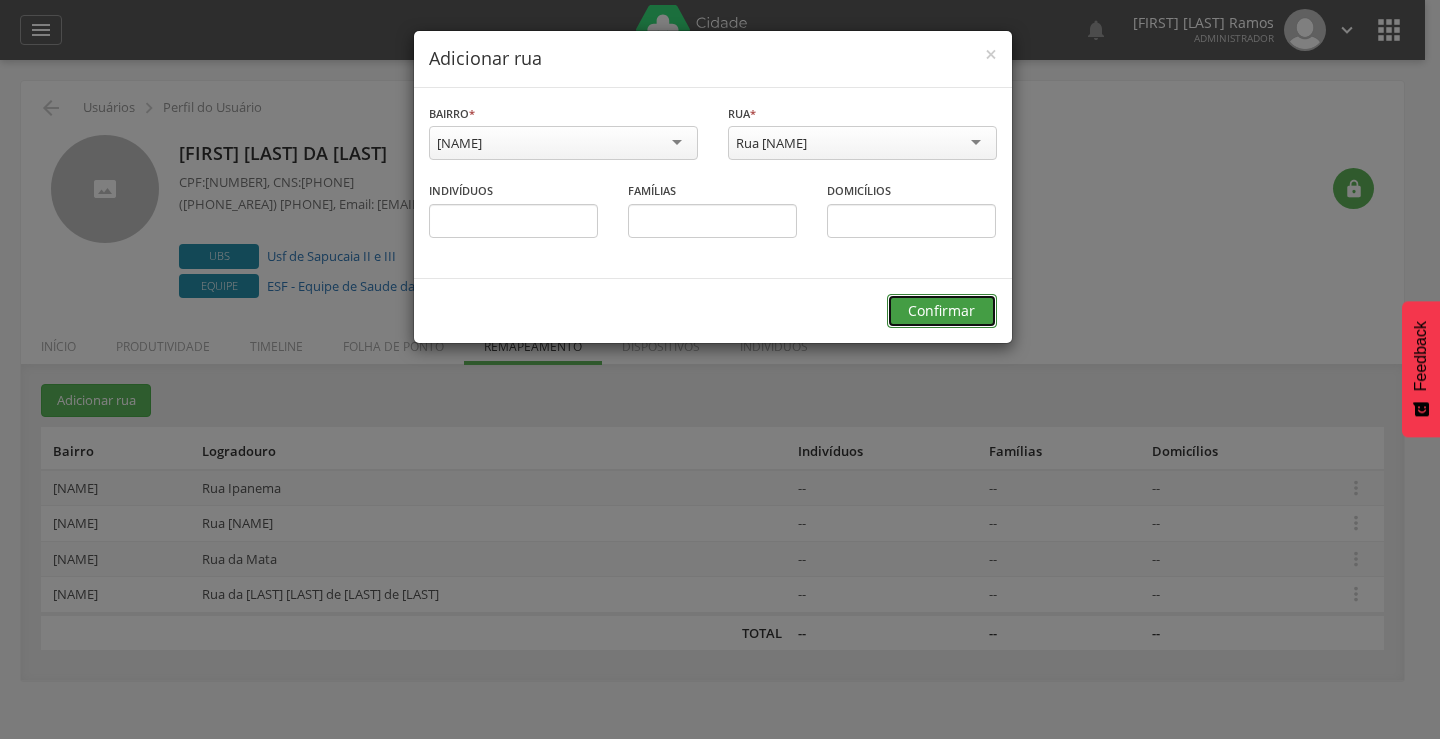click on "Confirmar" at bounding box center (942, 311) 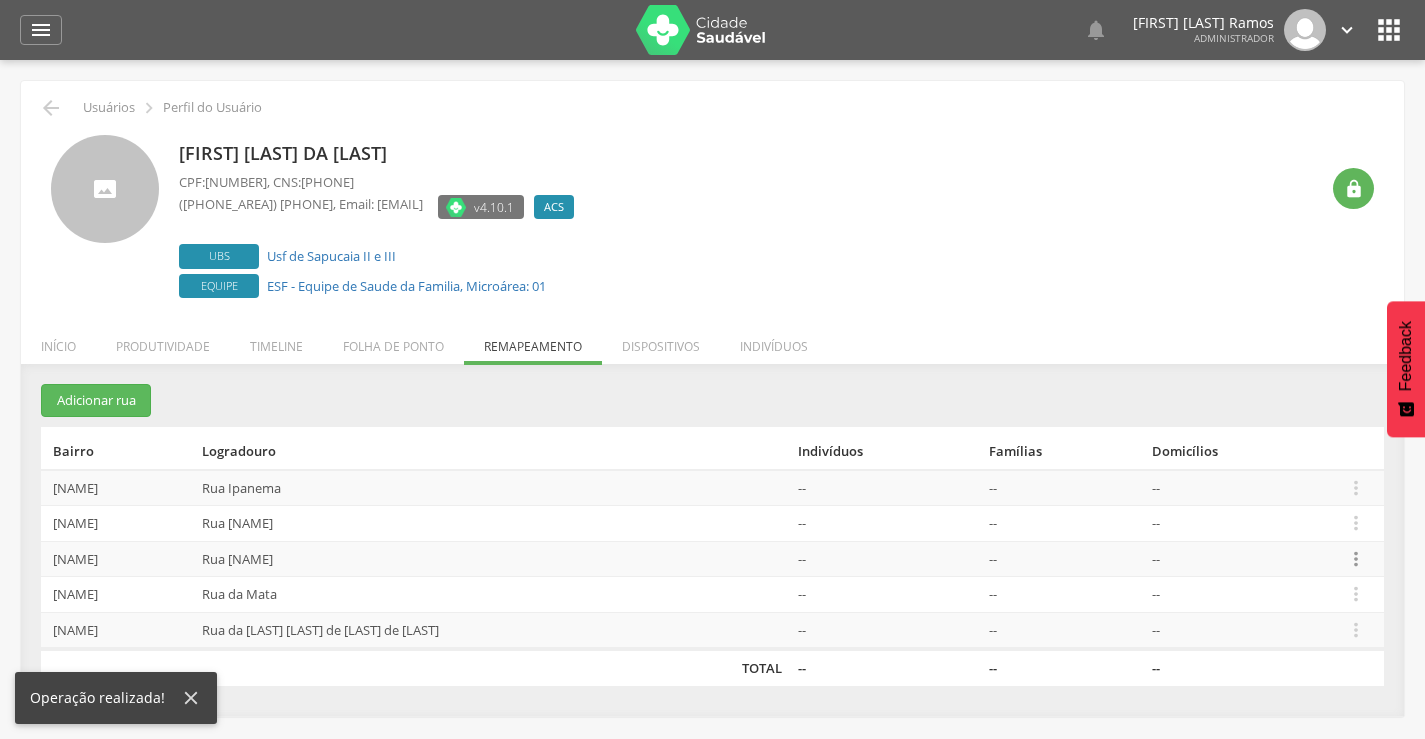 click on "" at bounding box center [1356, 559] 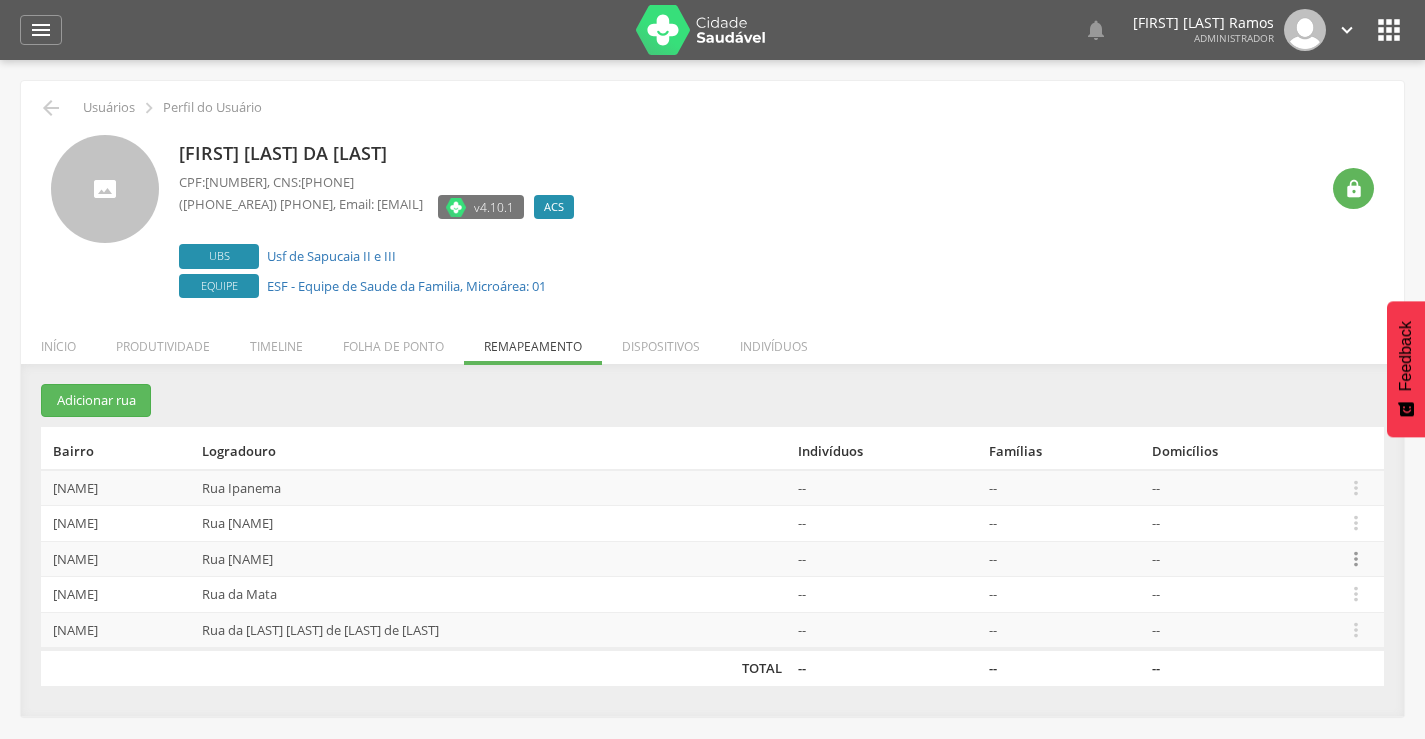 click on "" at bounding box center (1356, 559) 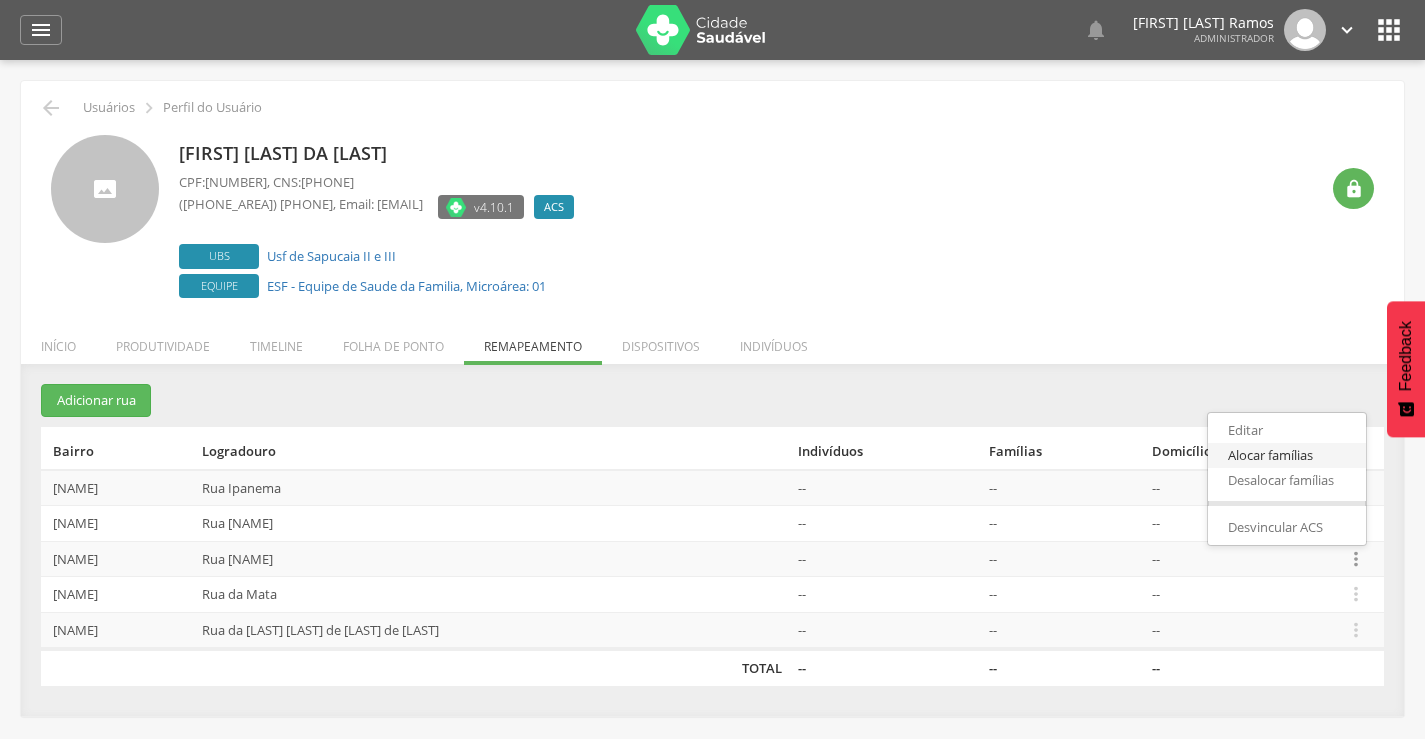 click on "Alocar famílias" at bounding box center (1287, 455) 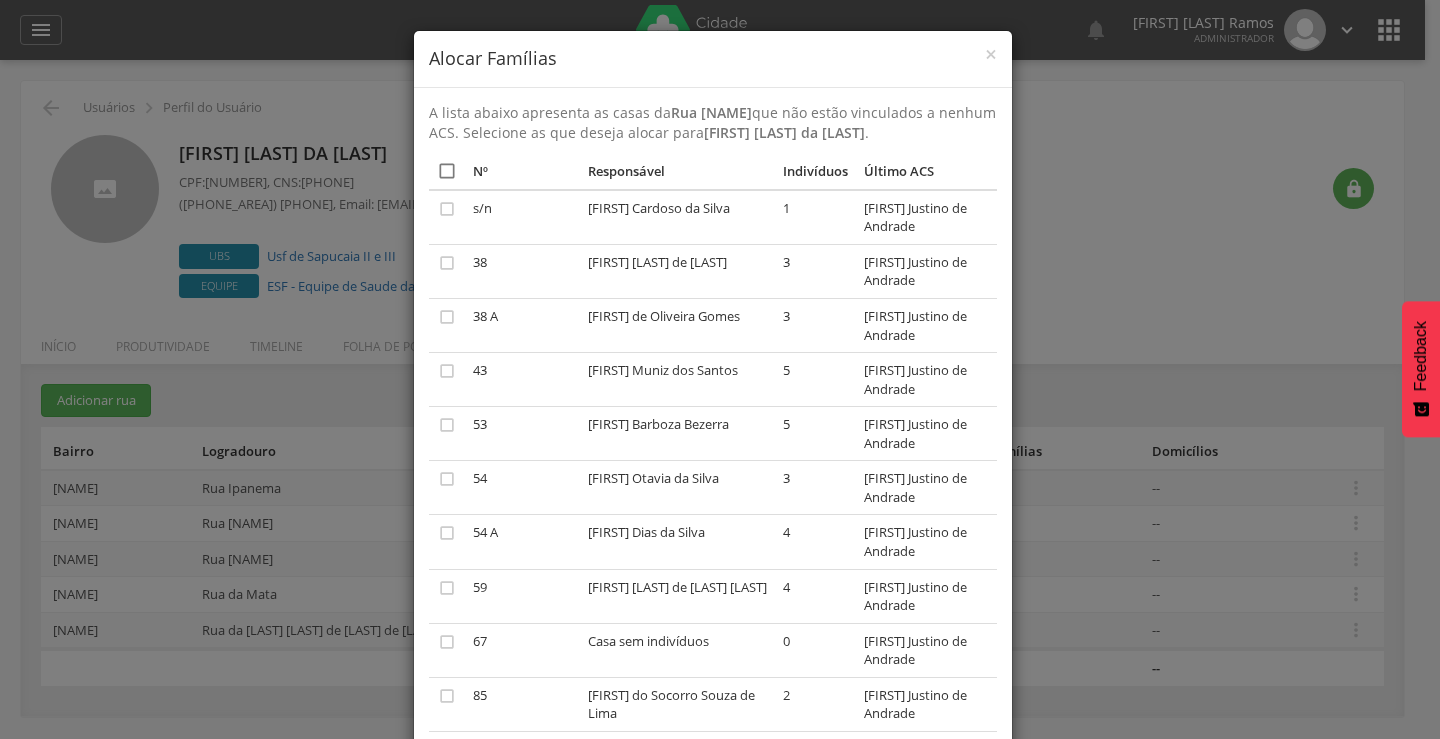 click on "" at bounding box center (447, 171) 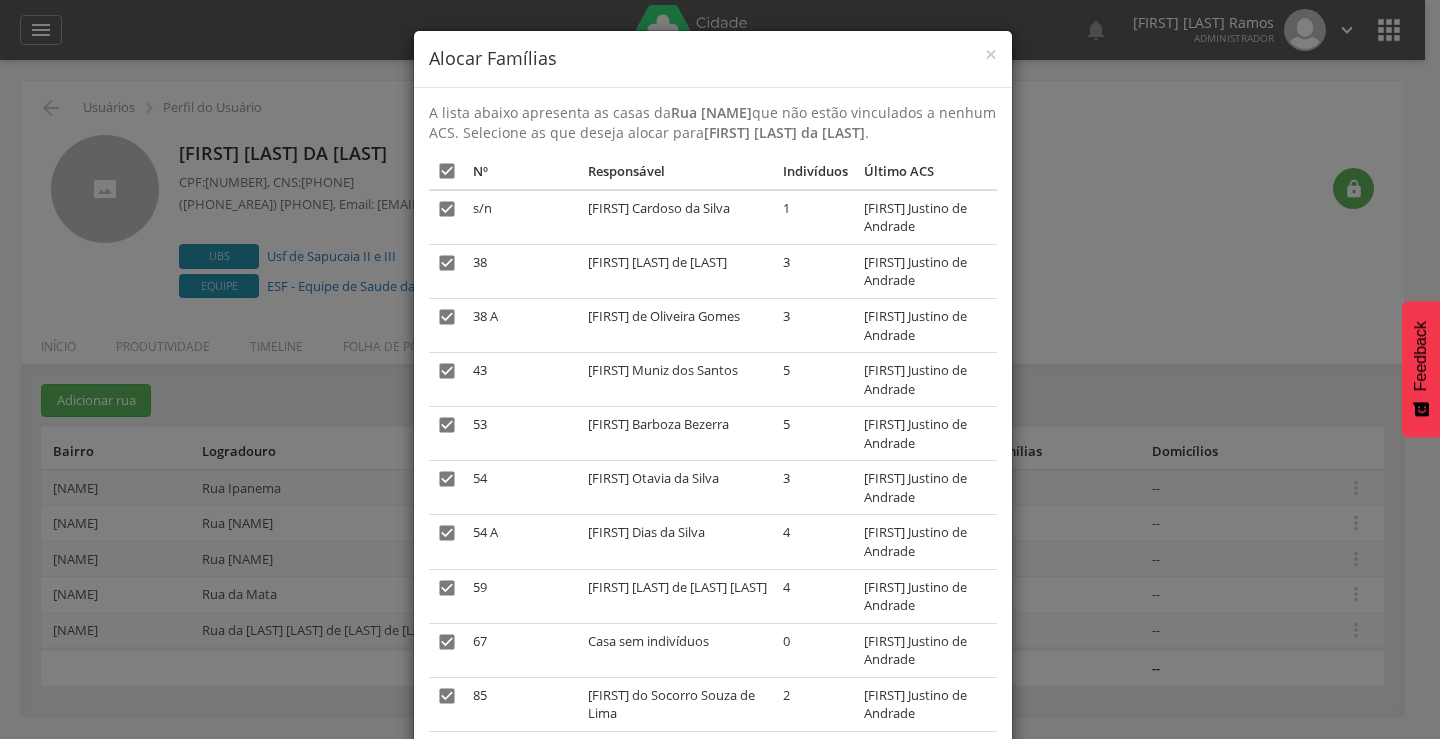 scroll, scrollTop: 2017, scrollLeft: 0, axis: vertical 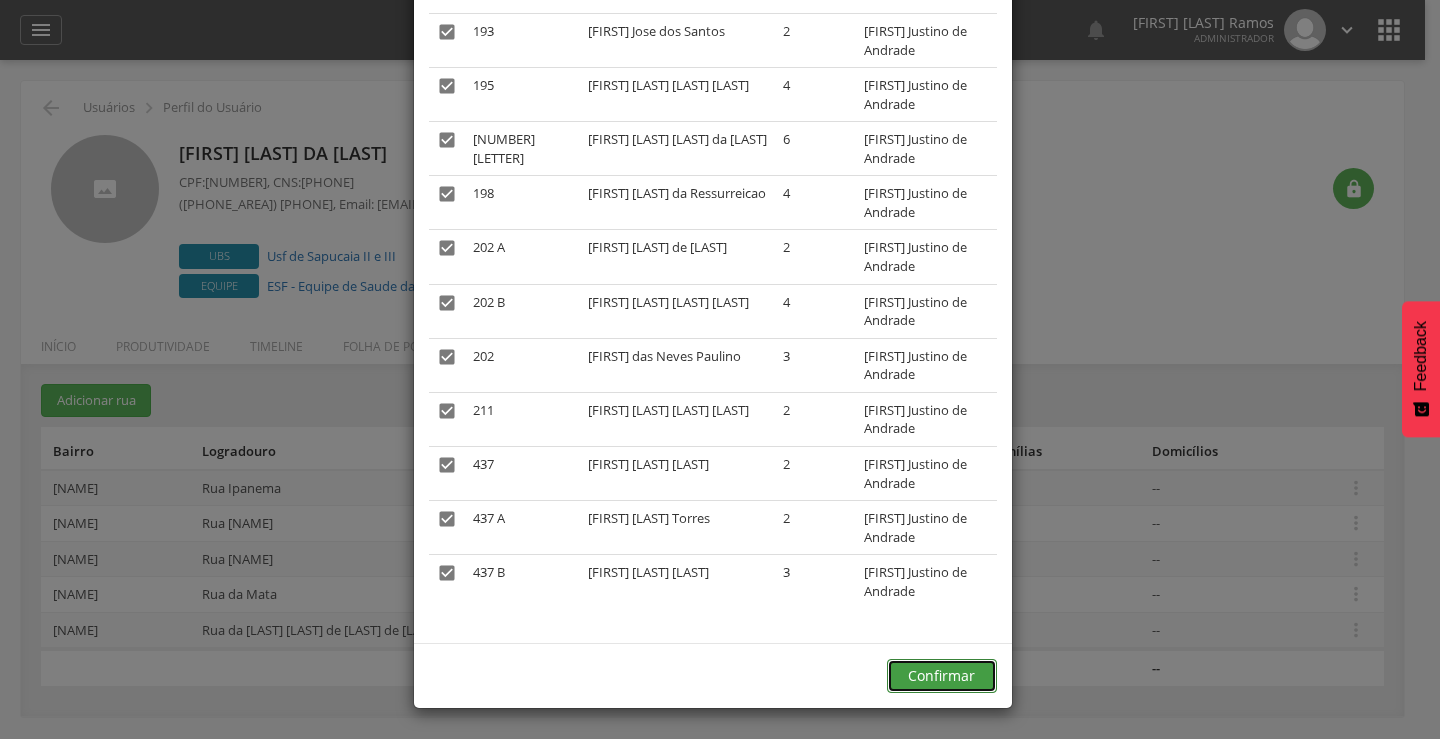 click on "Confirmar" at bounding box center (942, 676) 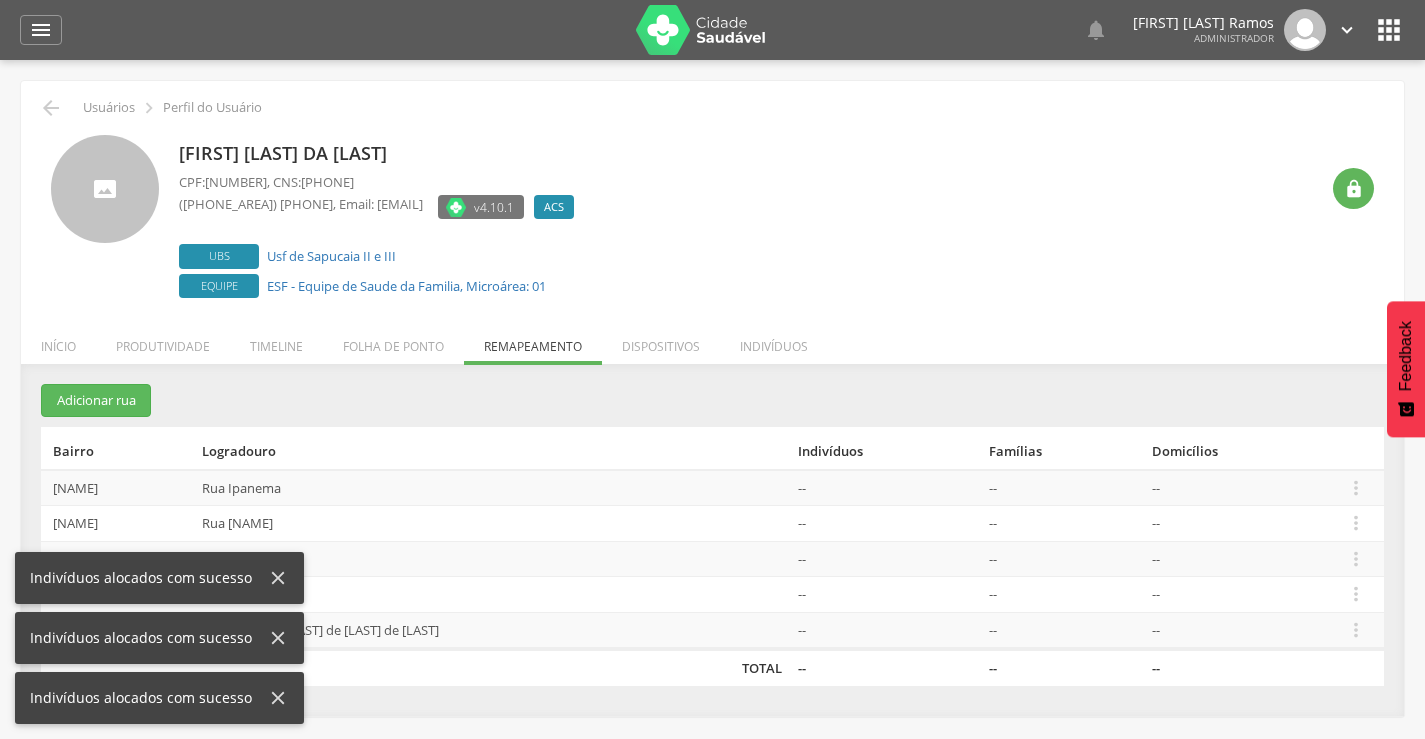 click on "[FIRST] [LAST]
CPF:  [NUMBER] , CNS:  [NUMBER]
([PHONE]) , Email: [EMAIL]
v4.10.1
ACS
Desativado
Ubs Usf de Sapucaia II e III Equipe ESF - Equipe de Saude da Familia, Microárea: 01" at bounding box center (748, 219) 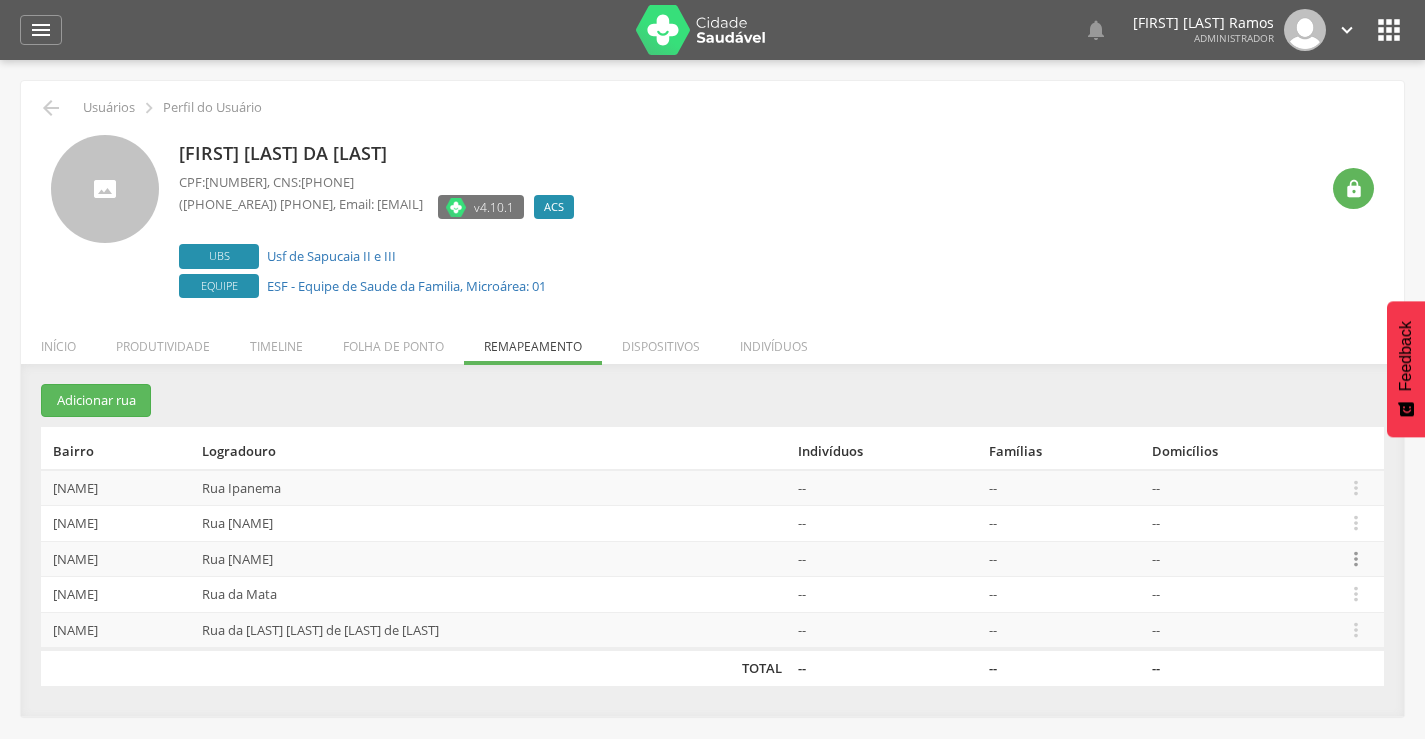 click on "" at bounding box center (1356, 559) 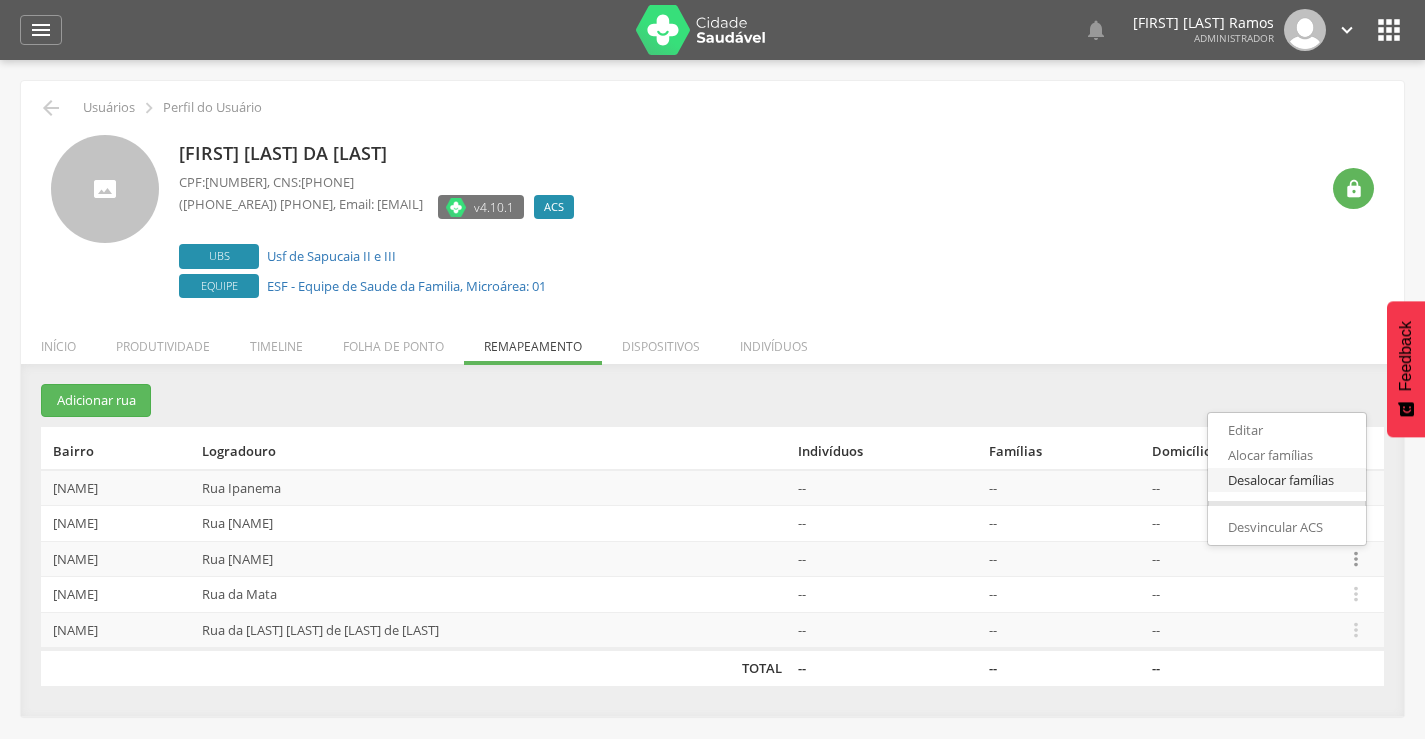 click on "Desalocar famílias" at bounding box center [1287, 480] 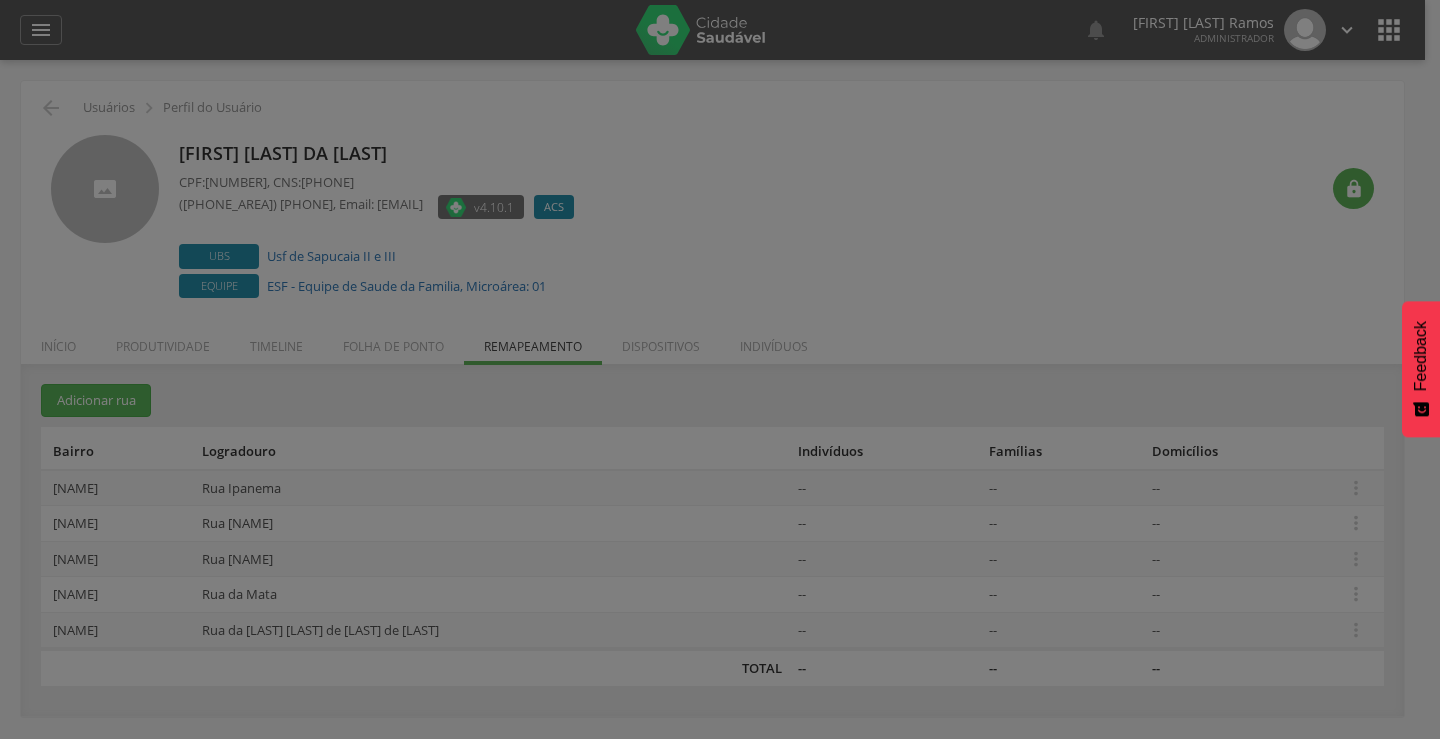 scroll, scrollTop: 0, scrollLeft: 0, axis: both 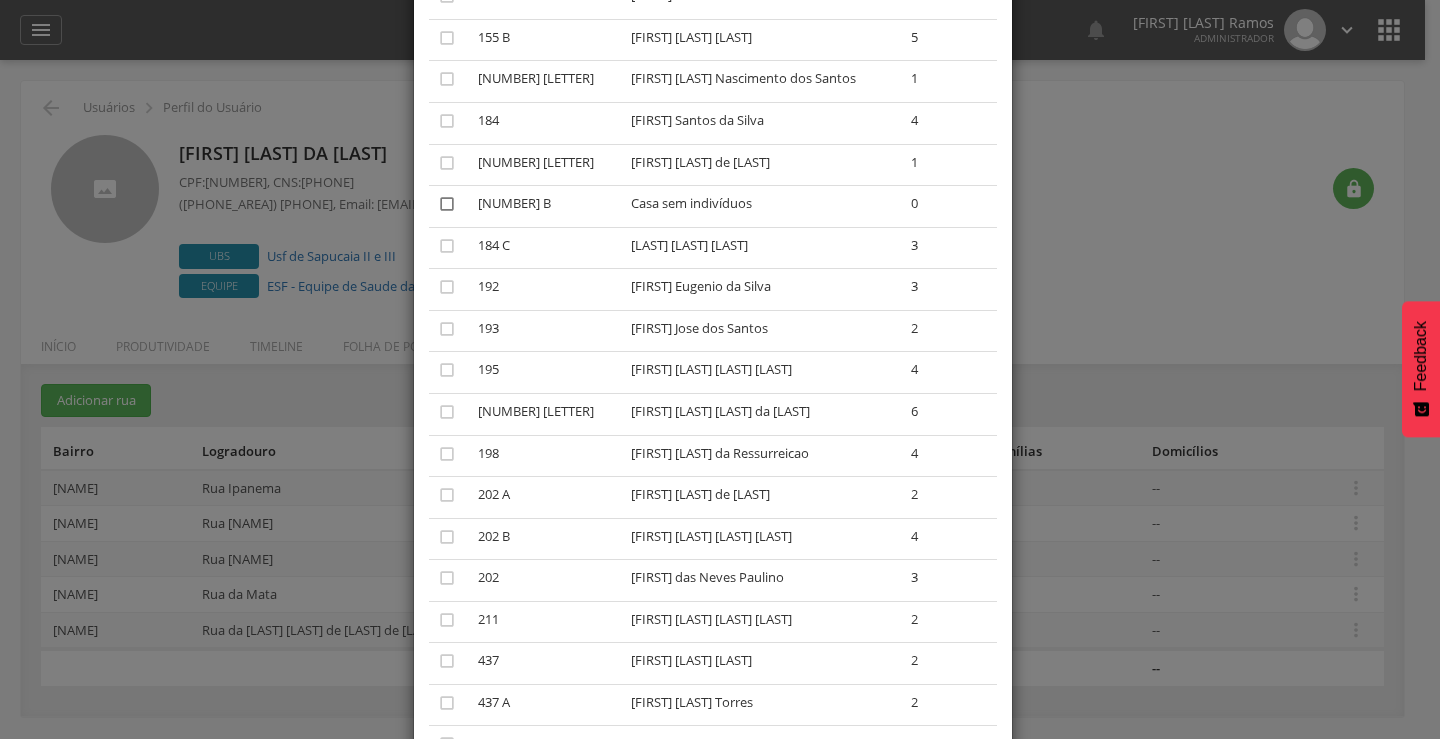 click on "" at bounding box center (447, 204) 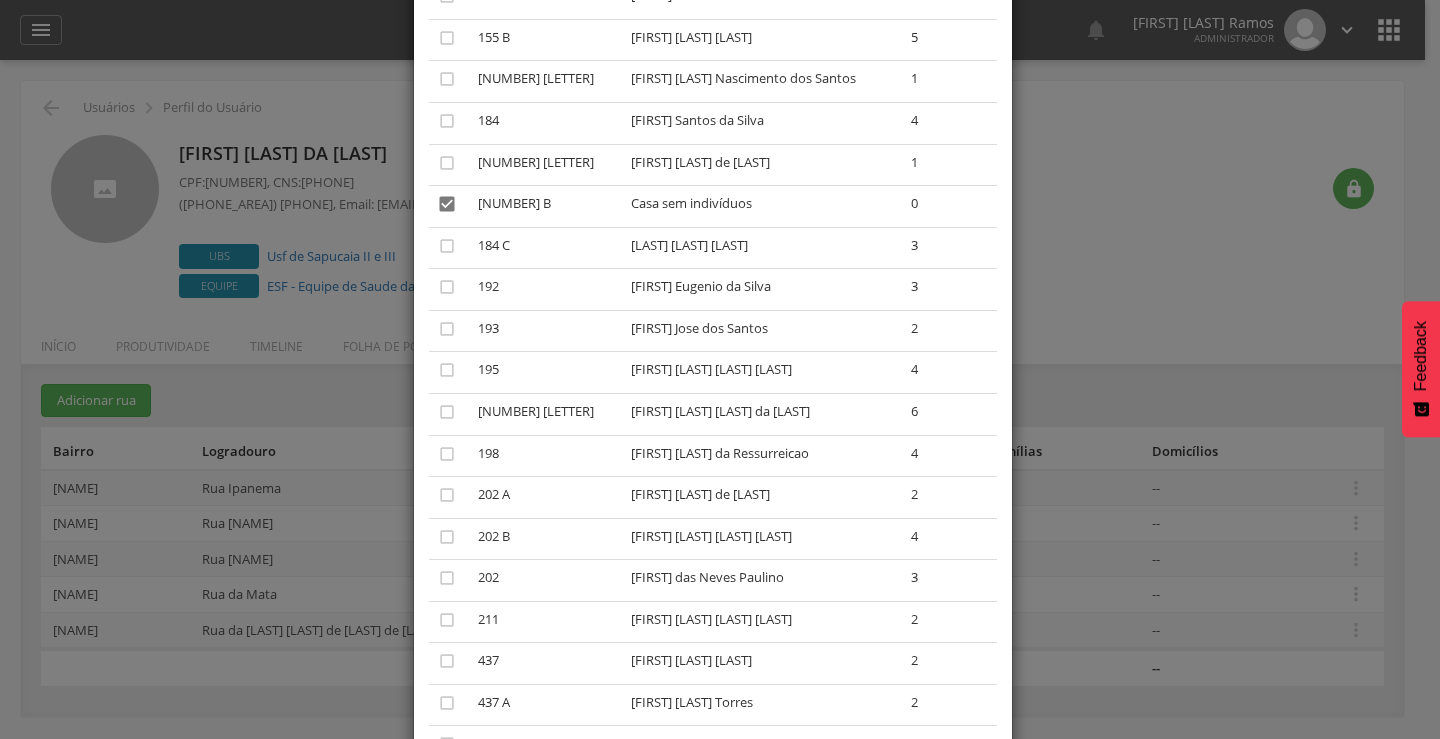 scroll, scrollTop: 1452, scrollLeft: 0, axis: vertical 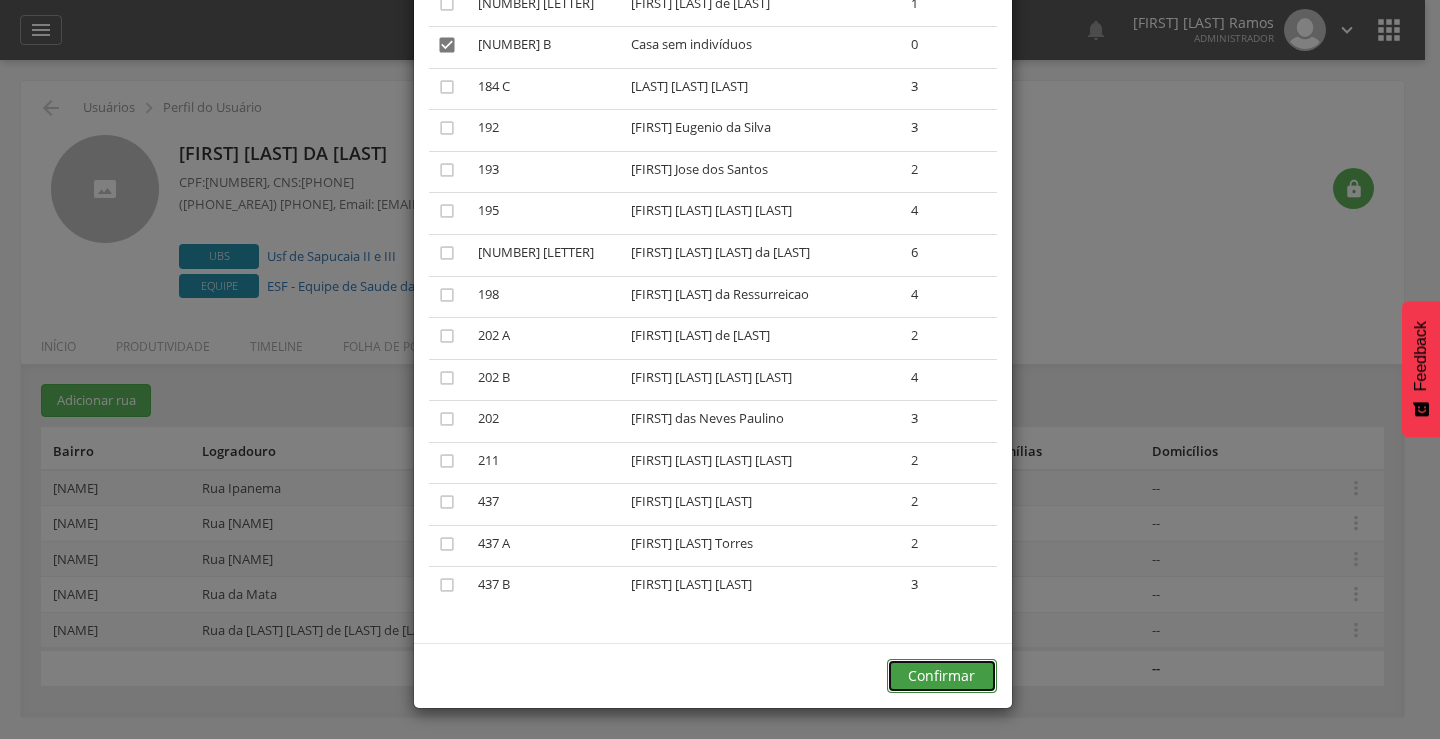 click on "Confirmar" at bounding box center [942, 676] 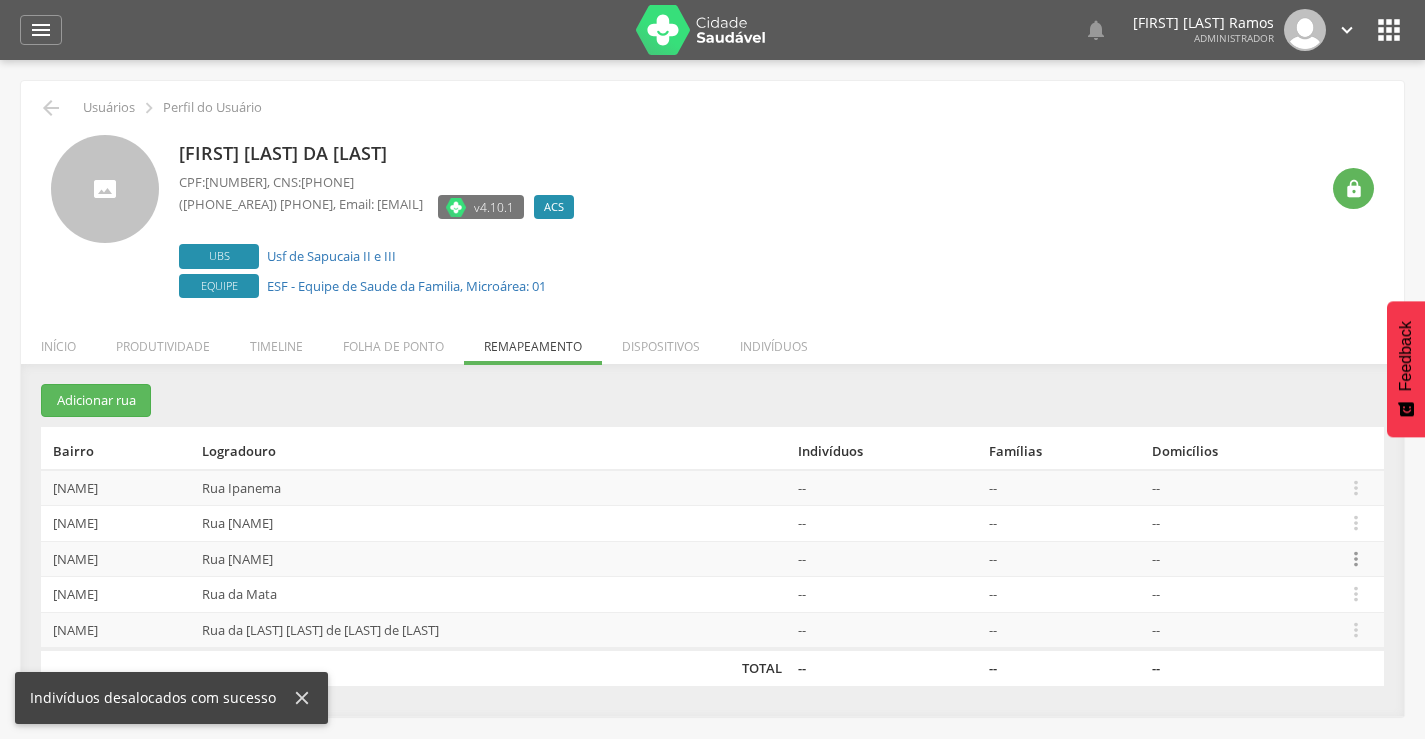 click on "" at bounding box center [1356, 559] 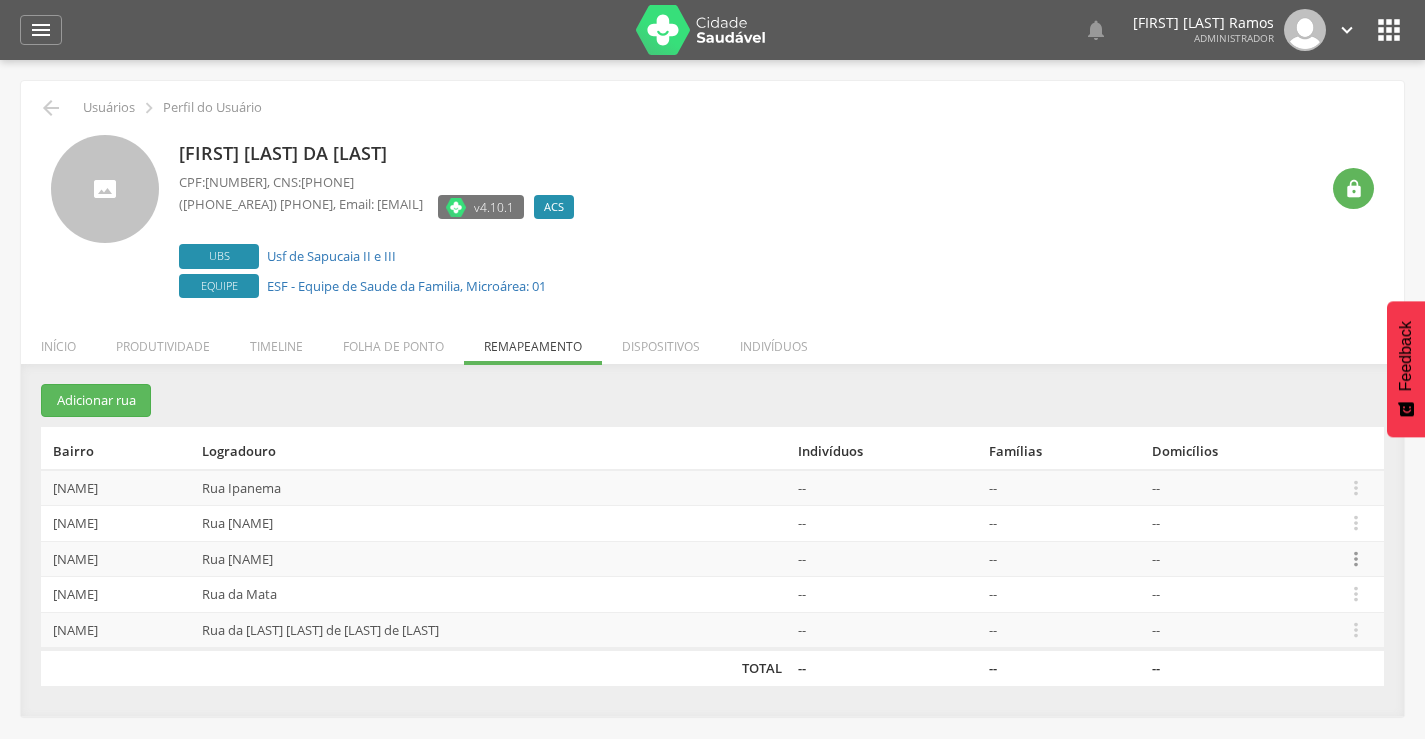 click on "" at bounding box center [1356, 559] 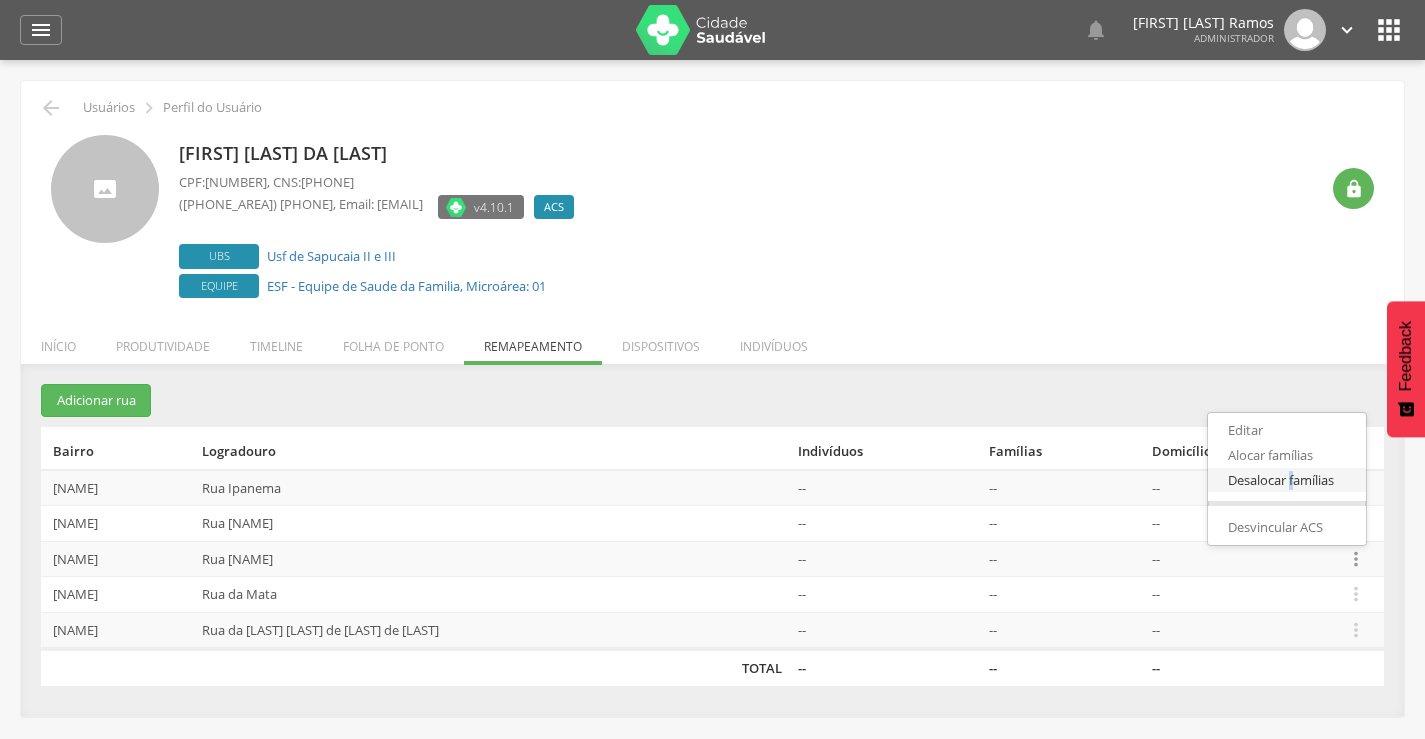 click on "Desalocar famílias" at bounding box center (1287, 480) 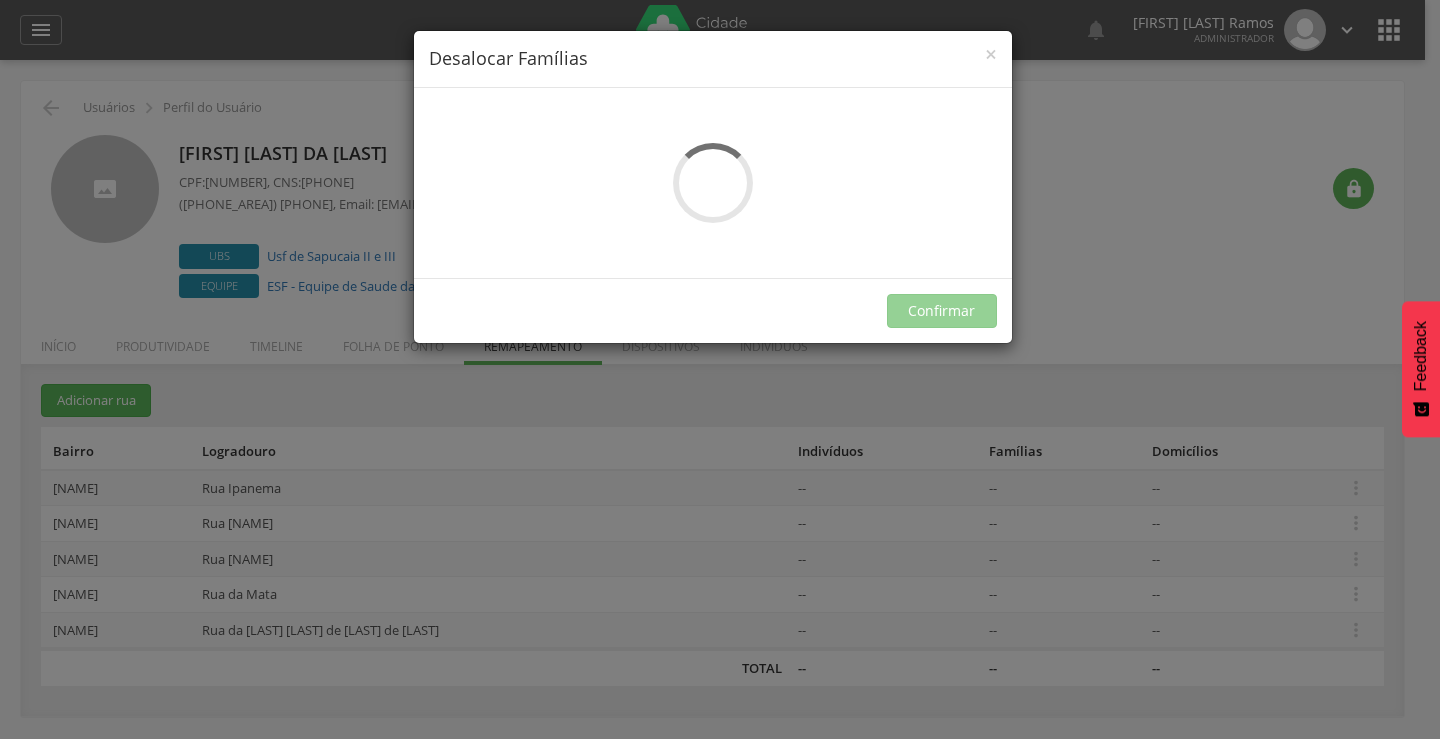scroll, scrollTop: 0, scrollLeft: 0, axis: both 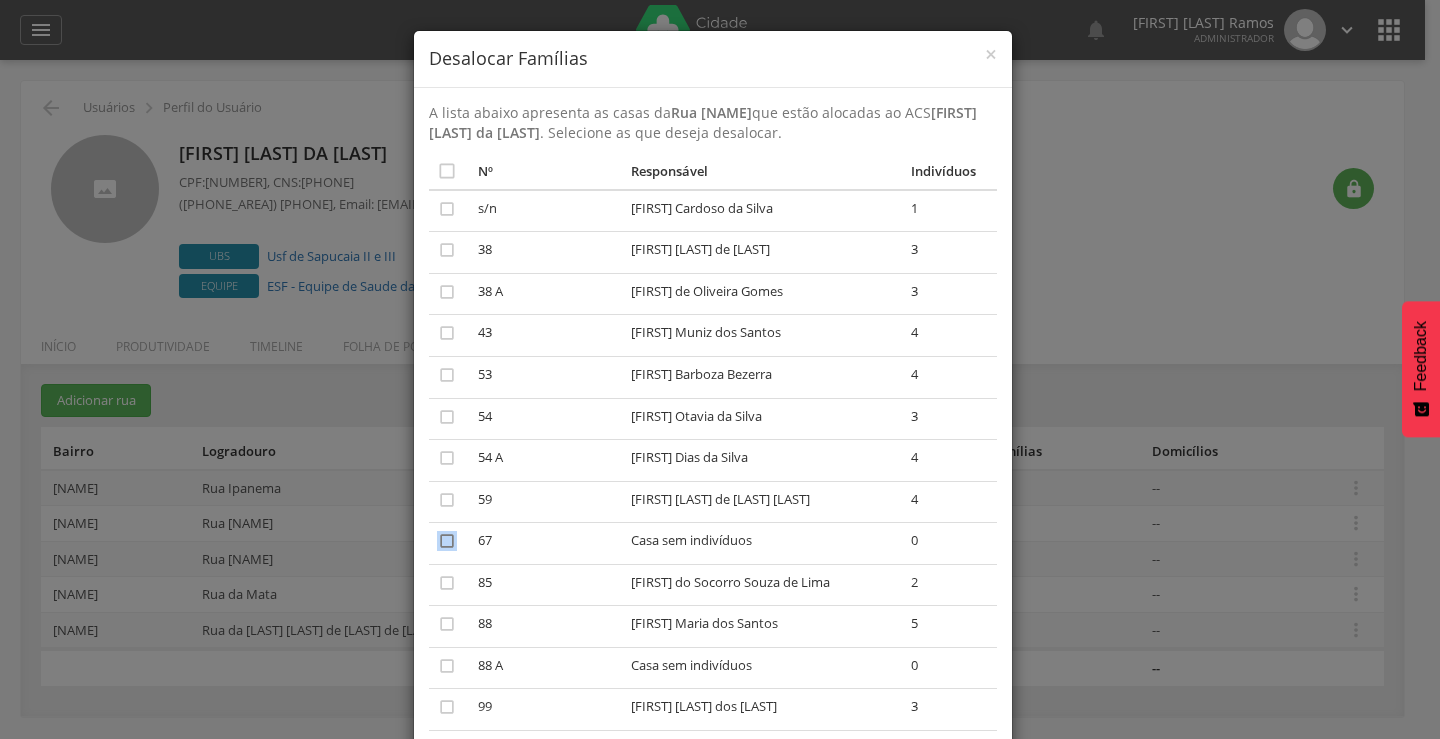 click on "" at bounding box center (447, 541) 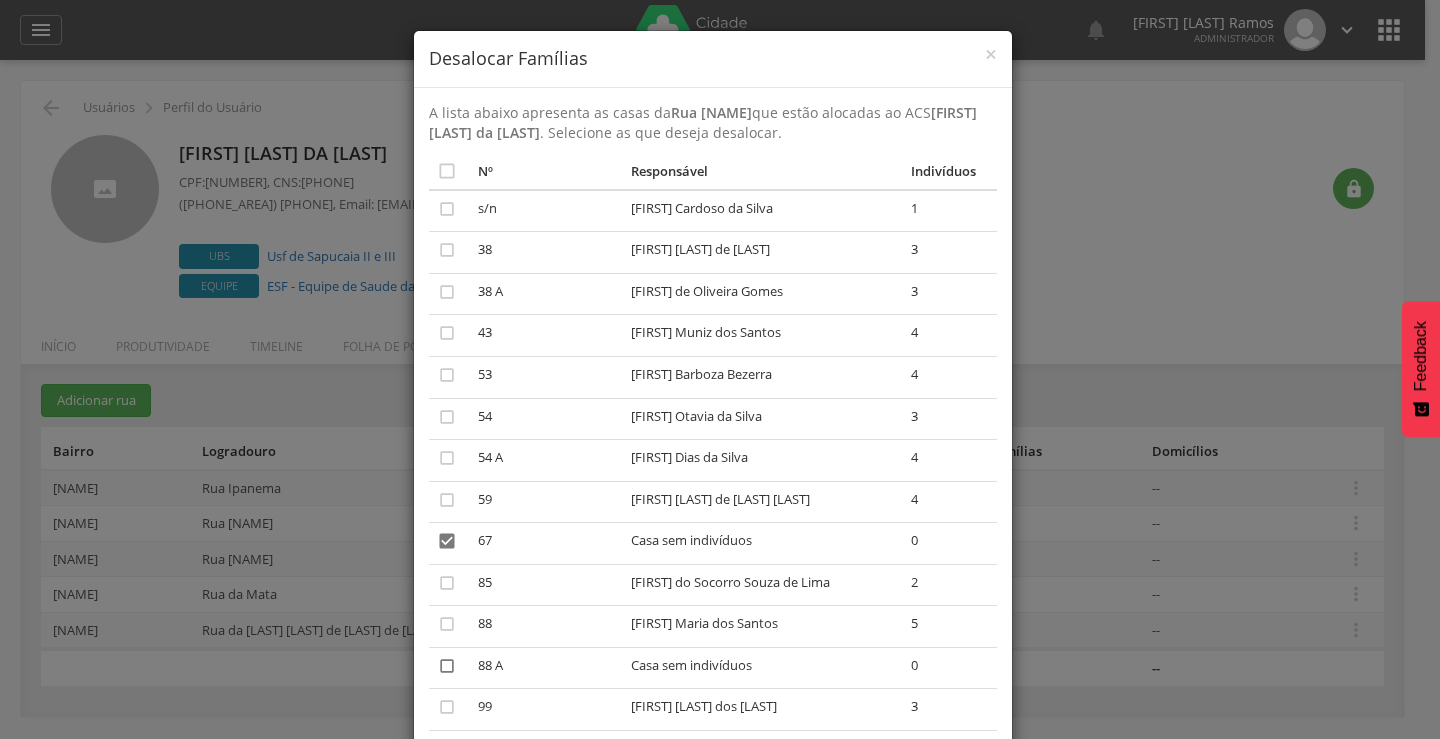 click on "" at bounding box center [447, 666] 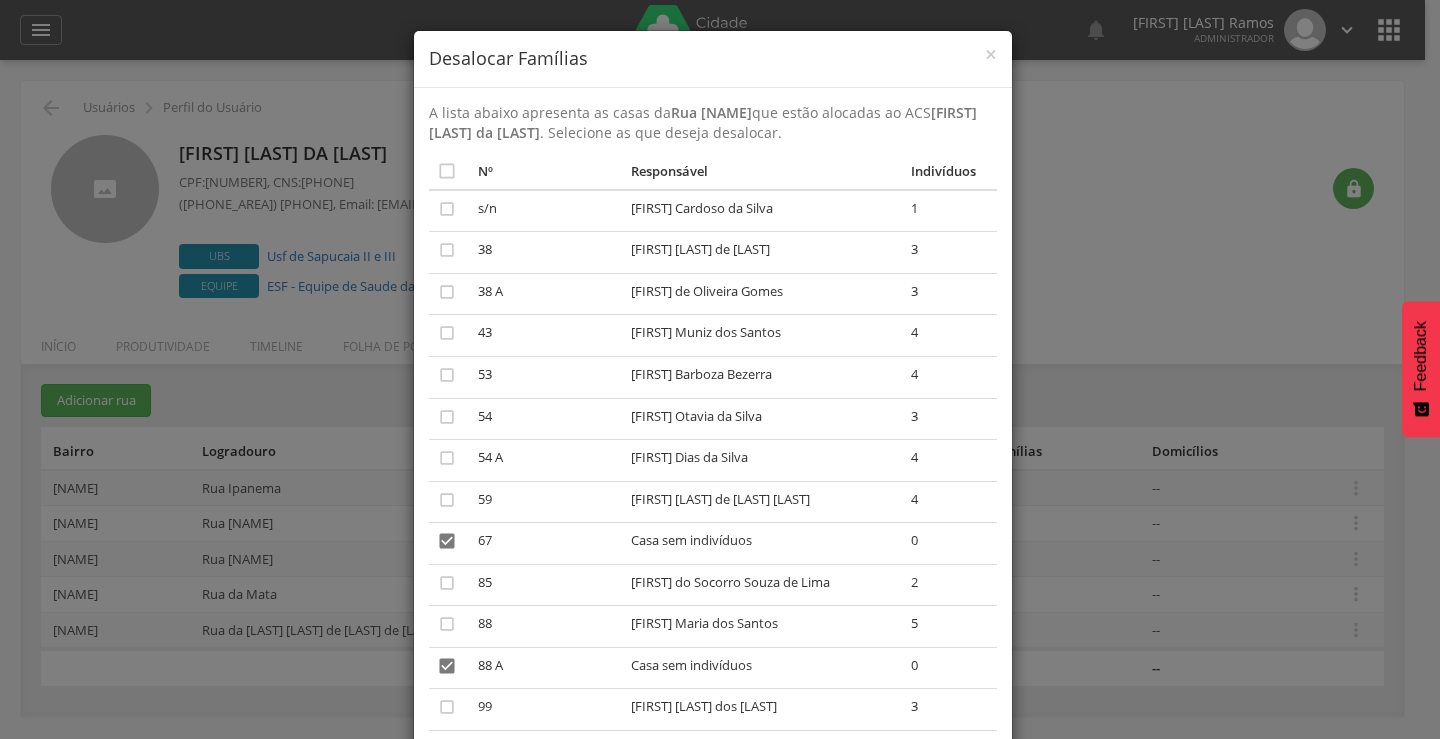 scroll, scrollTop: 647, scrollLeft: 0, axis: vertical 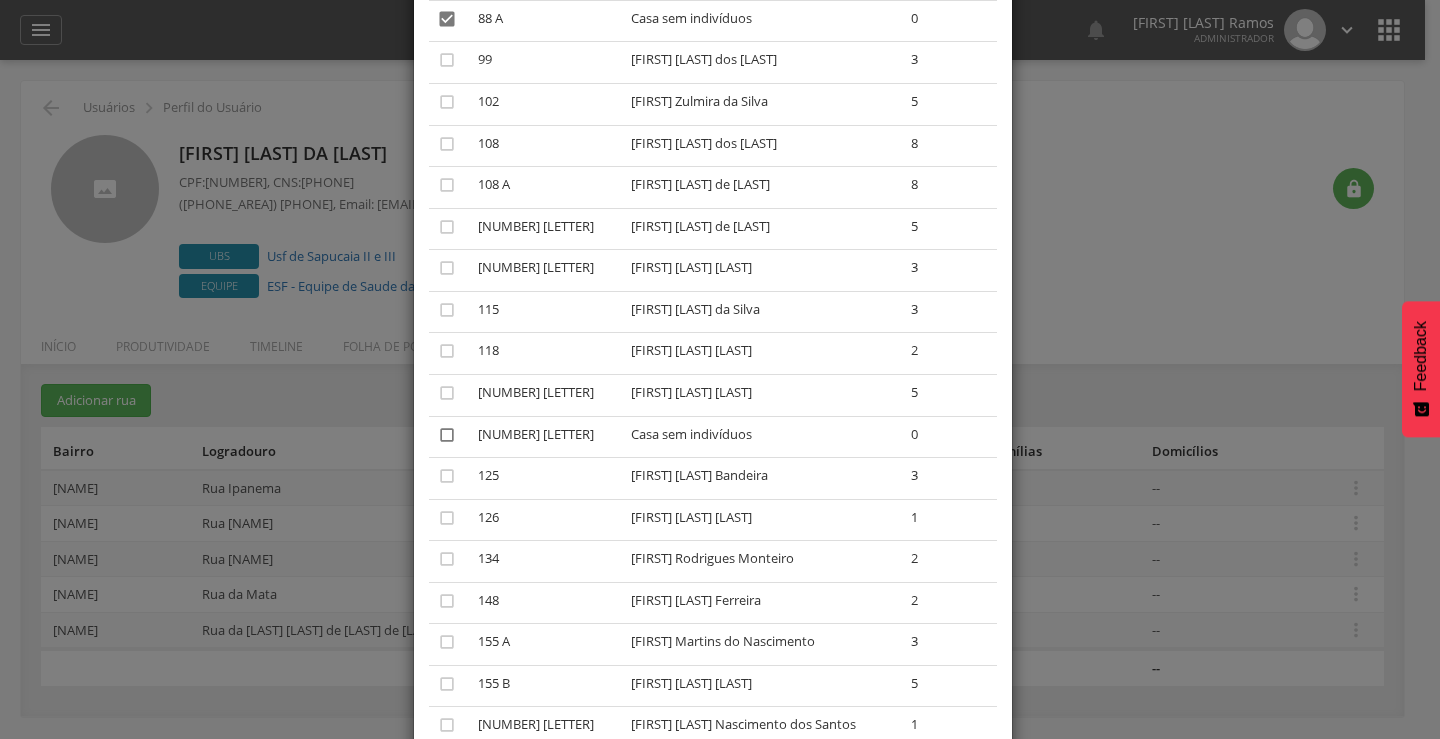 click on "" at bounding box center (447, 435) 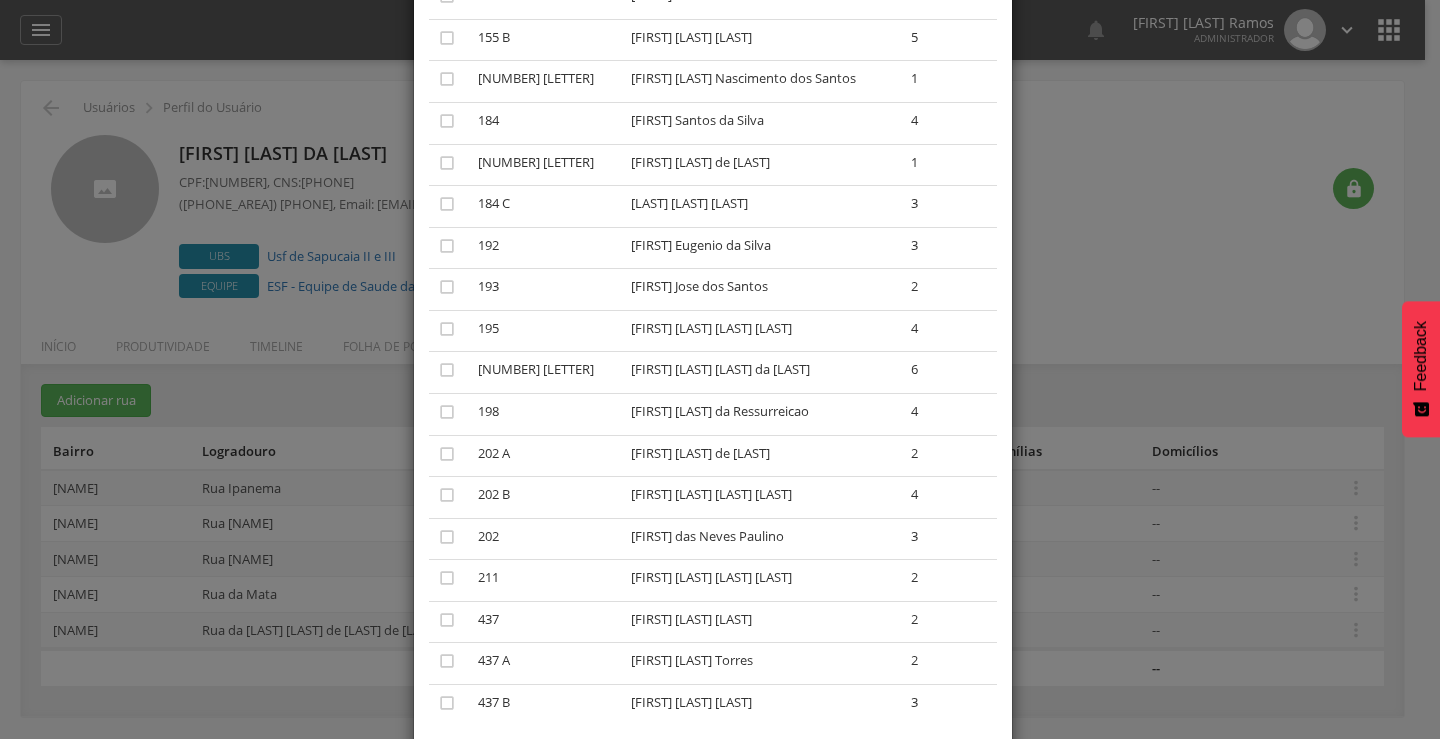scroll, scrollTop: 1410, scrollLeft: 0, axis: vertical 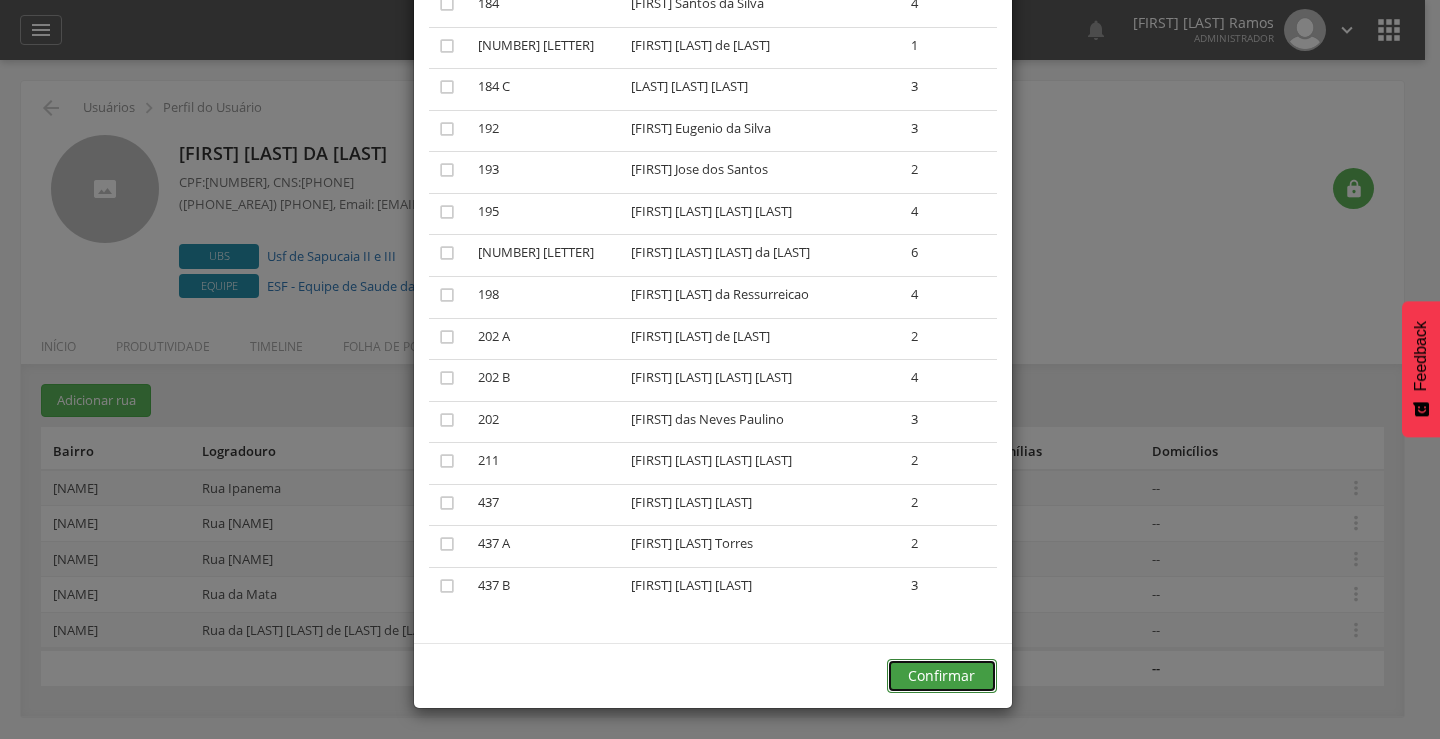 click on "Confirmar" at bounding box center [942, 676] 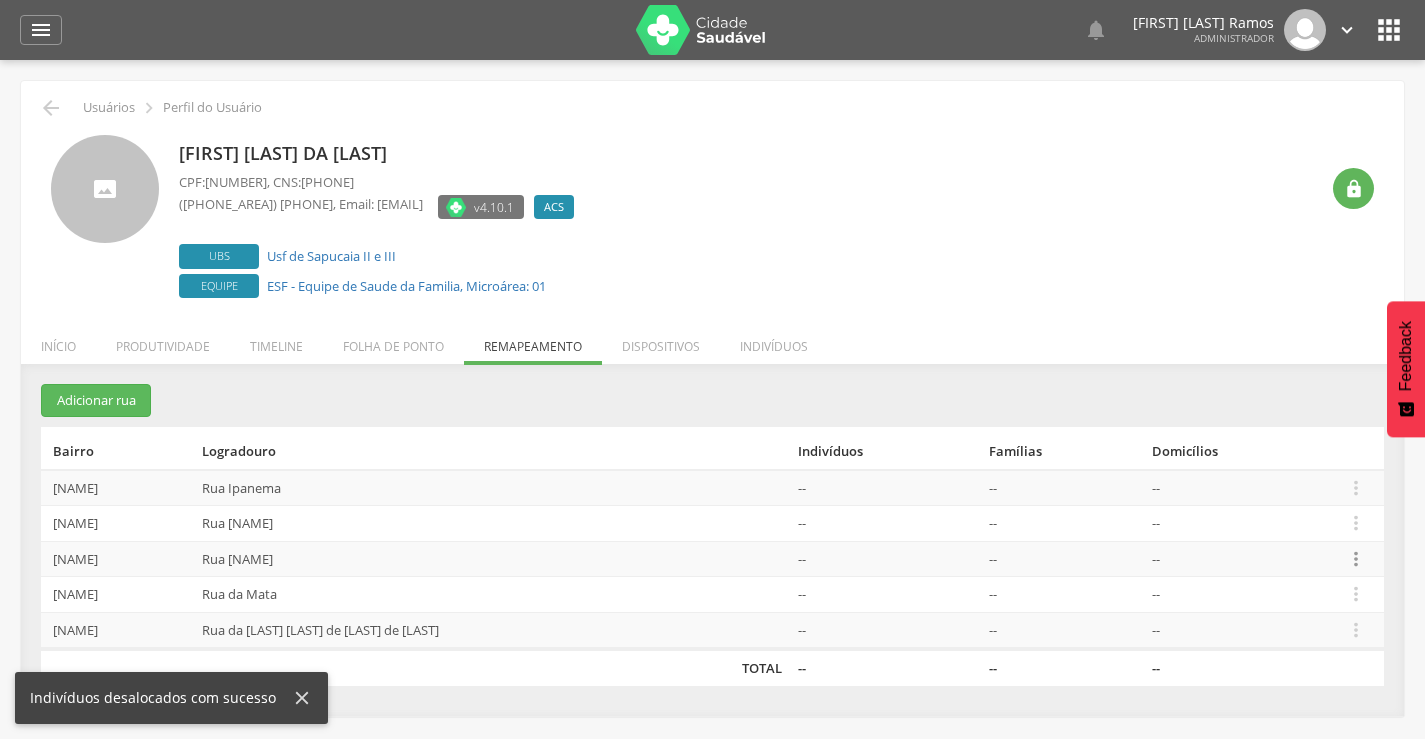 click on "" at bounding box center [1356, 559] 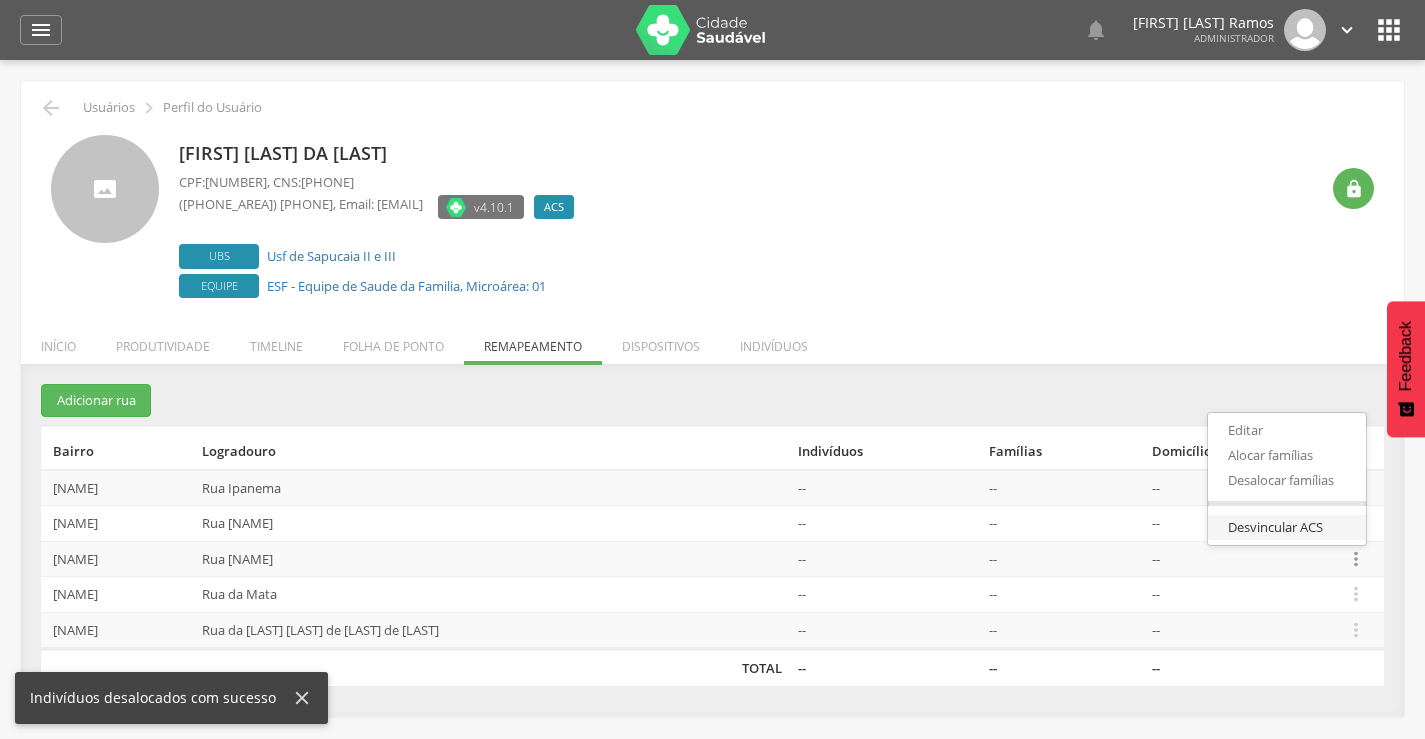 click on "Desvincular ACS" at bounding box center (1287, 527) 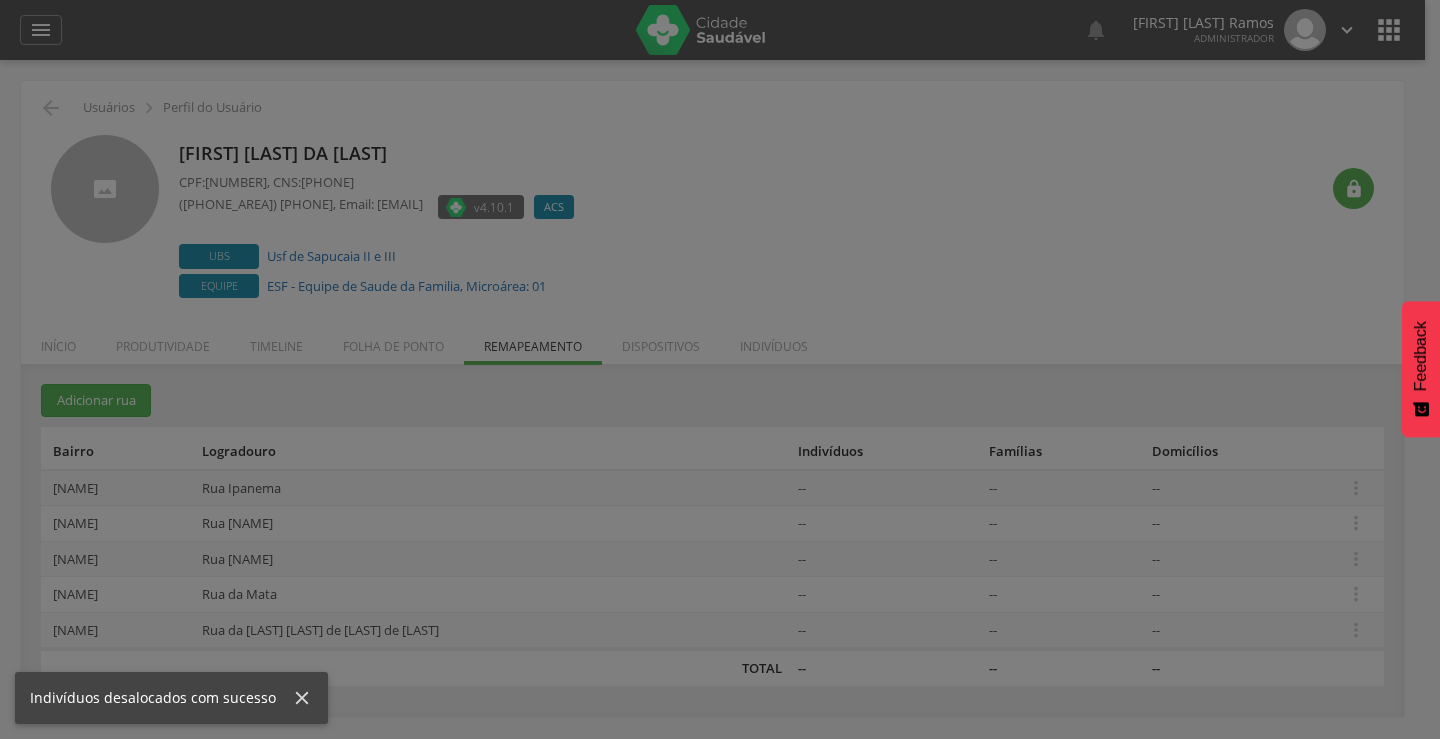 scroll, scrollTop: 0, scrollLeft: 0, axis: both 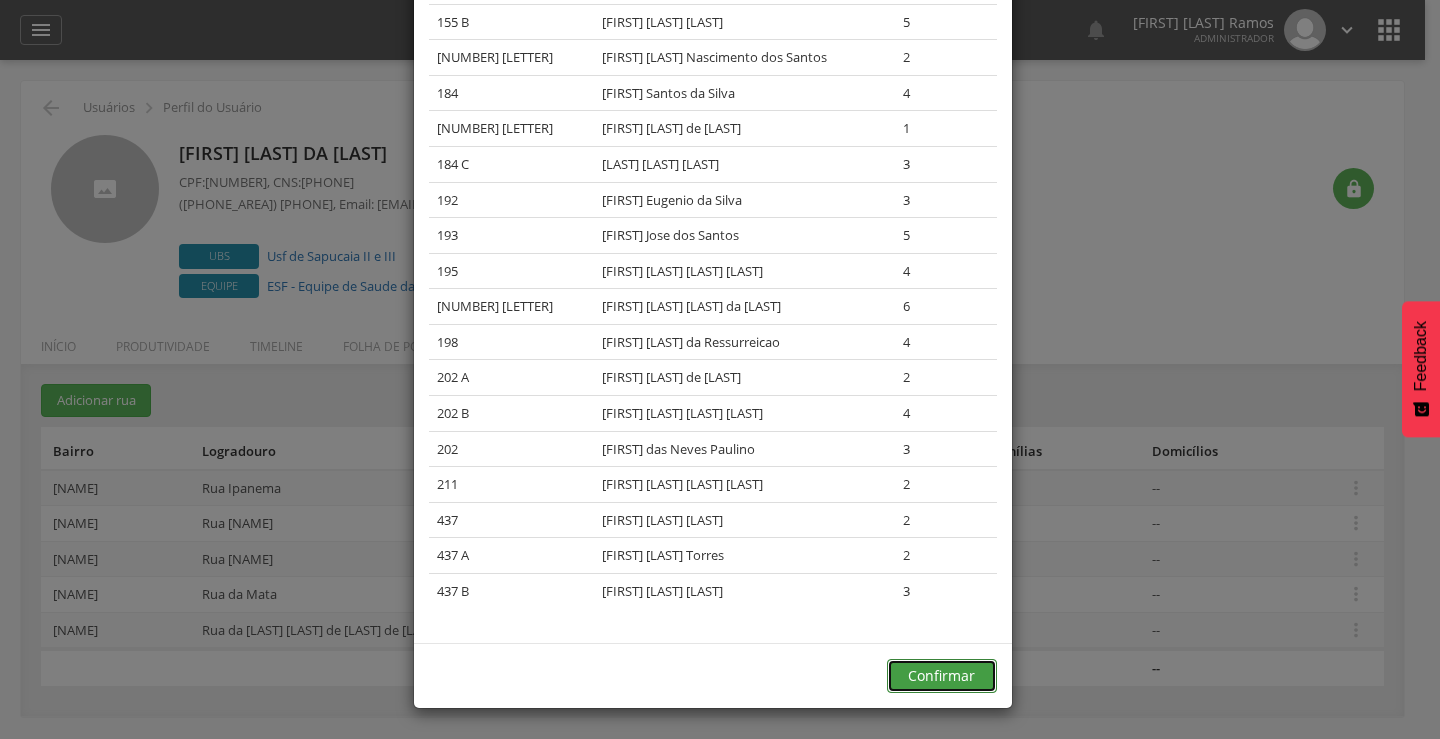 click on "Confirmar" at bounding box center (942, 676) 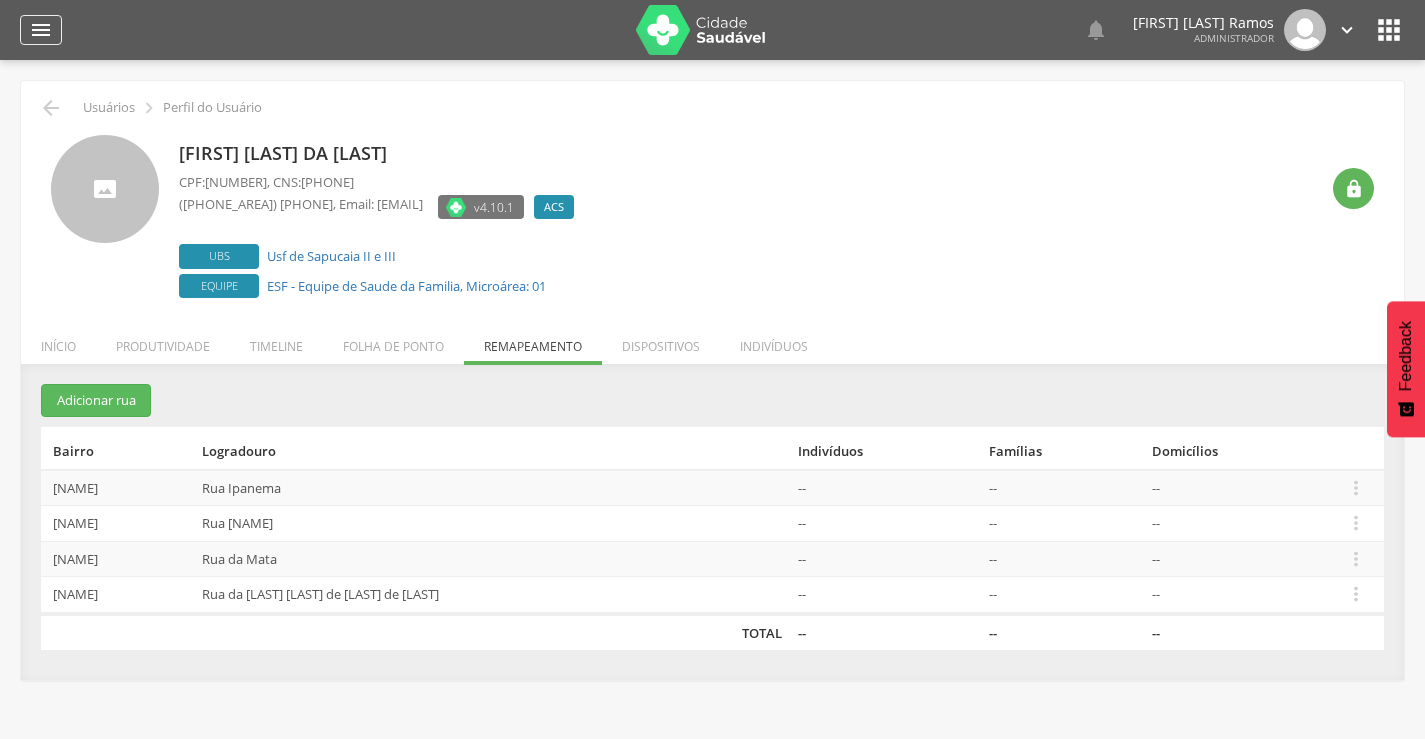 click on "" at bounding box center (41, 30) 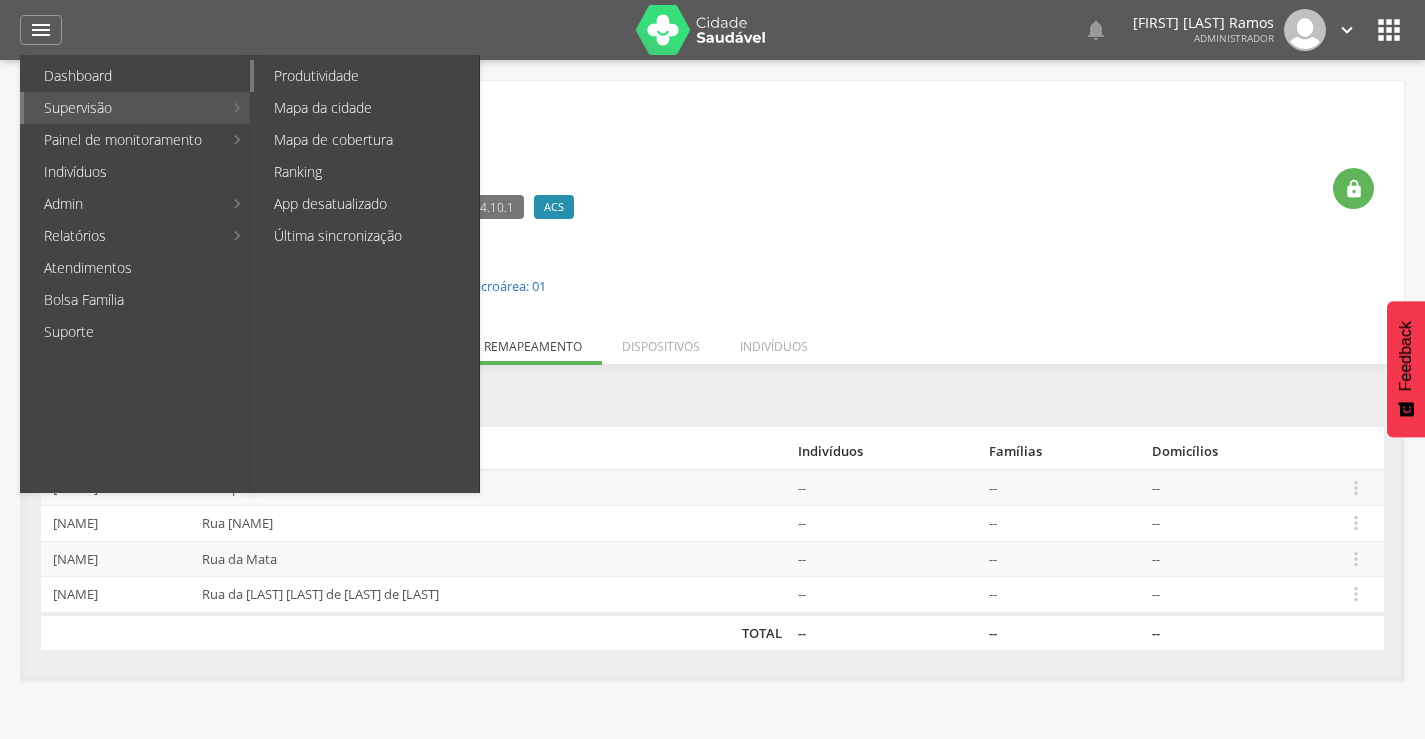 click on "Produtividade" at bounding box center [366, 76] 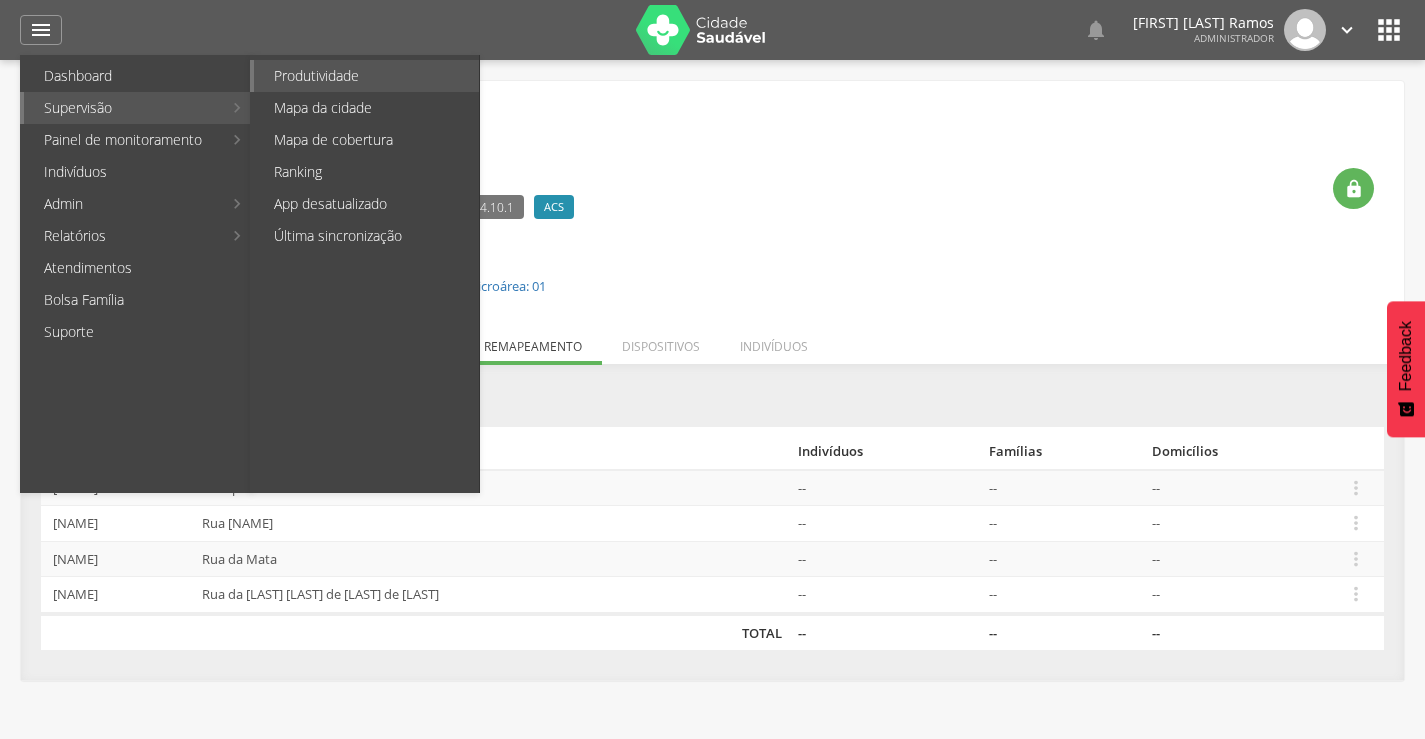 type on "**********" 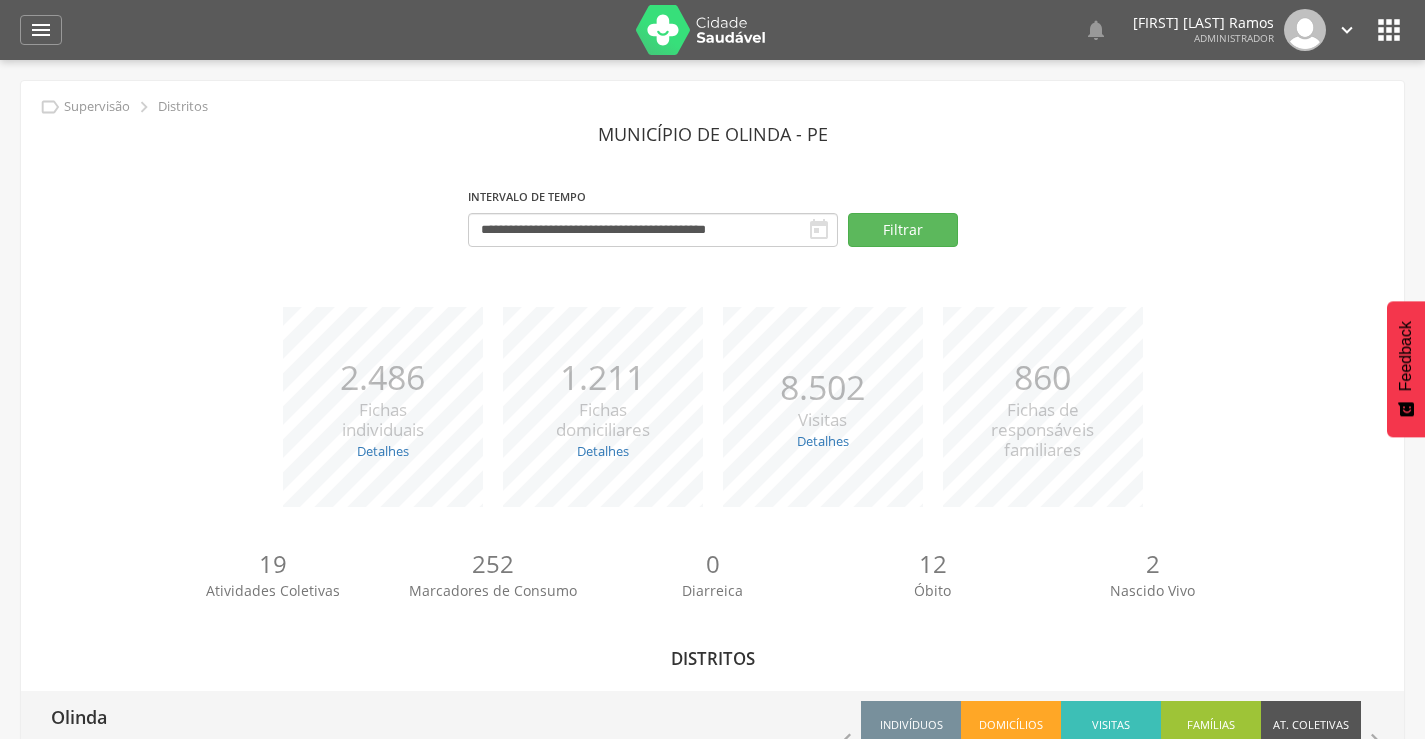 click on "Olinda" at bounding box center [79, 711] 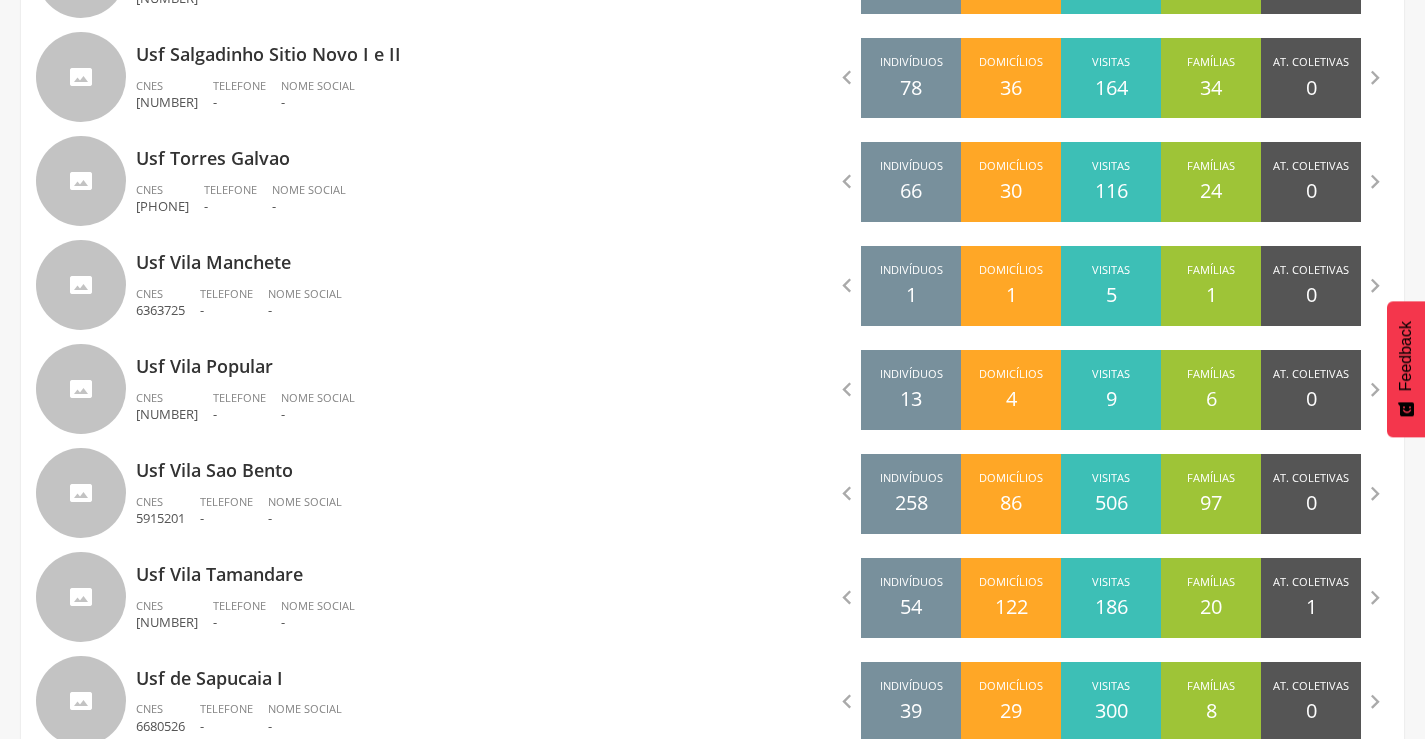 scroll, scrollTop: 4363, scrollLeft: 0, axis: vertical 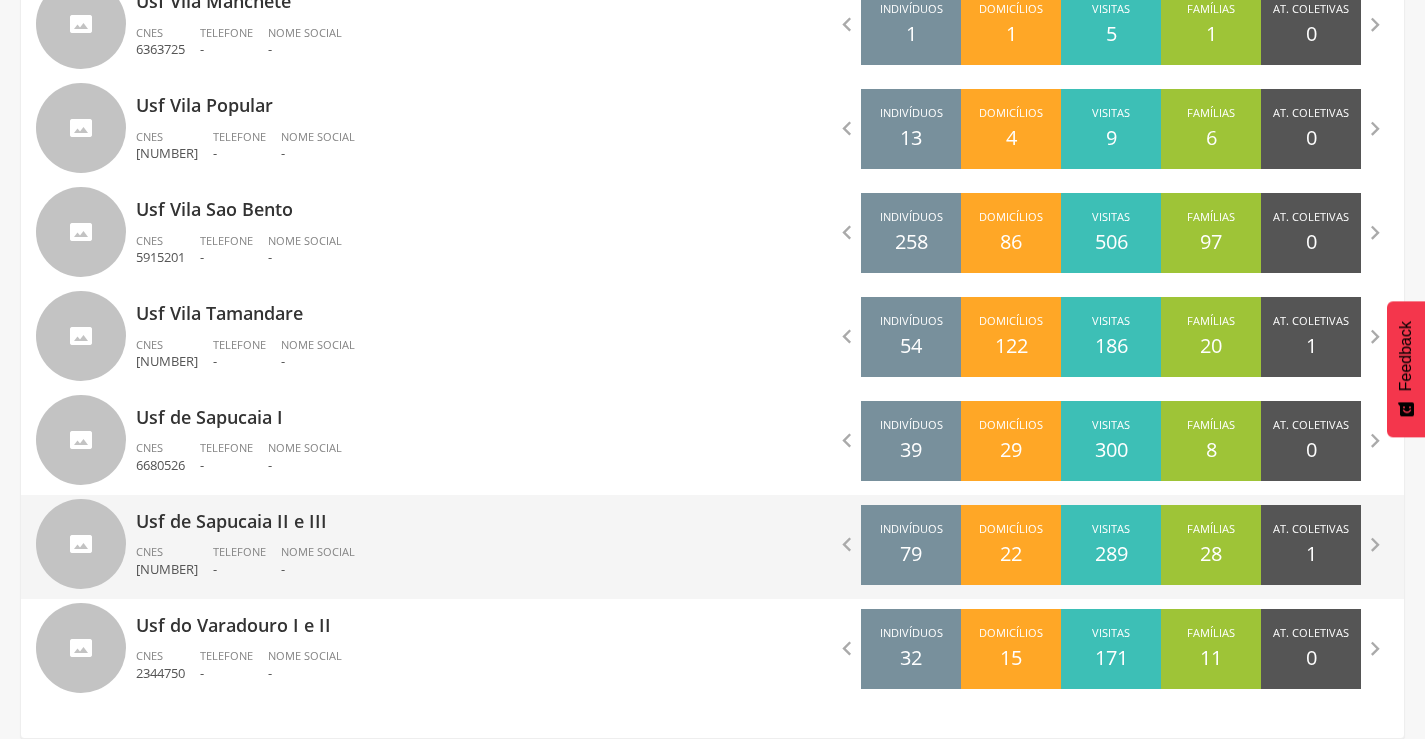 click on "Usf de Sapucaia II e III" at bounding box center [417, 515] 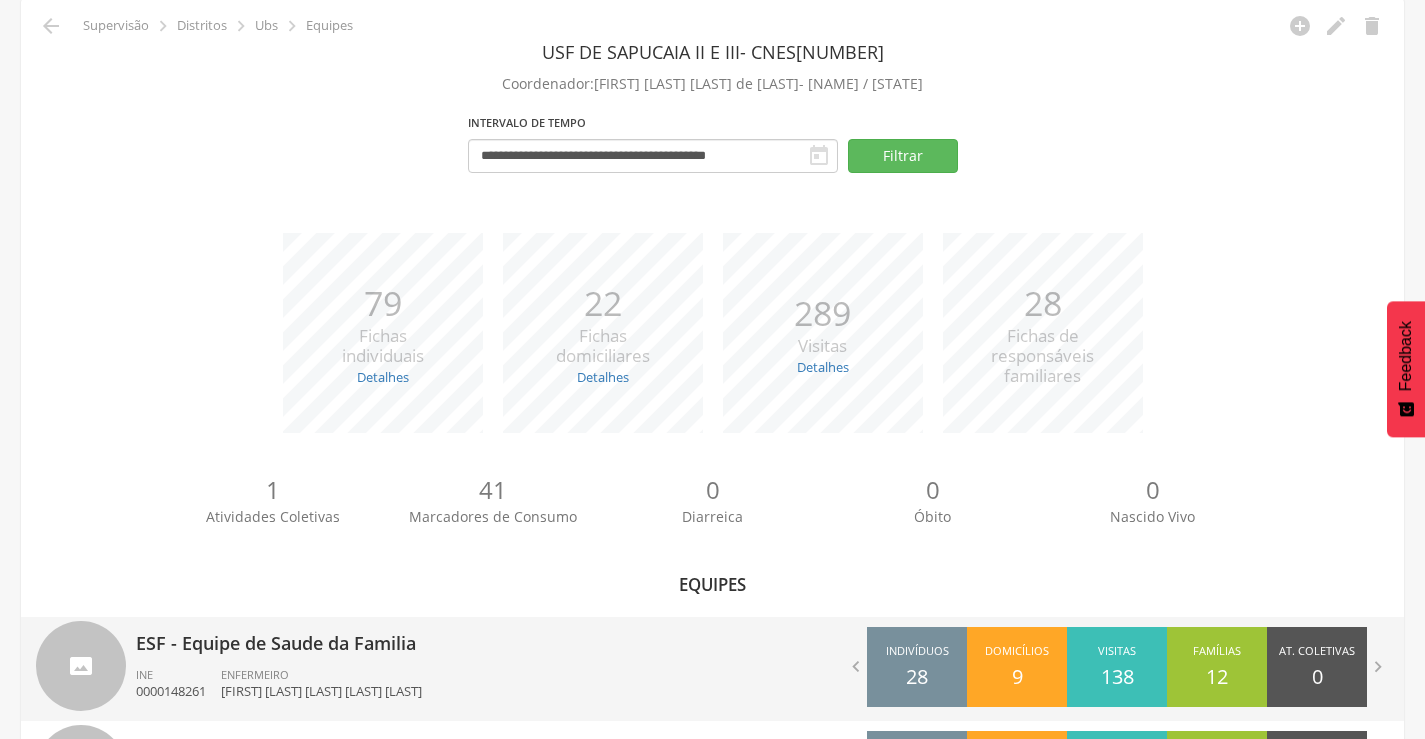 scroll, scrollTop: 308, scrollLeft: 0, axis: vertical 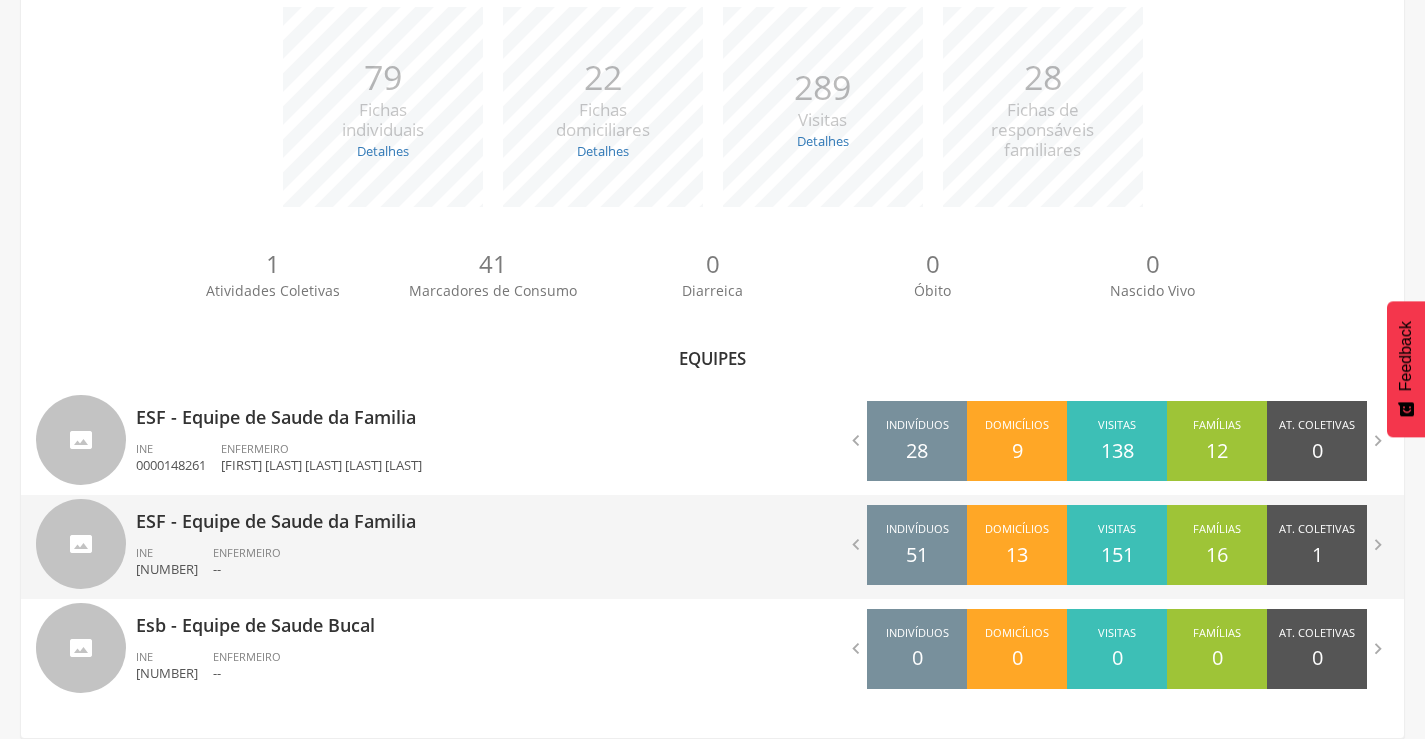 click on "ESF - Equipe de Saude da Familia" at bounding box center (417, 515) 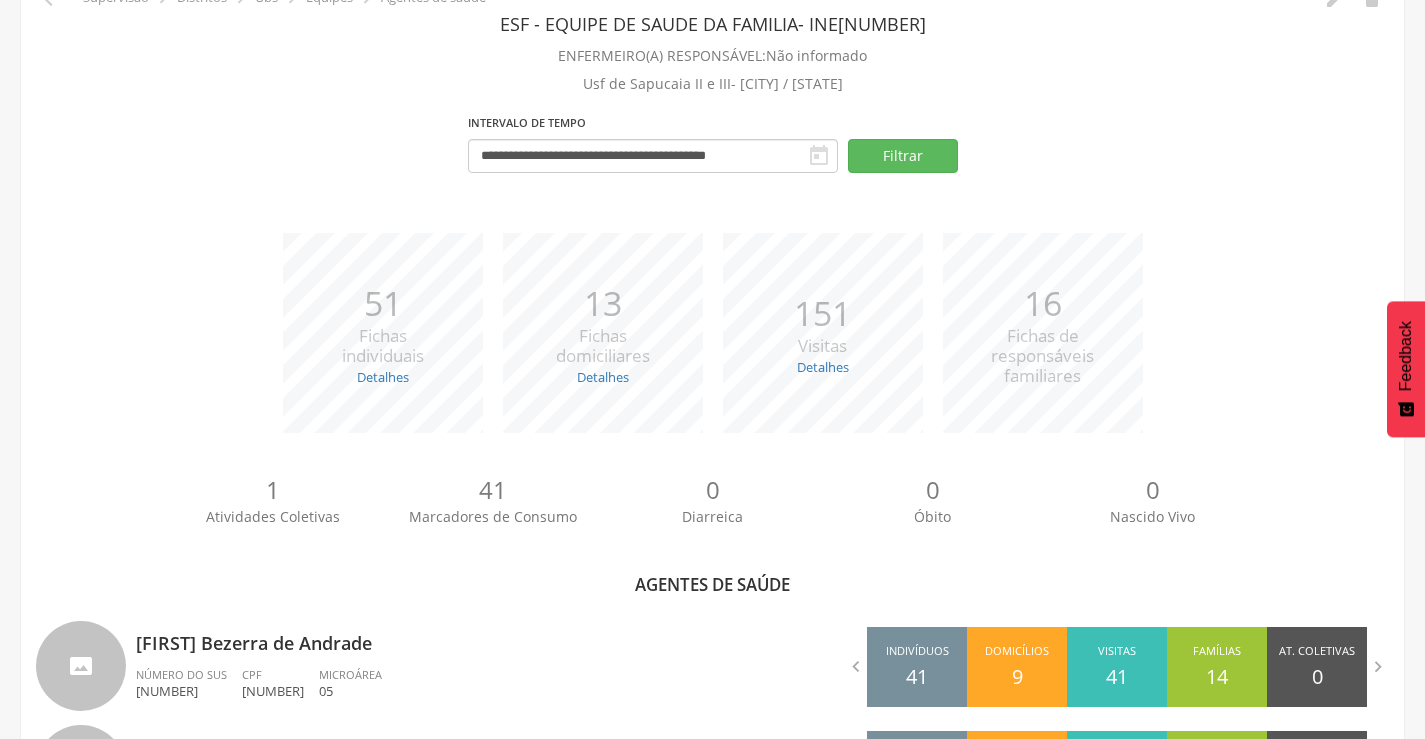 scroll, scrollTop: 648, scrollLeft: 0, axis: vertical 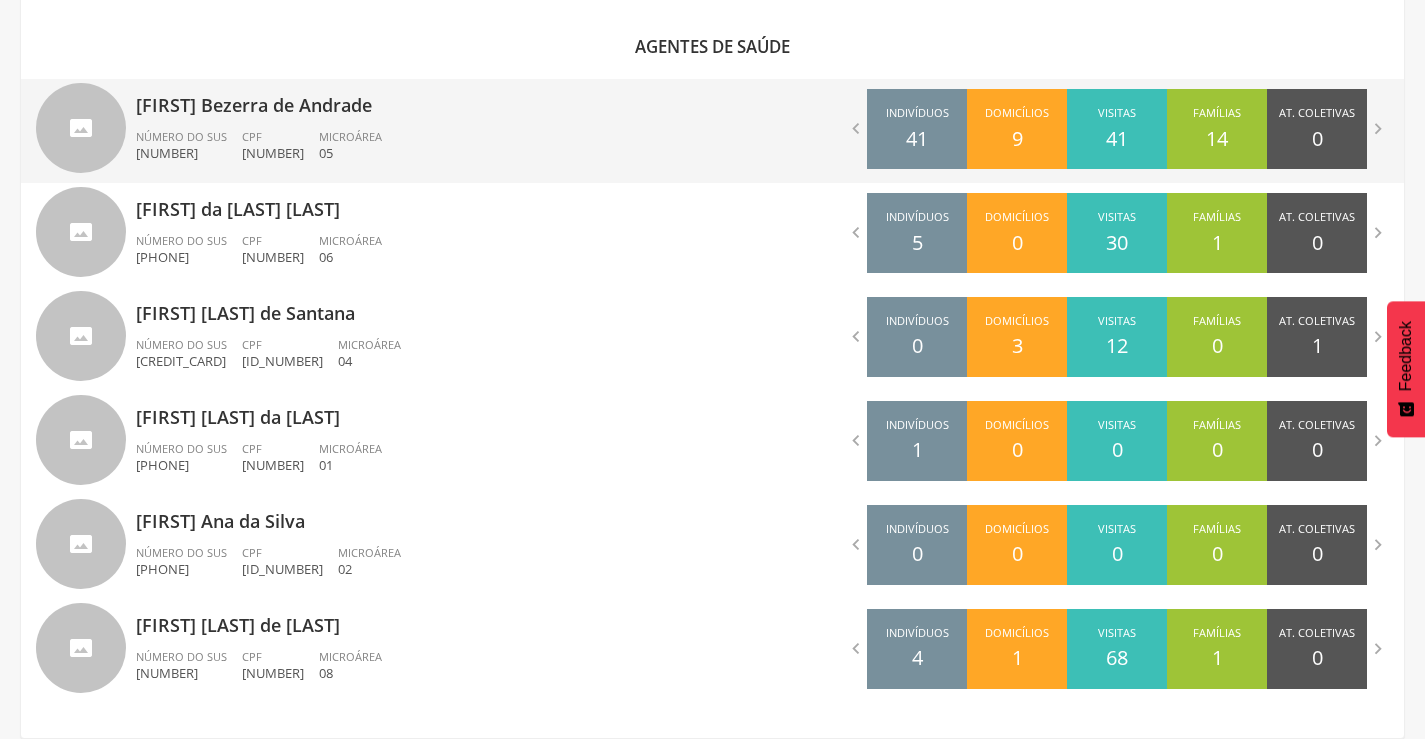 click on "[FIRST] Bezerra de Andrade" at bounding box center (417, 99) 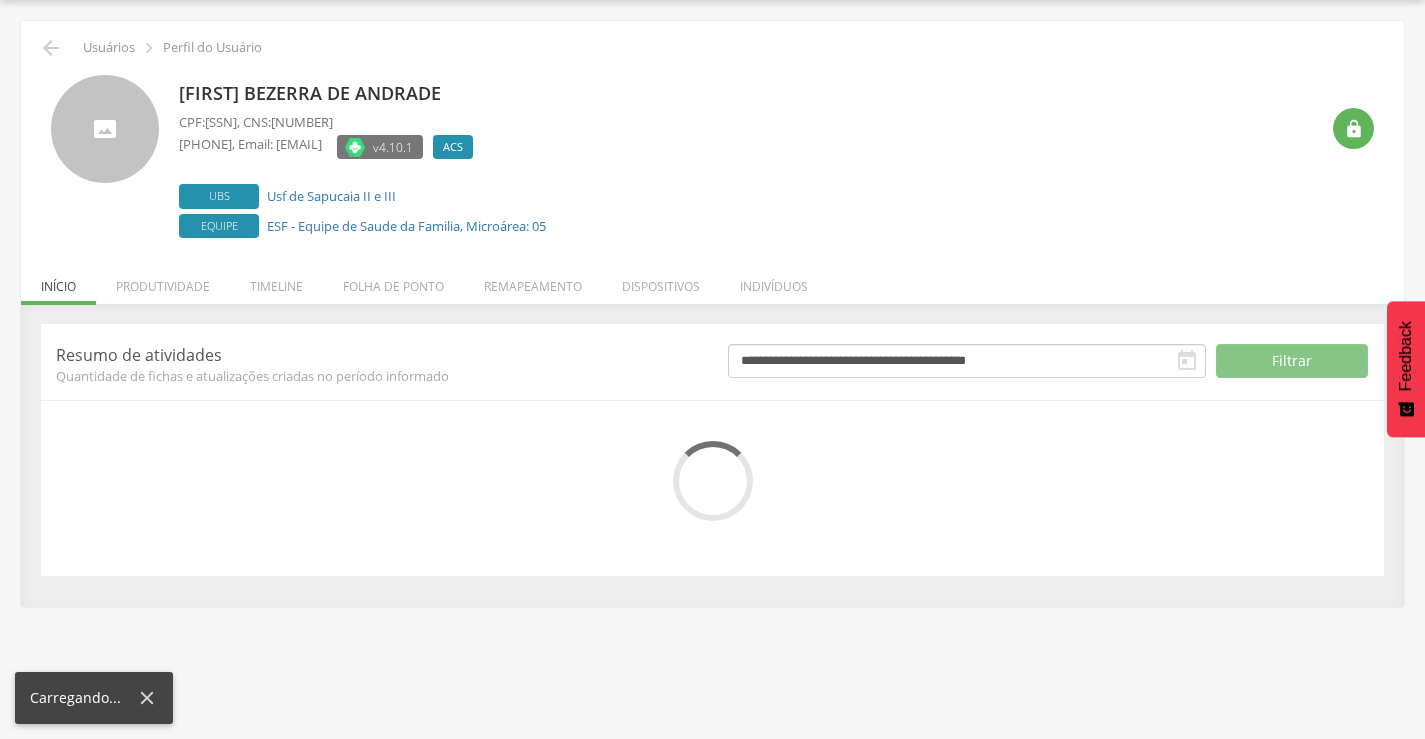 click on "Remapeamento" at bounding box center (533, 281) 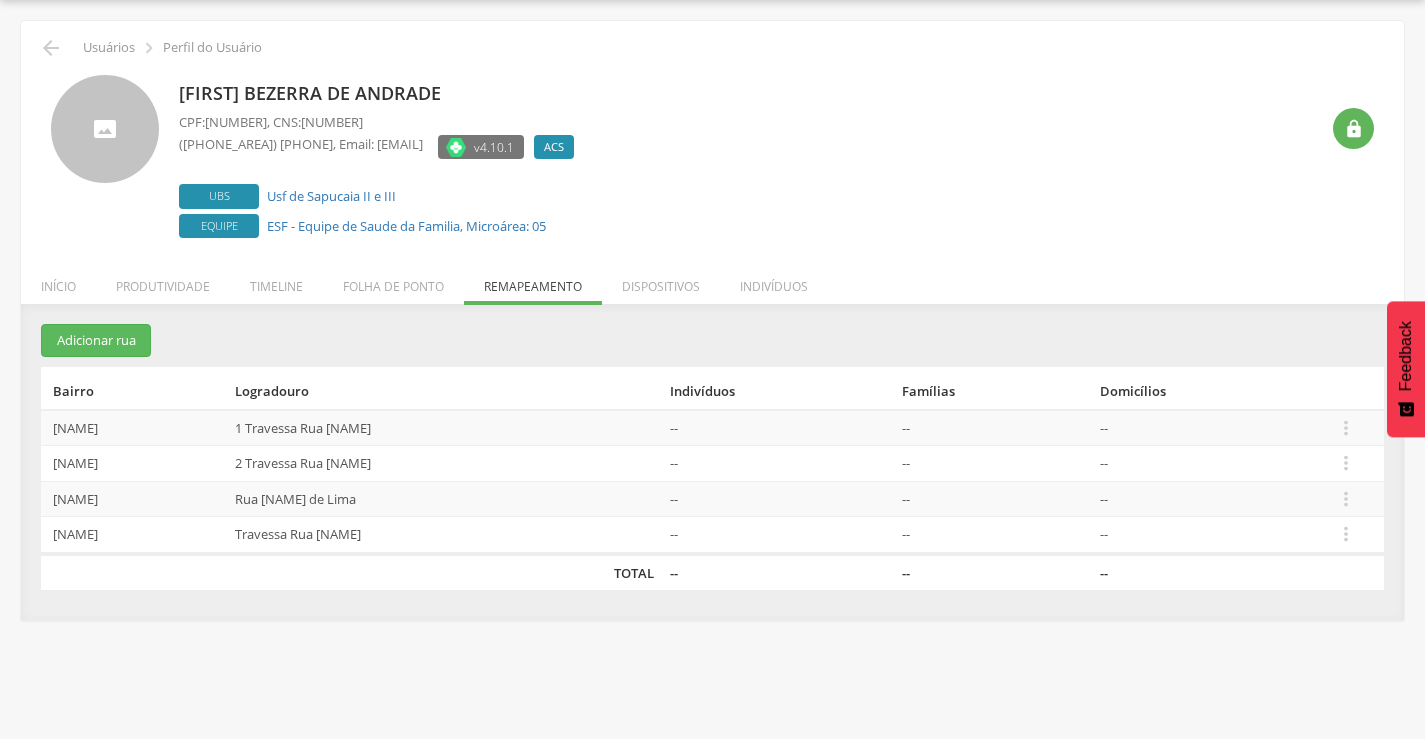 click on "
Usuários

Perfil do Usuário" at bounding box center (712, 48) 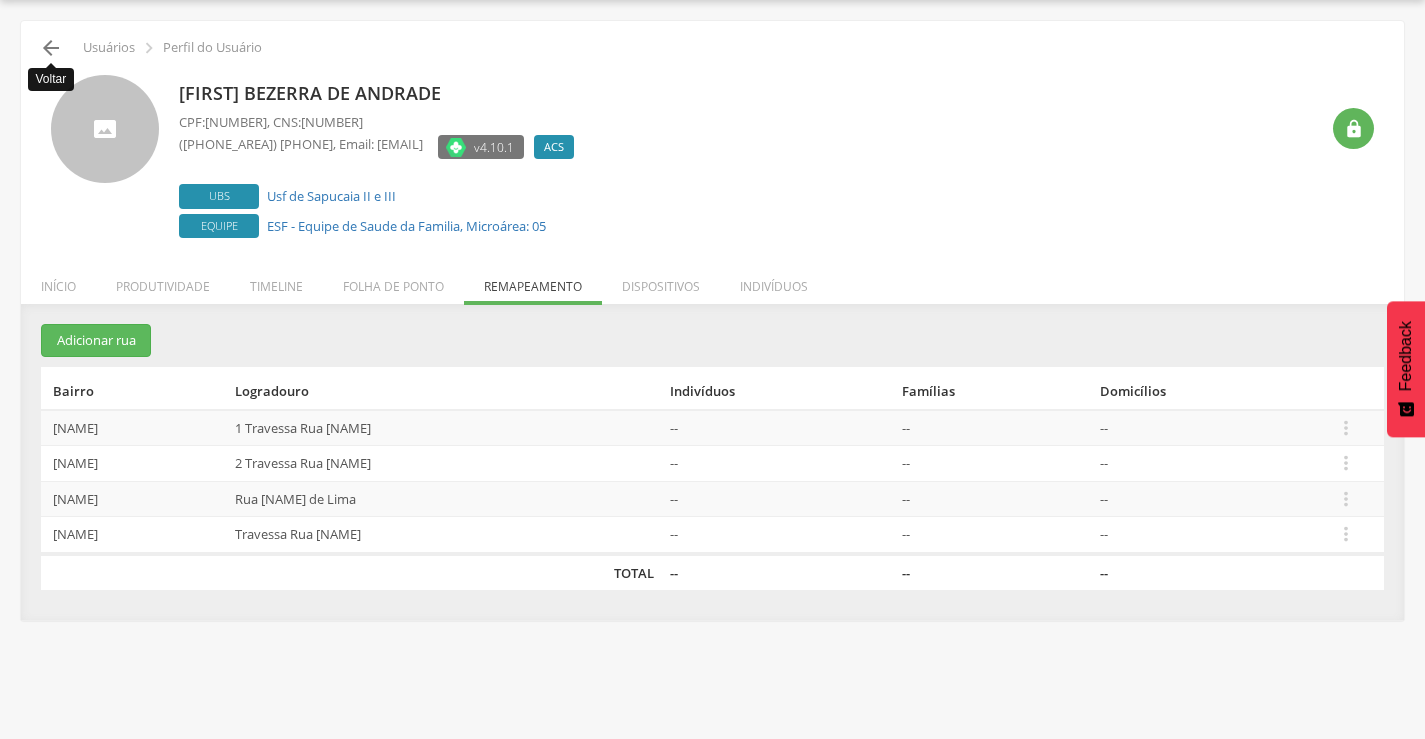 click on "" at bounding box center (51, 48) 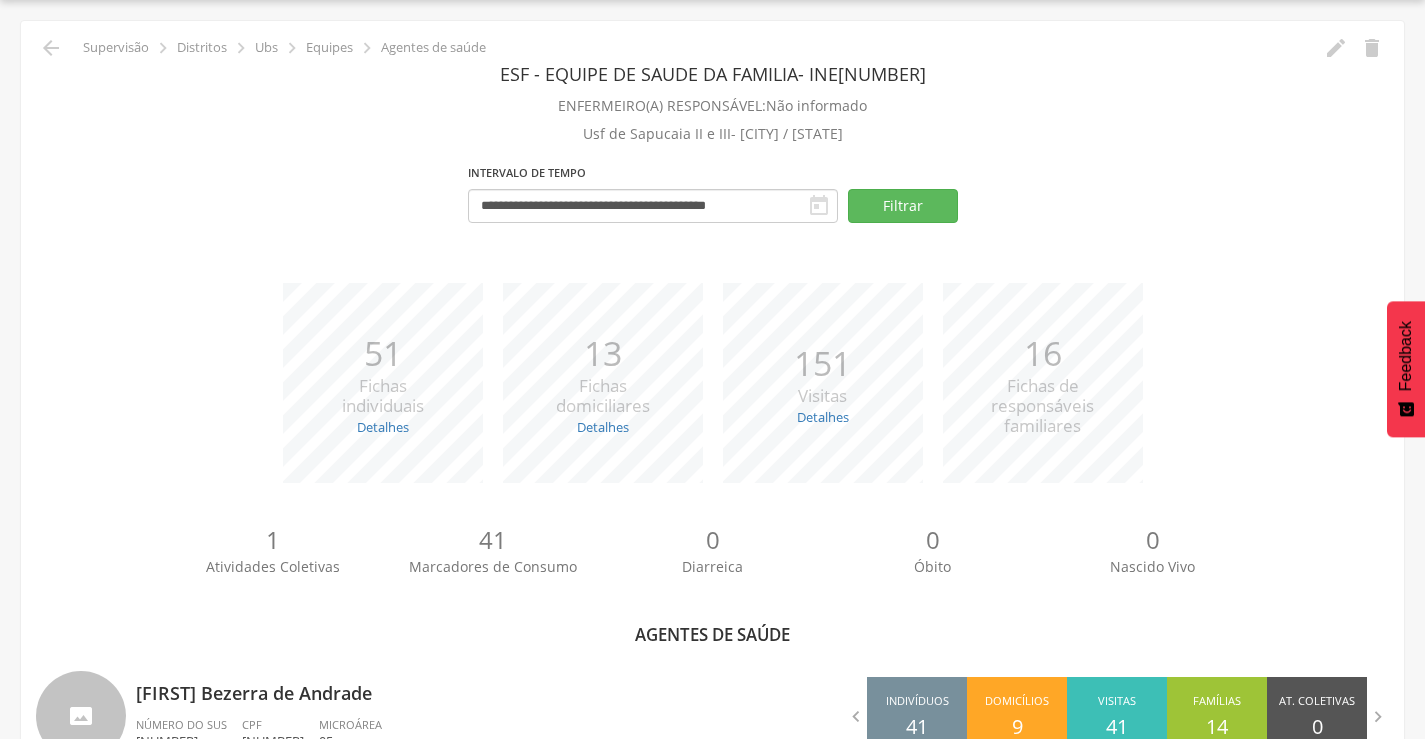 scroll, scrollTop: 648, scrollLeft: 0, axis: vertical 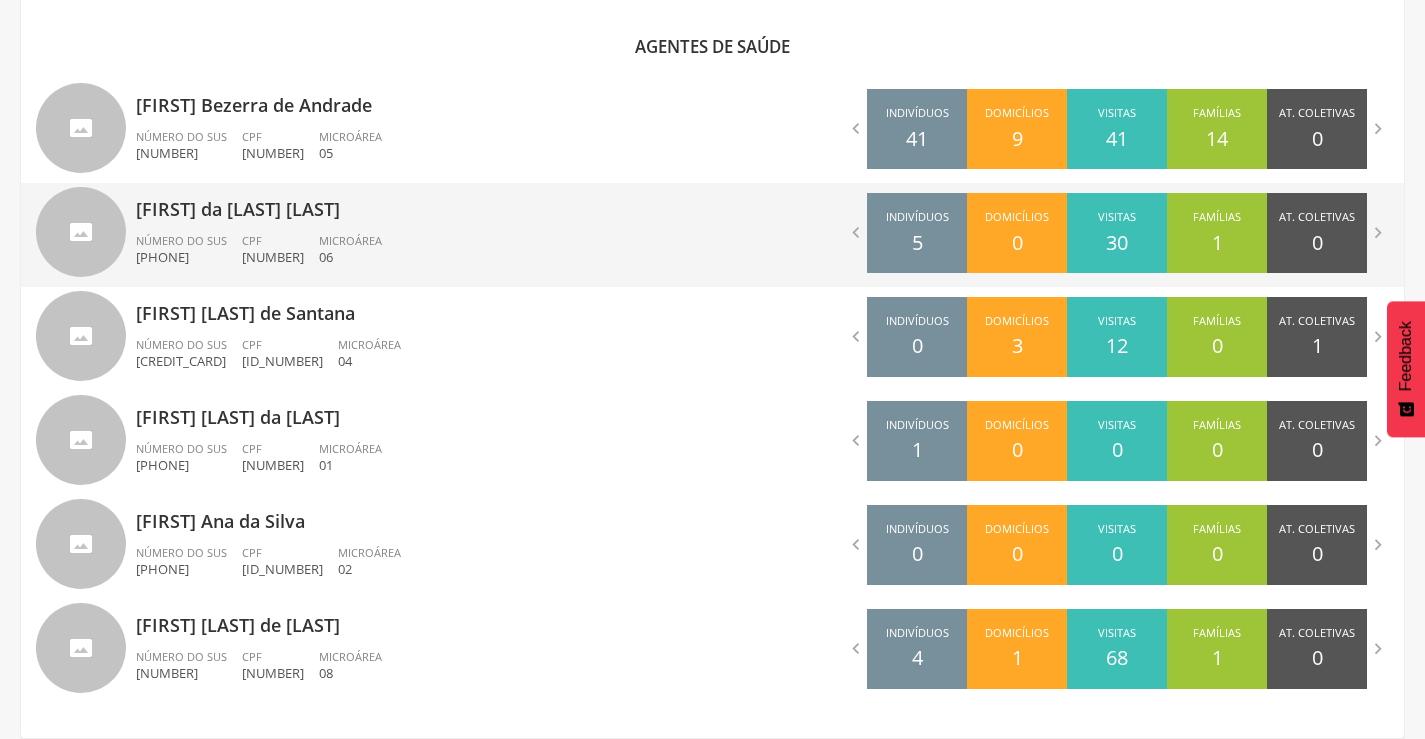 click on "[FIRST] da [LAST] [LAST]" at bounding box center (417, 203) 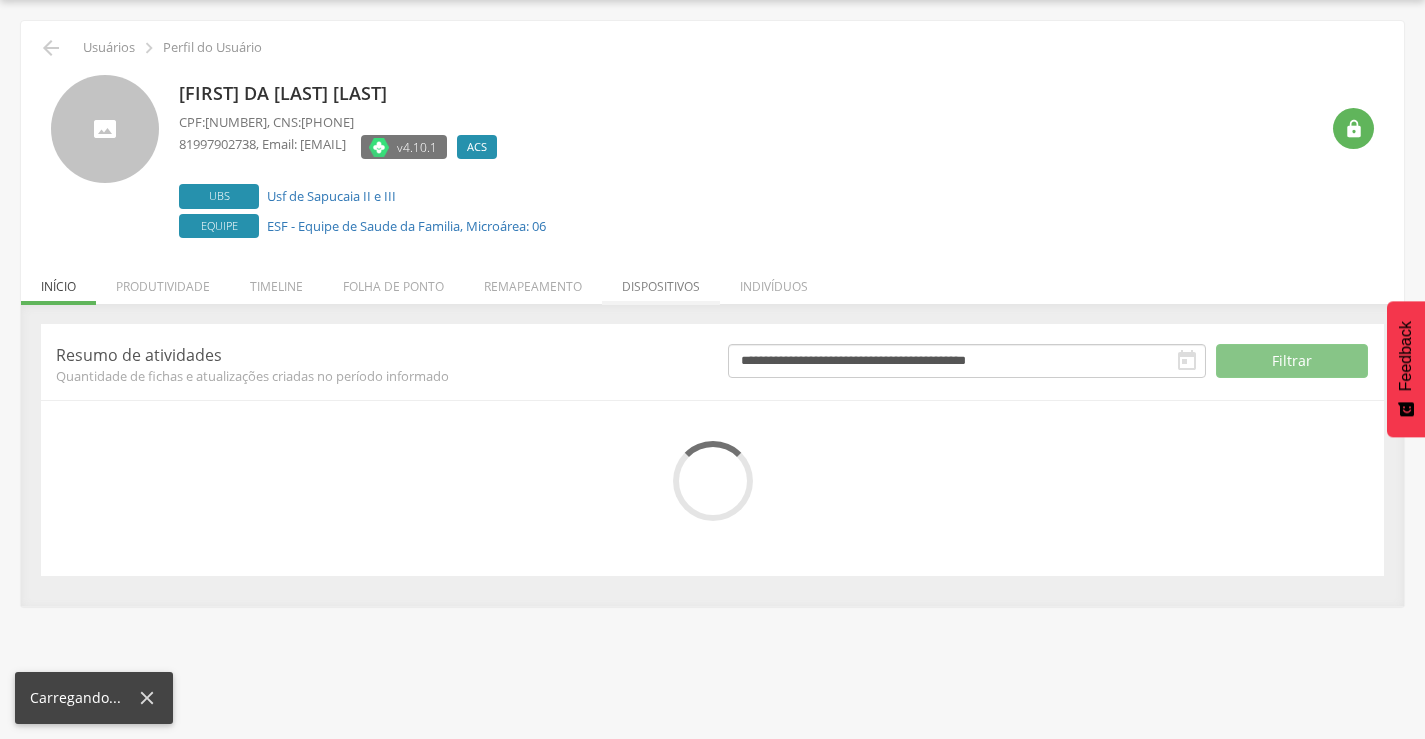scroll, scrollTop: 113, scrollLeft: 0, axis: vertical 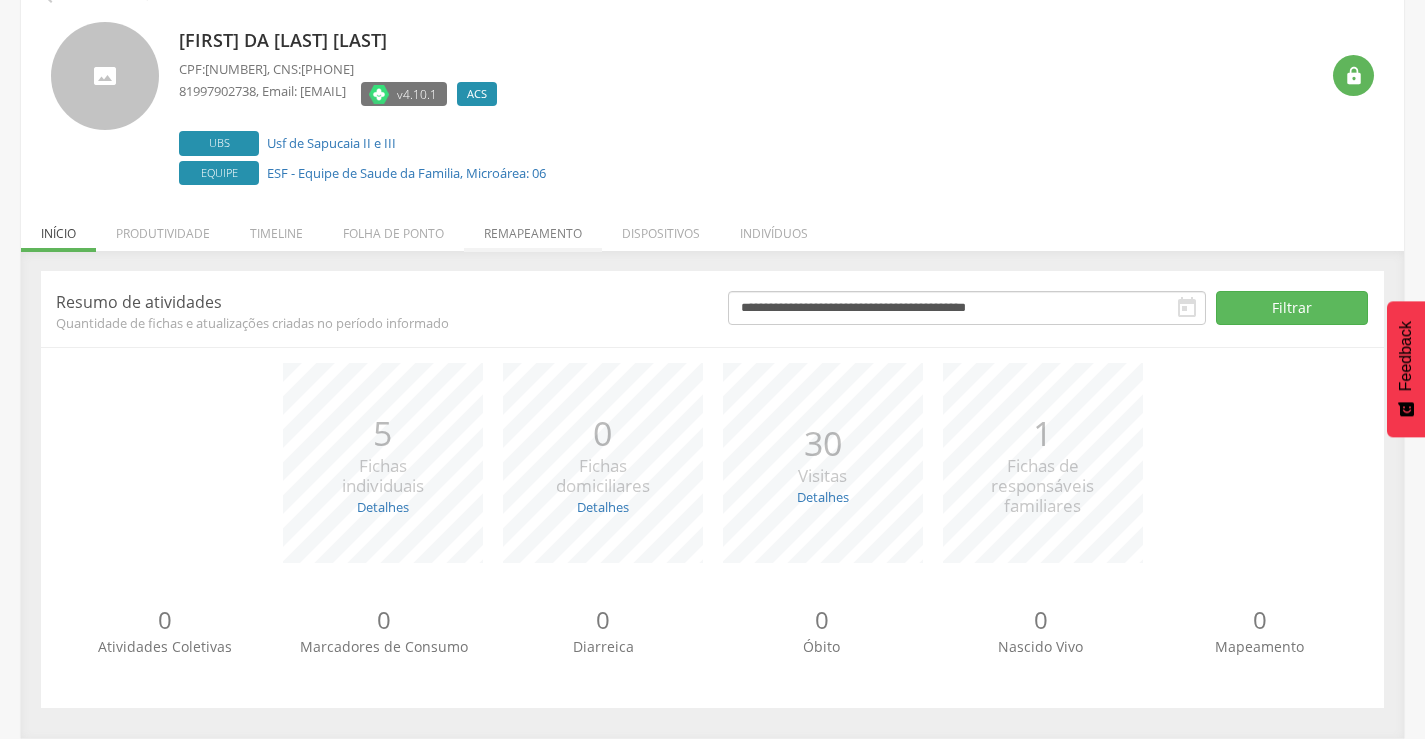 click on "Remapeamento" at bounding box center [533, 228] 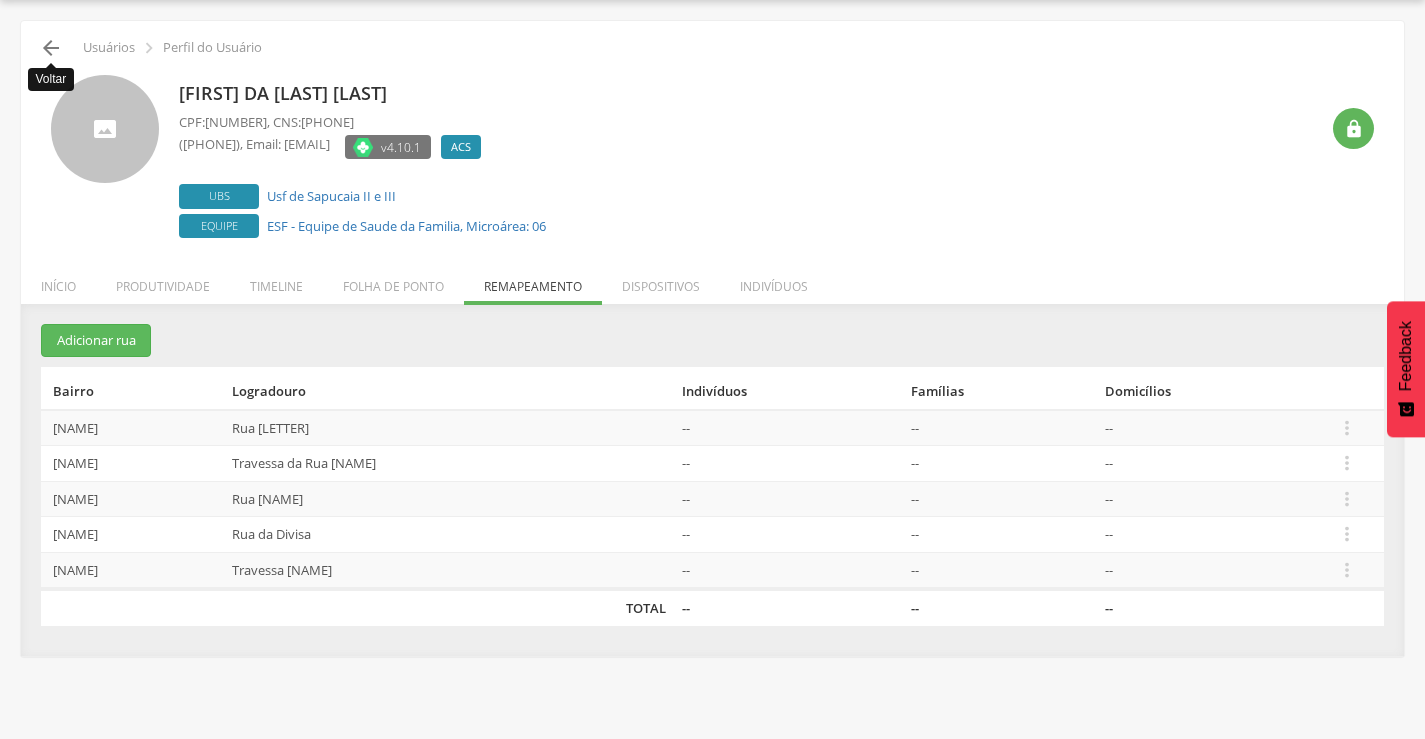 click on "" at bounding box center (51, 48) 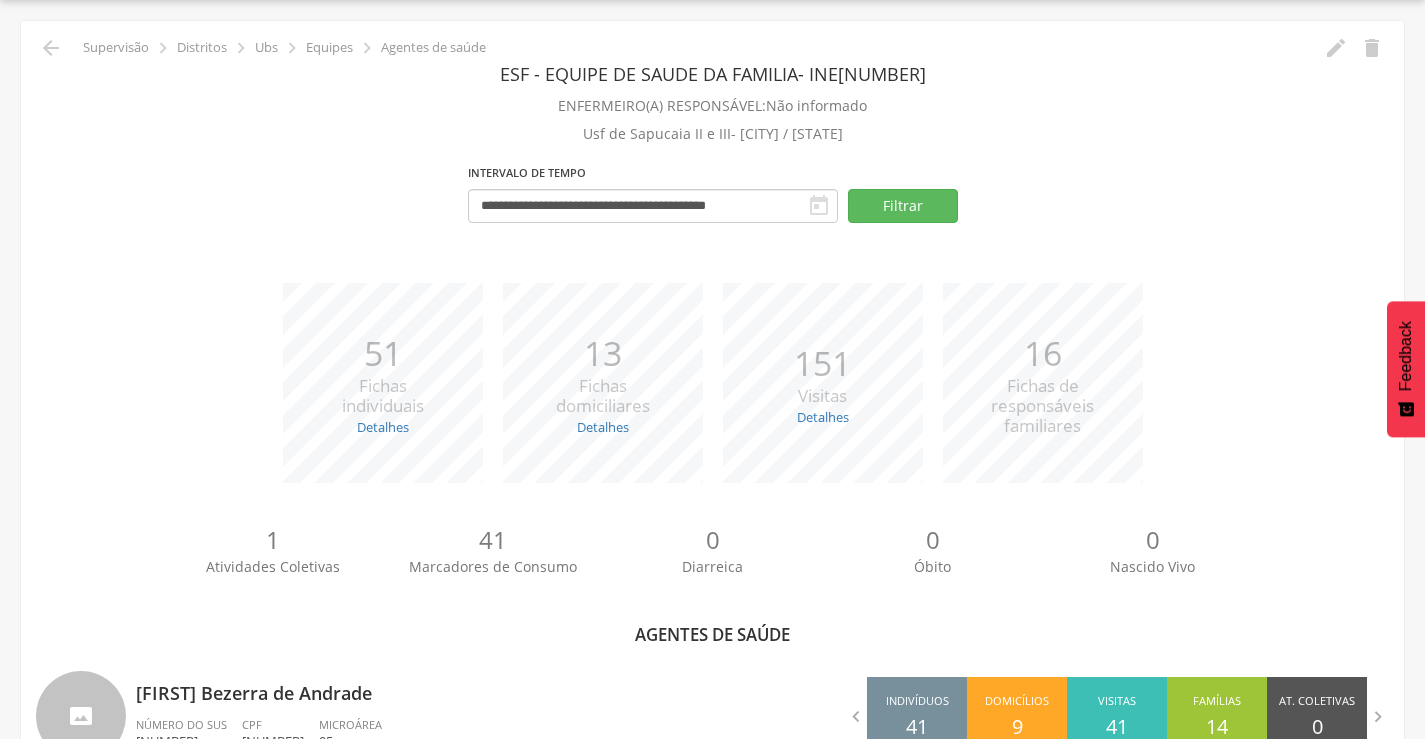 scroll, scrollTop: 648, scrollLeft: 0, axis: vertical 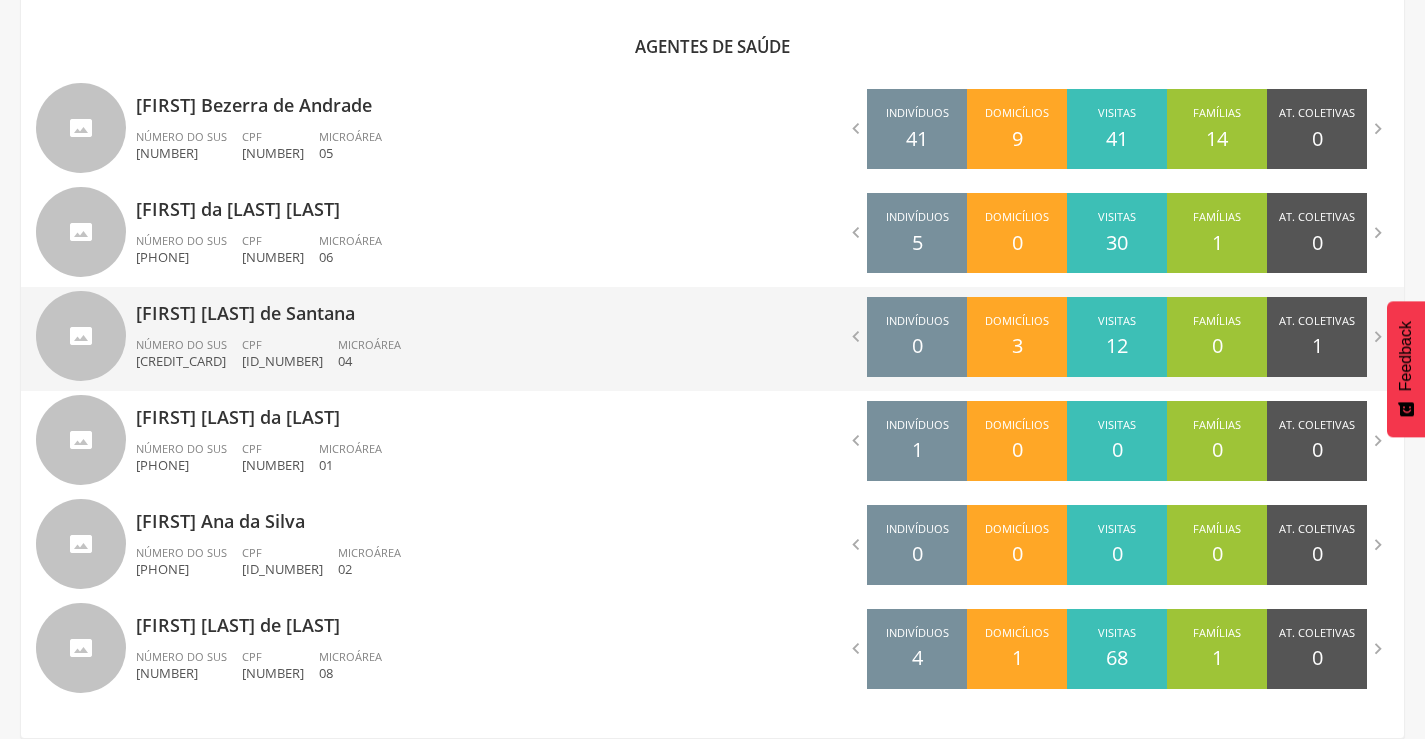 click on "[FIRST] [LAST] de Santana" at bounding box center [417, 307] 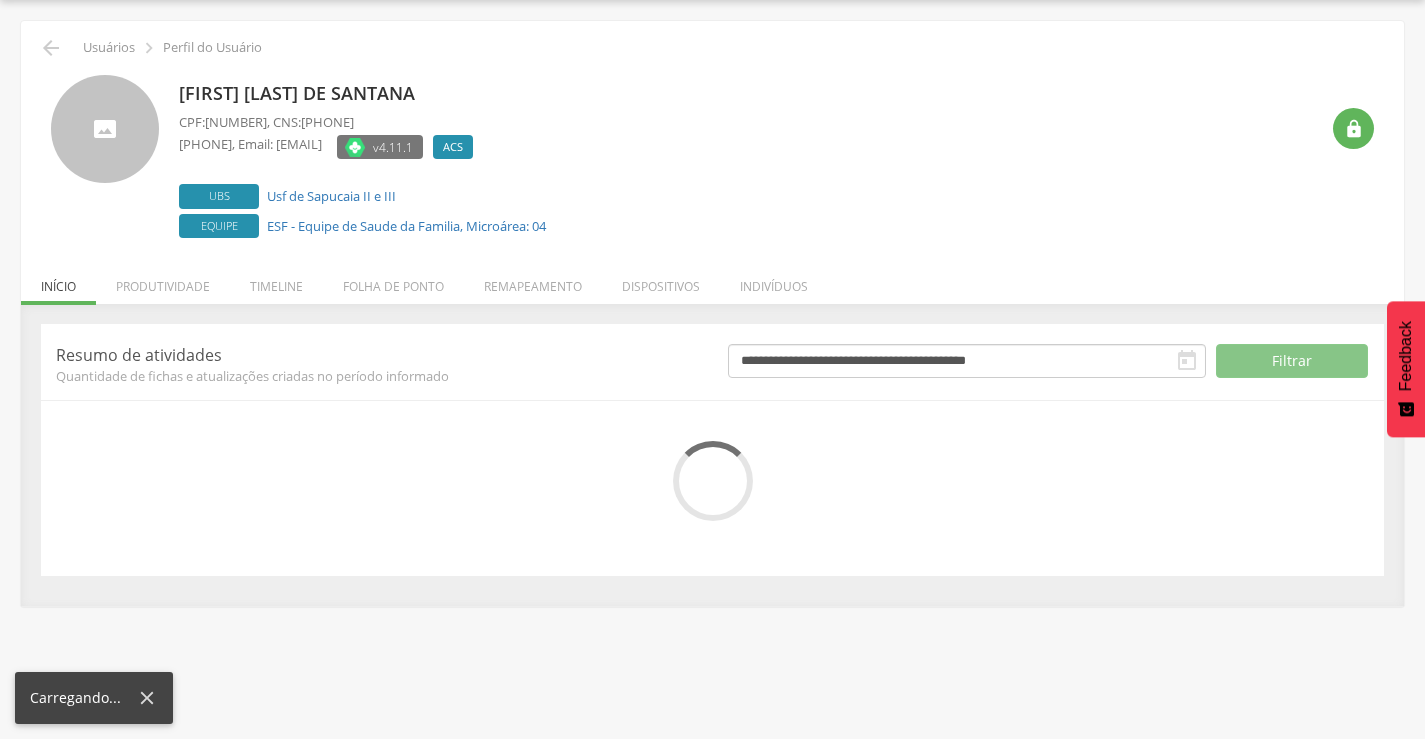 scroll, scrollTop: 113, scrollLeft: 0, axis: vertical 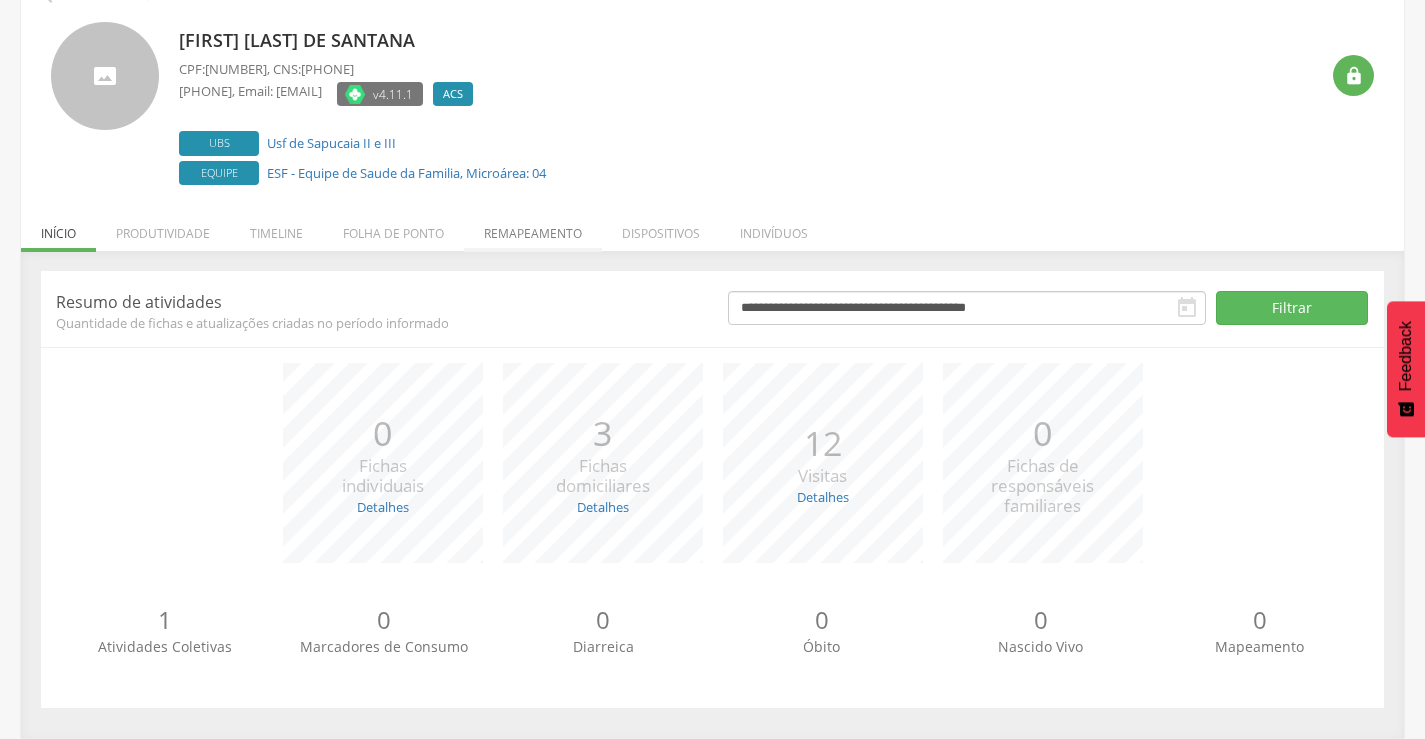 click on "Remapeamento" at bounding box center [533, 228] 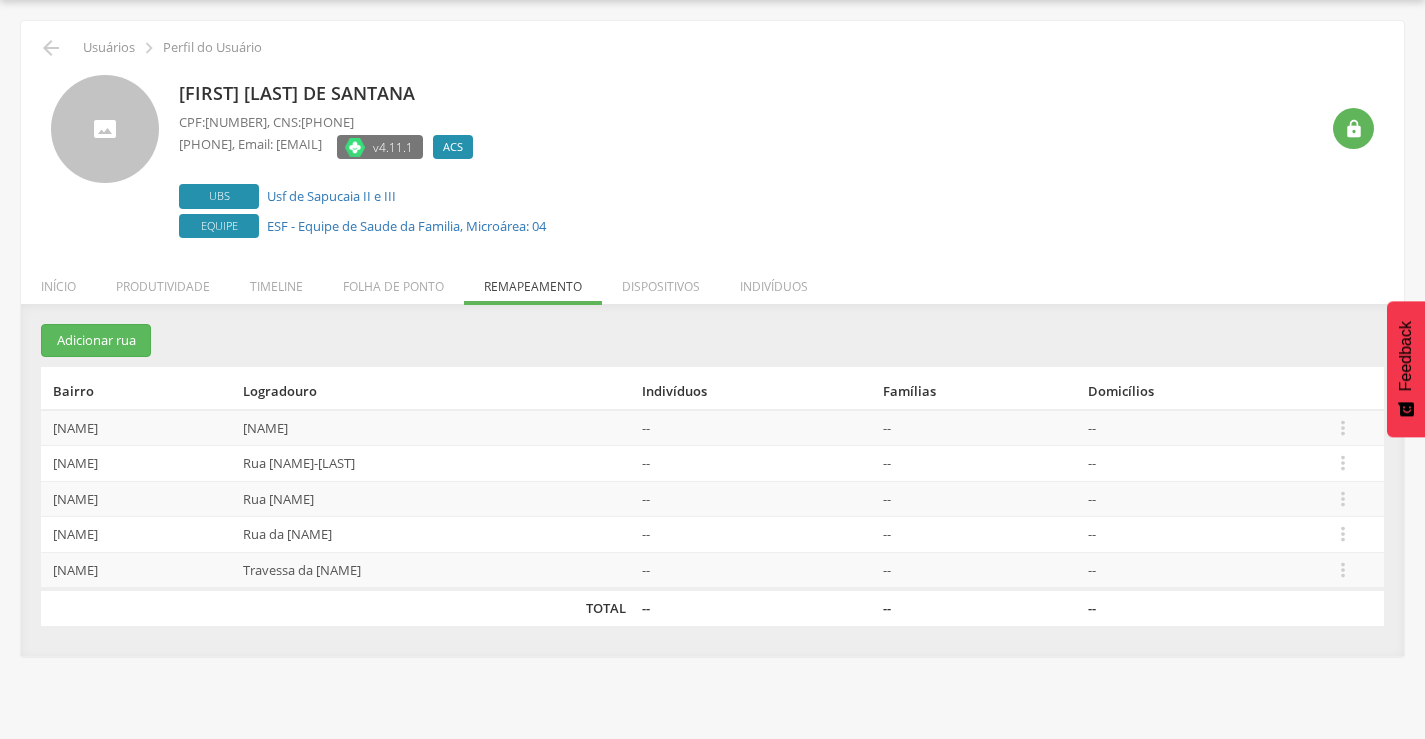 scroll, scrollTop: 60, scrollLeft: 0, axis: vertical 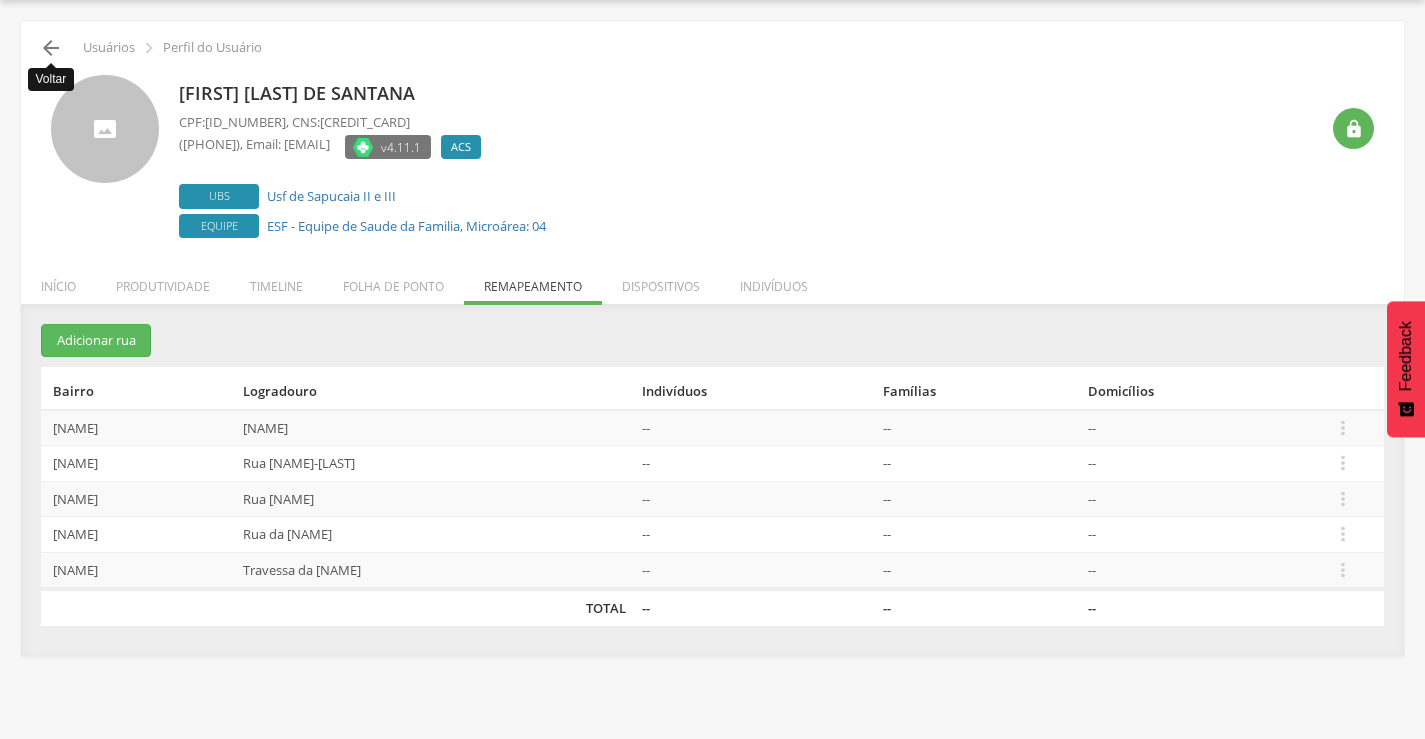 click on "" at bounding box center (51, 48) 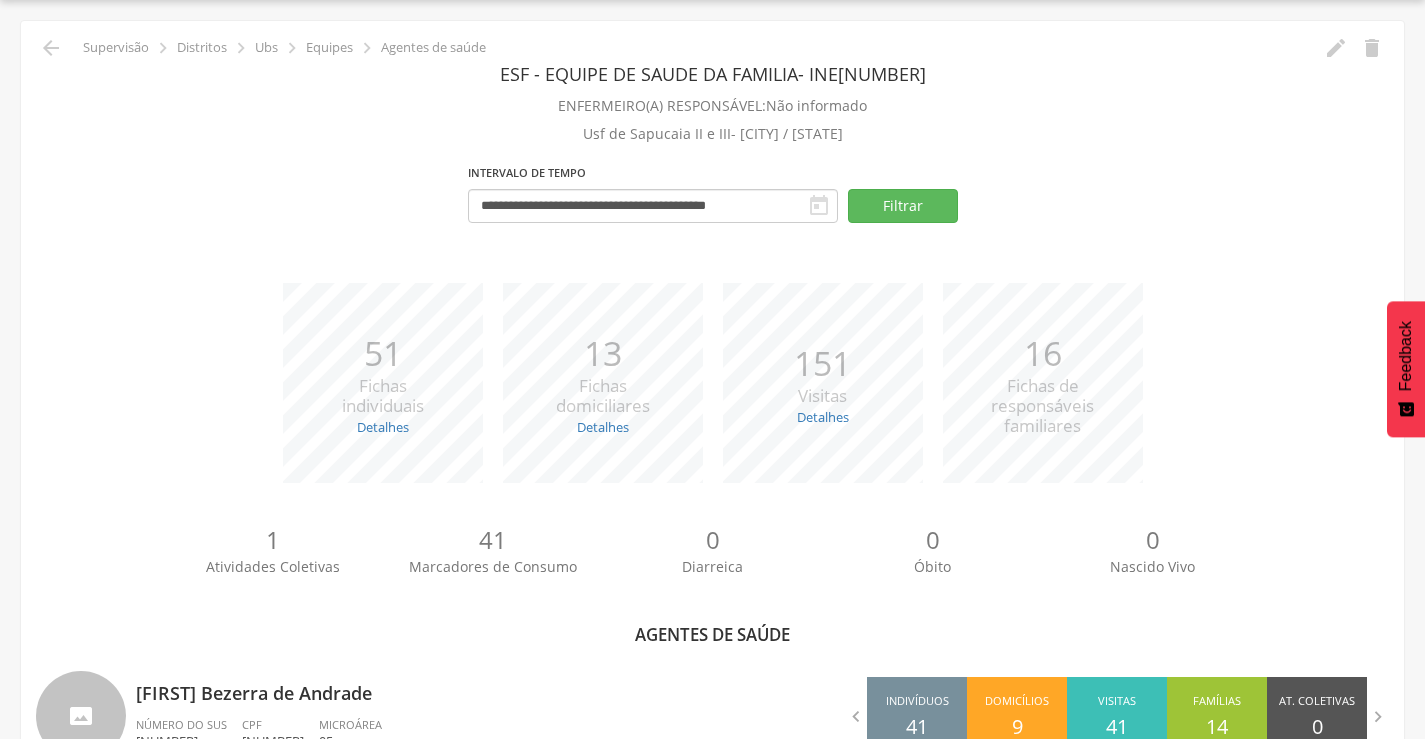 scroll, scrollTop: 648, scrollLeft: 0, axis: vertical 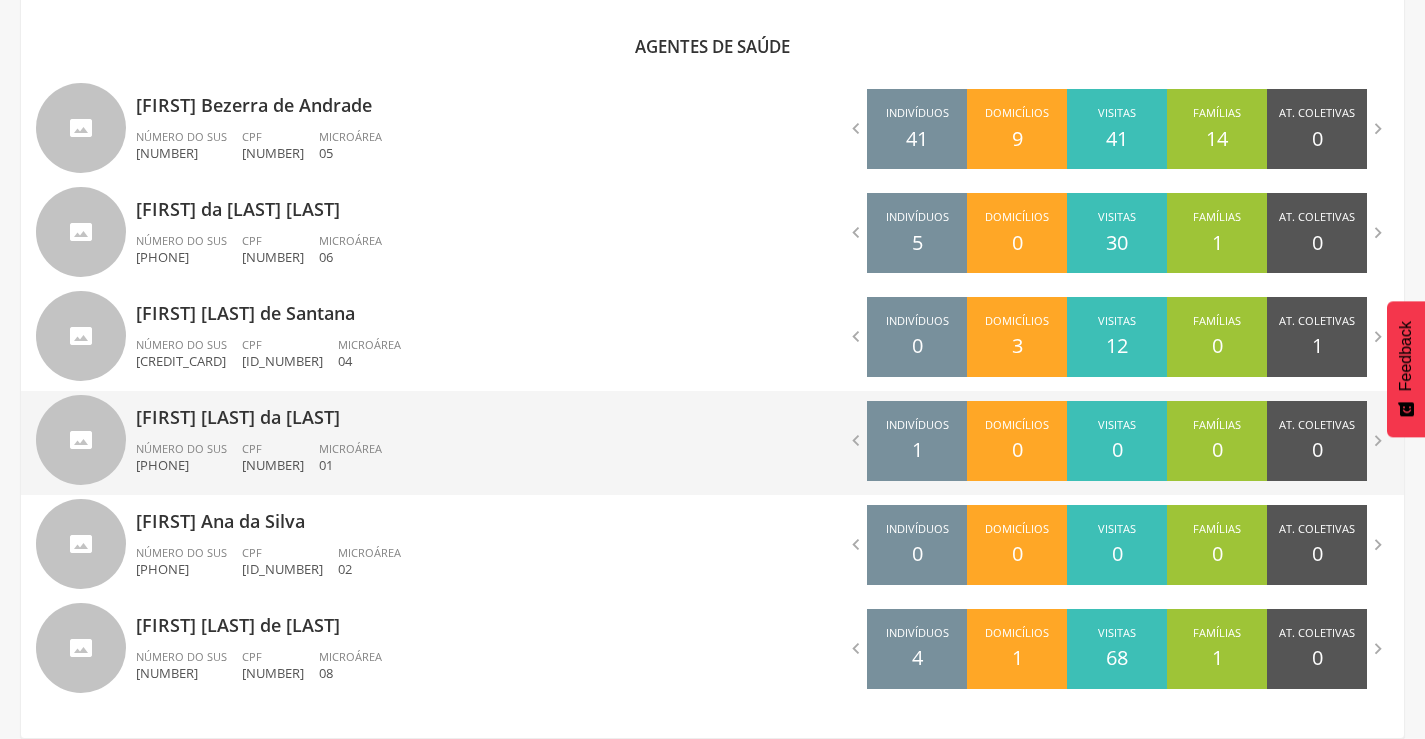 click on "[FIRST] [LAST] da [LAST]" at bounding box center [417, 411] 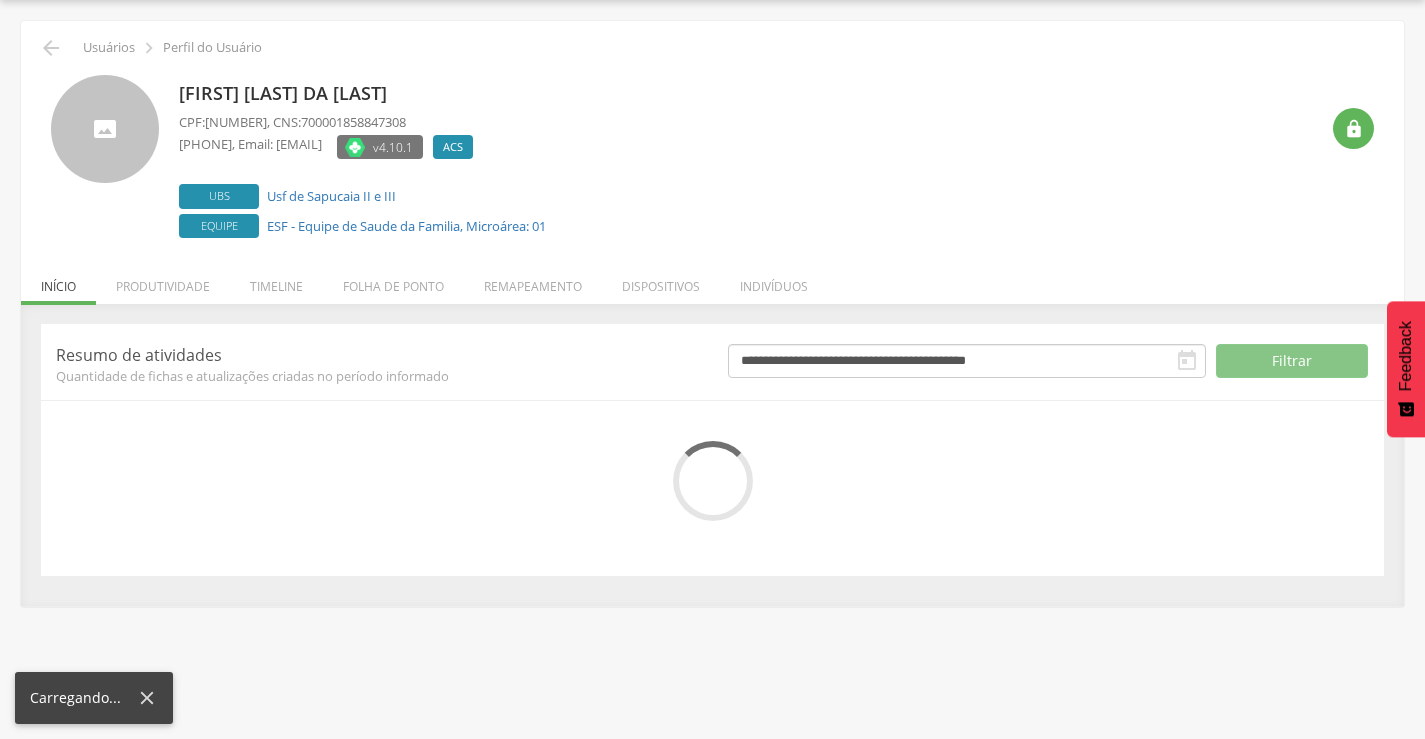 scroll, scrollTop: 113, scrollLeft: 0, axis: vertical 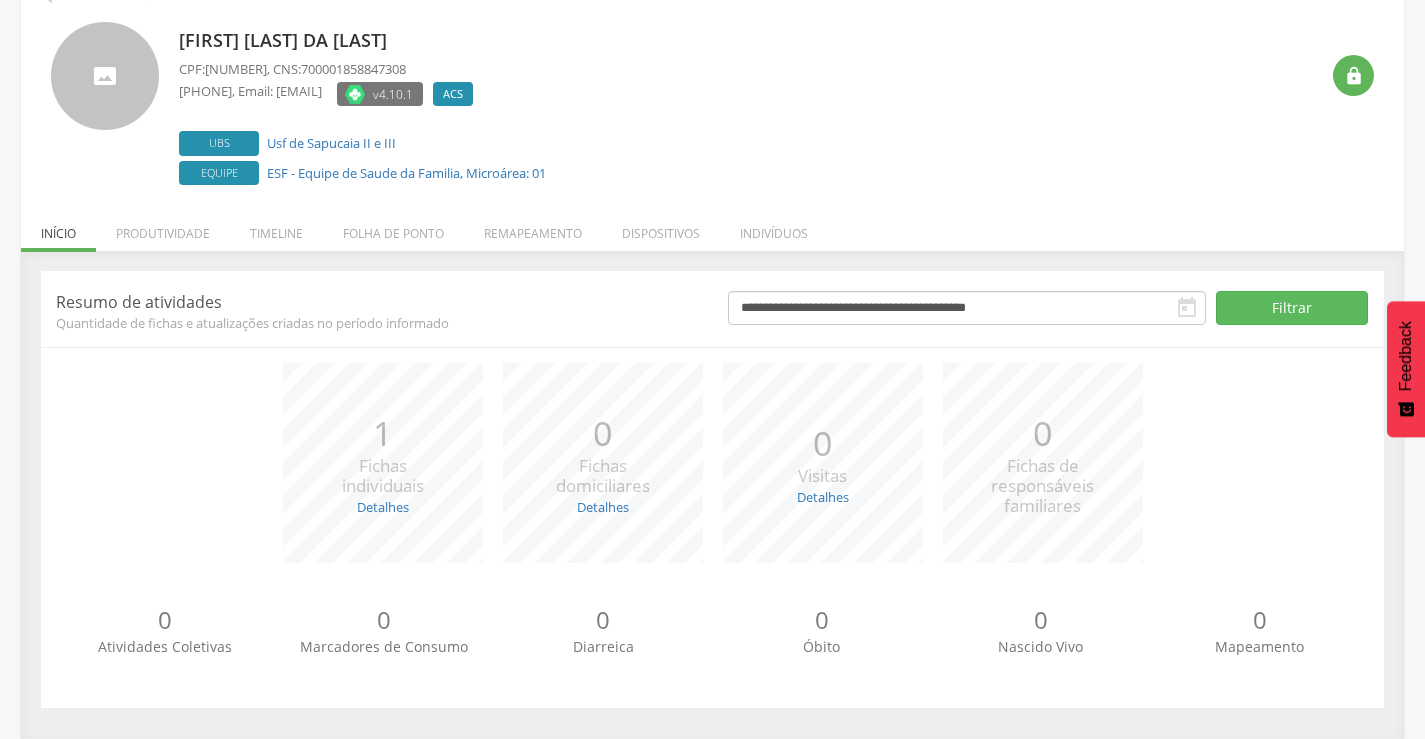 click on "Remapeamento" at bounding box center [533, 228] 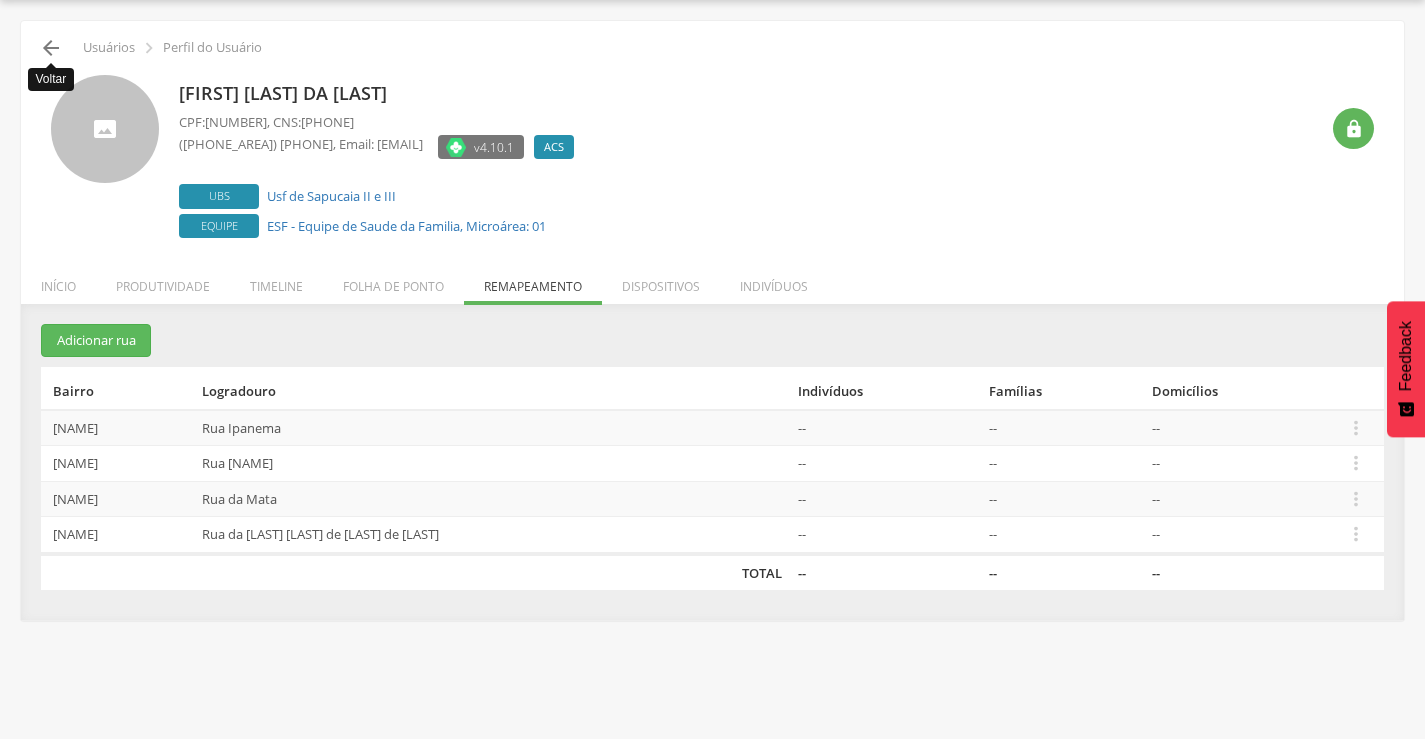 click on "" at bounding box center (51, 48) 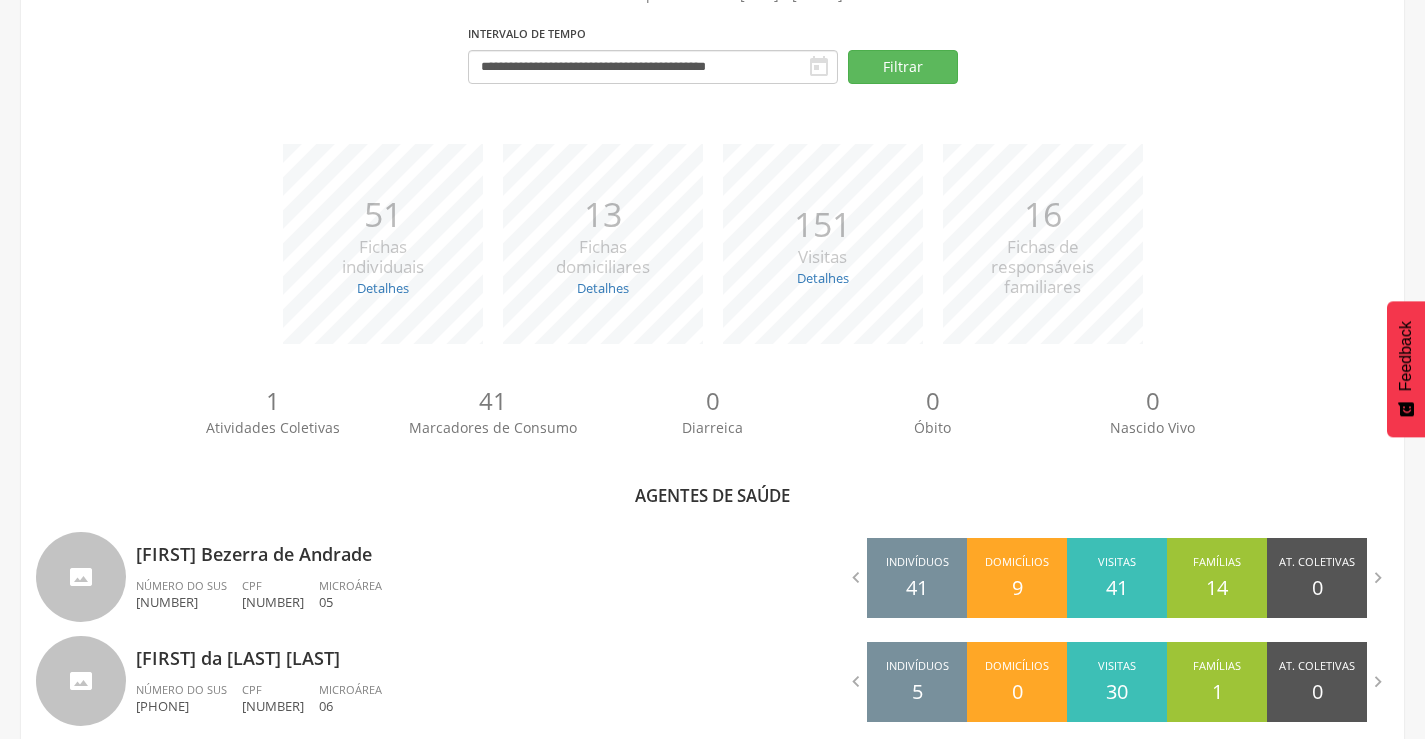 scroll, scrollTop: 648, scrollLeft: 0, axis: vertical 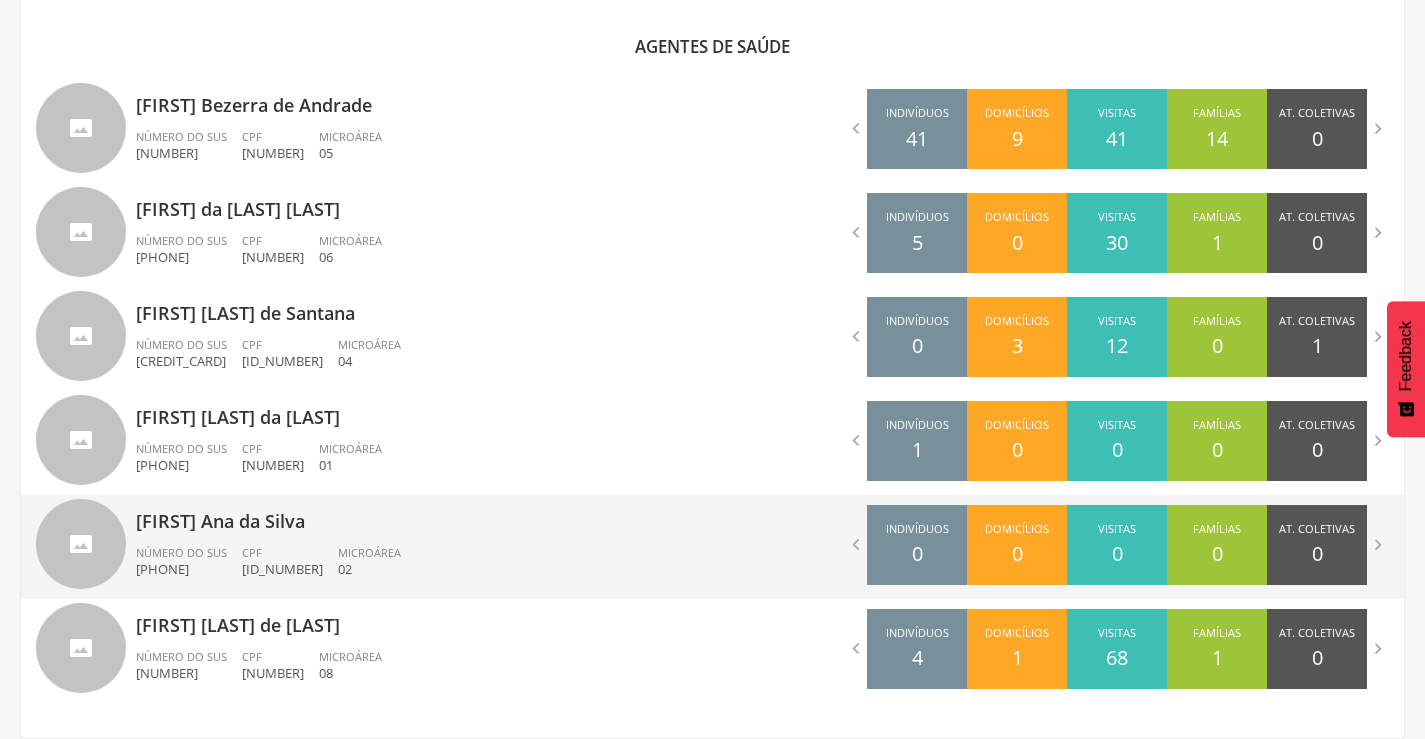 click on "[FIRST] Ana da Silva" at bounding box center (417, 515) 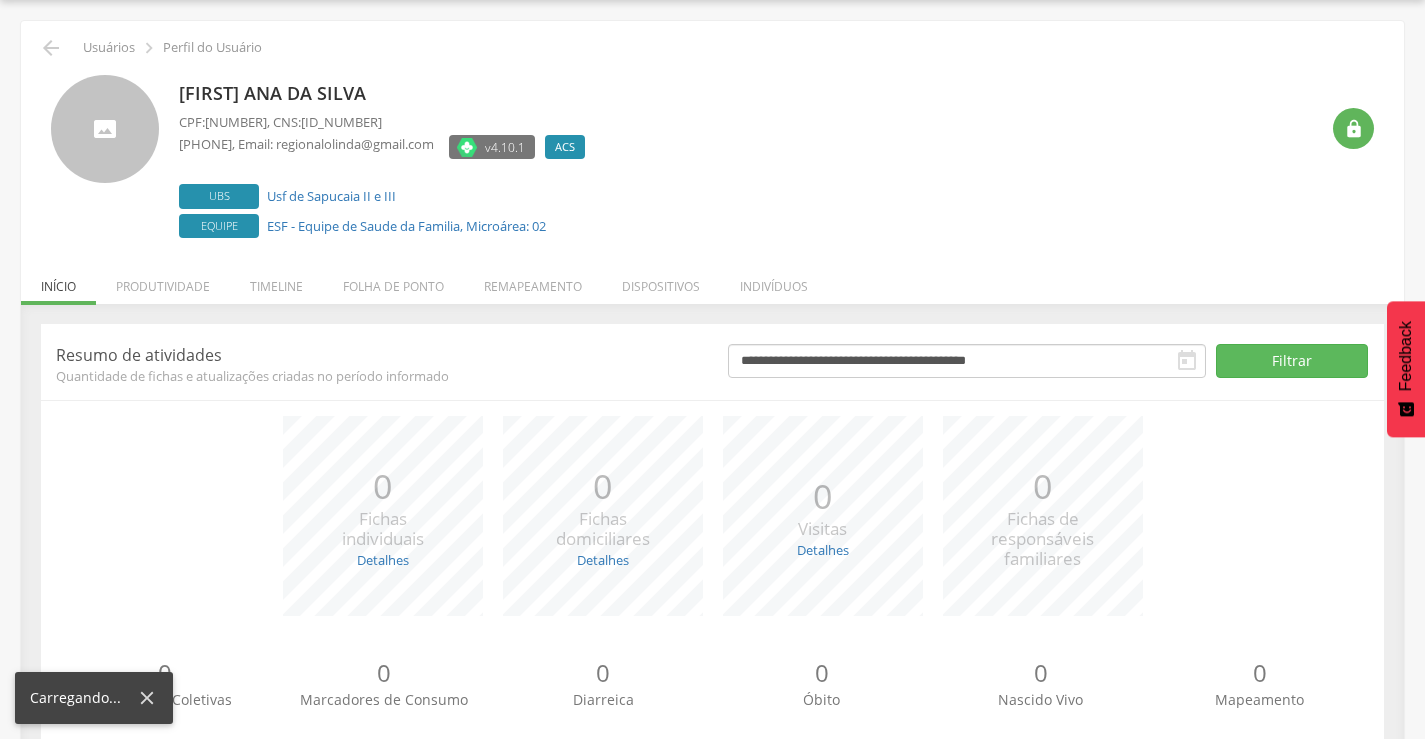 scroll, scrollTop: 113, scrollLeft: 0, axis: vertical 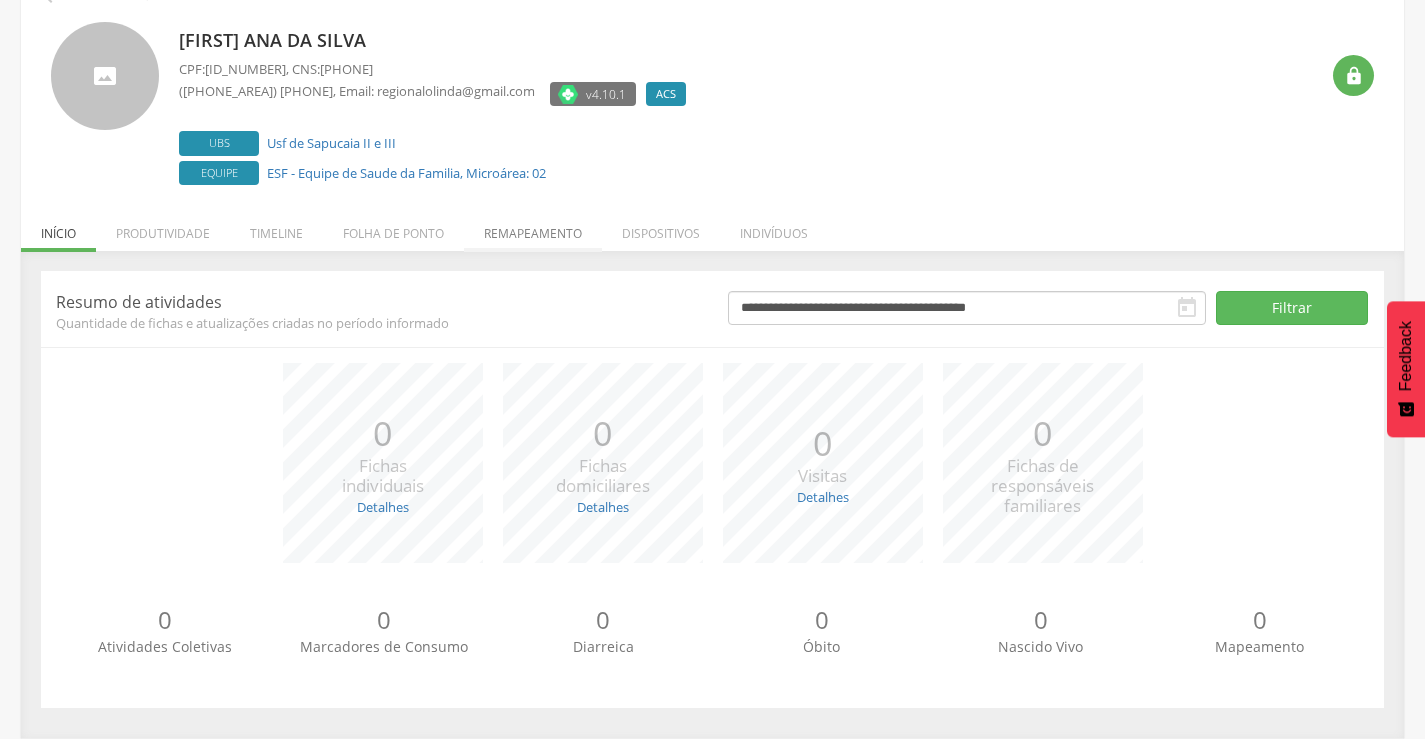 click on "Remapeamento" at bounding box center [533, 228] 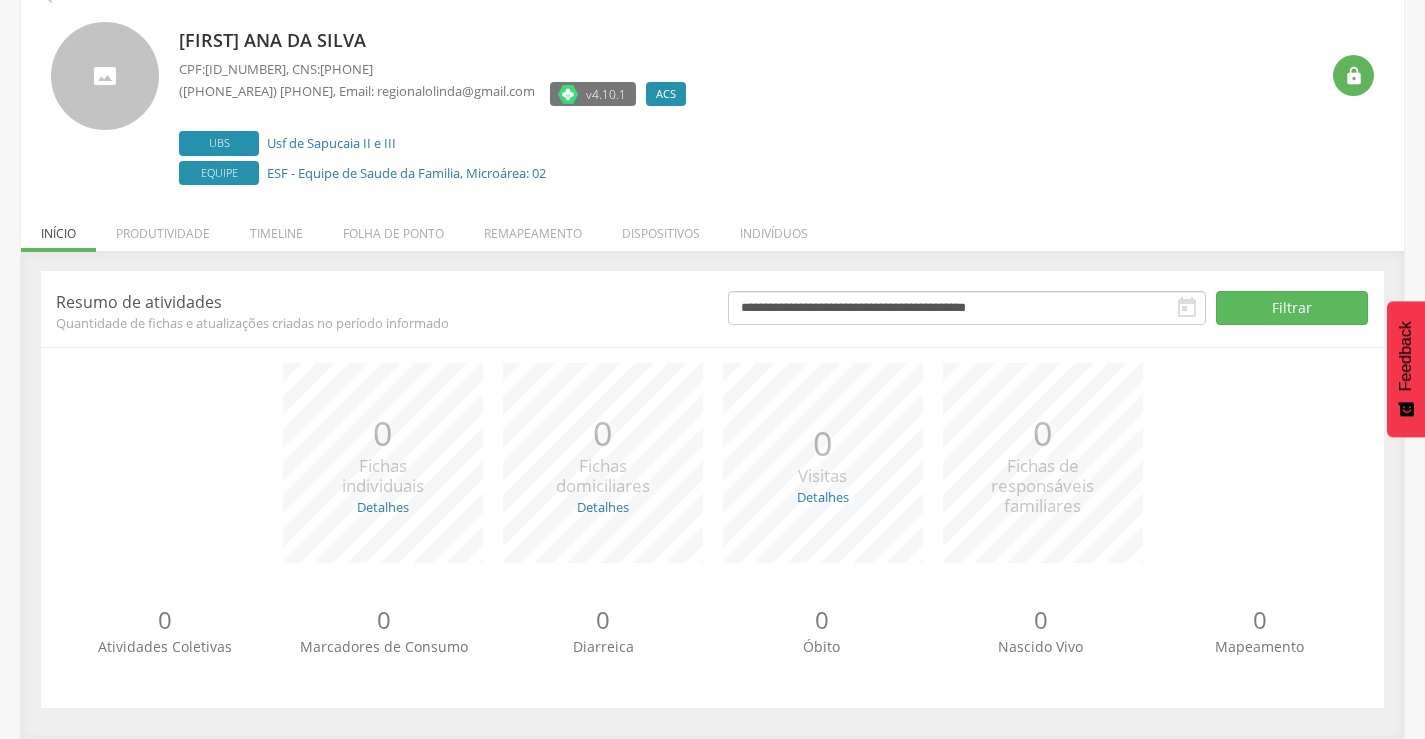 scroll, scrollTop: 60, scrollLeft: 0, axis: vertical 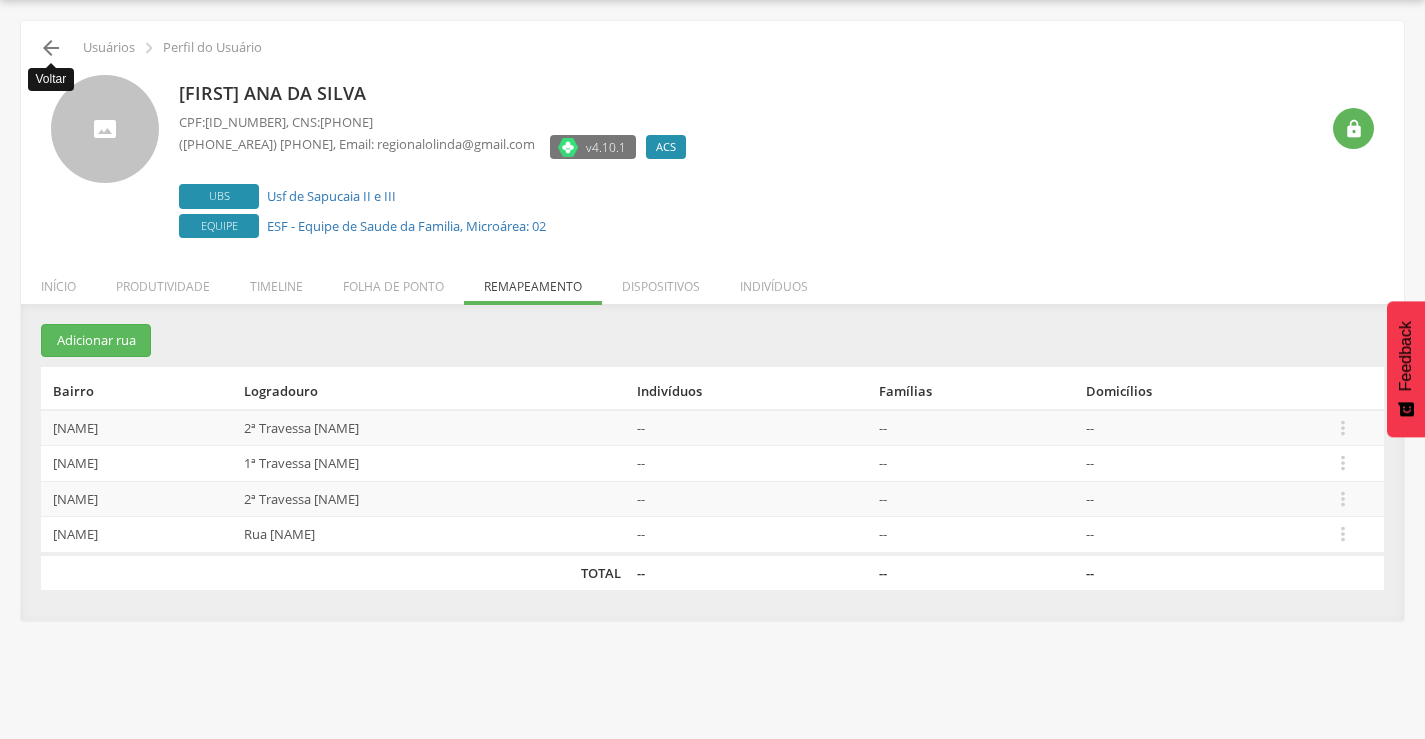 click on "" at bounding box center (51, 48) 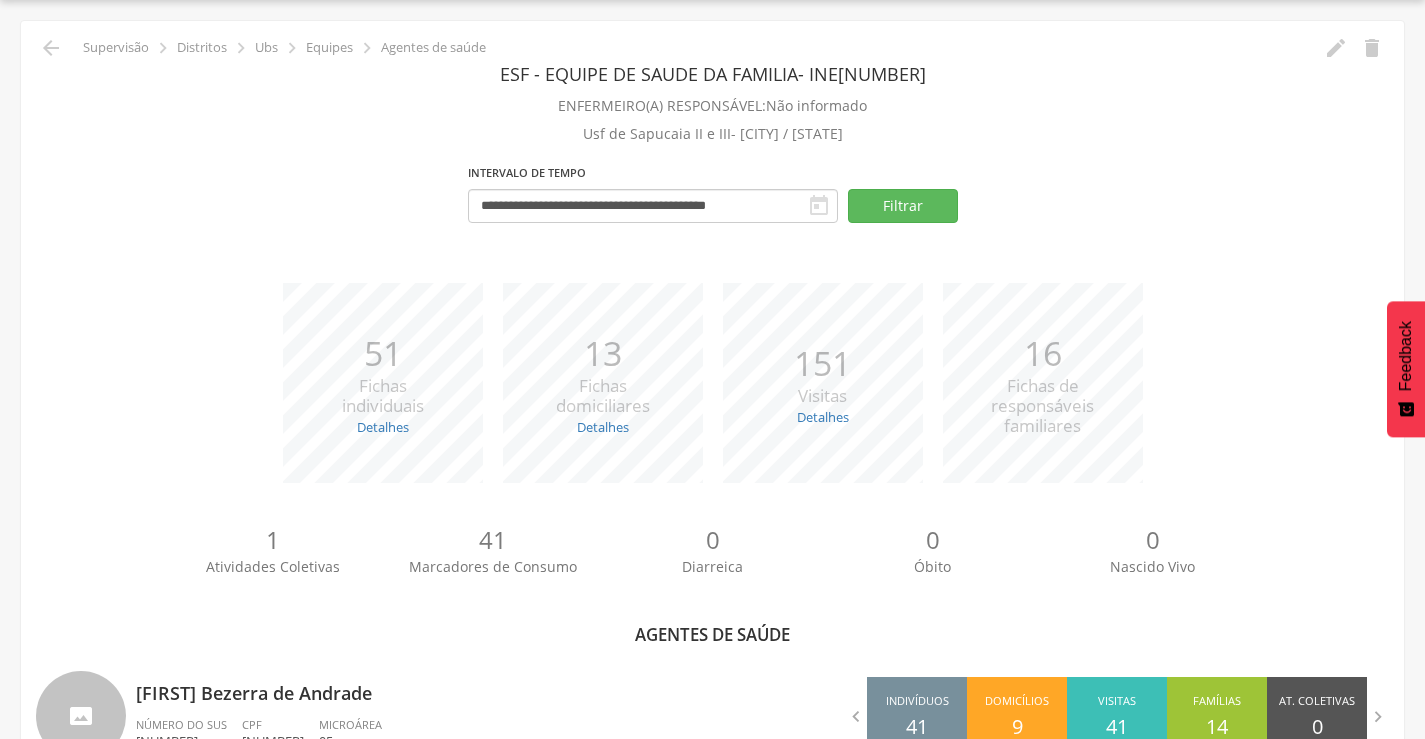 scroll, scrollTop: 648, scrollLeft: 0, axis: vertical 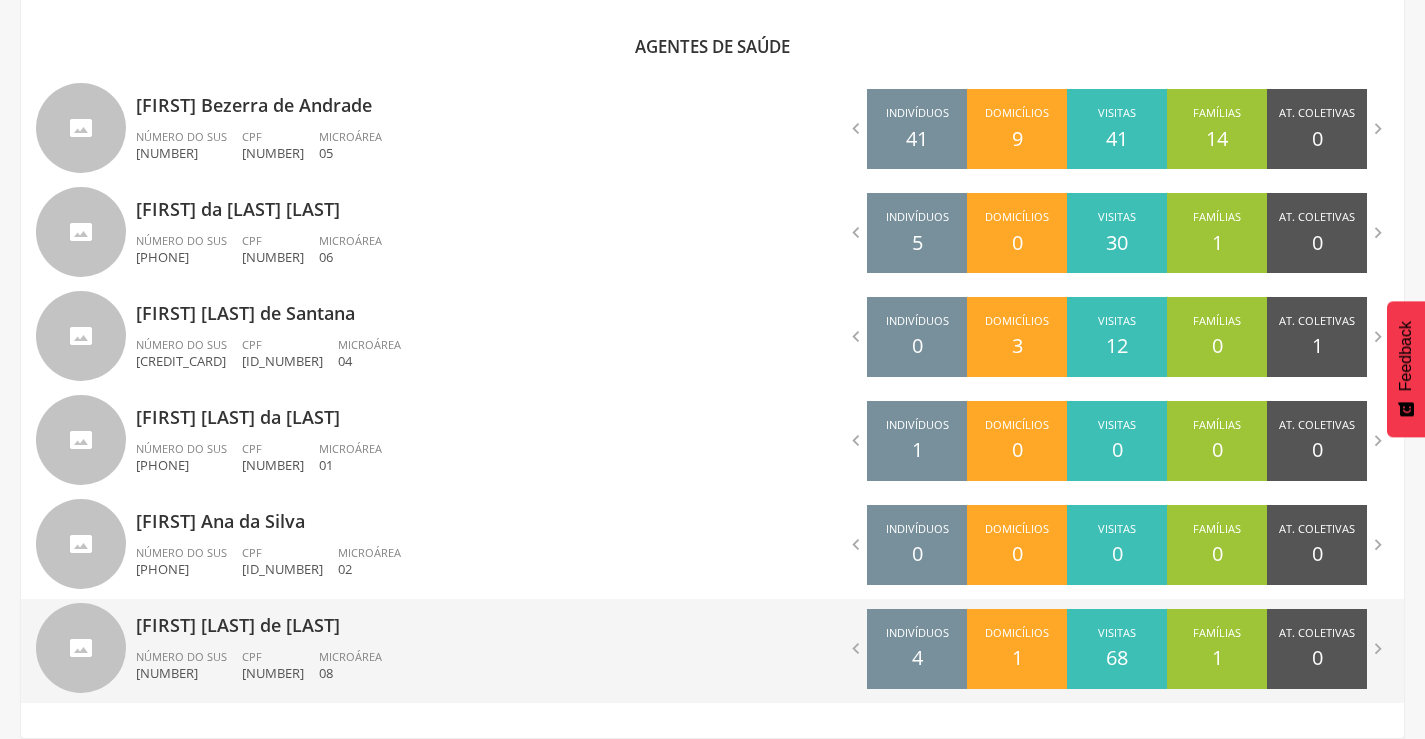 click on "[FIRST] [LAST] de [LAST]" at bounding box center [417, 619] 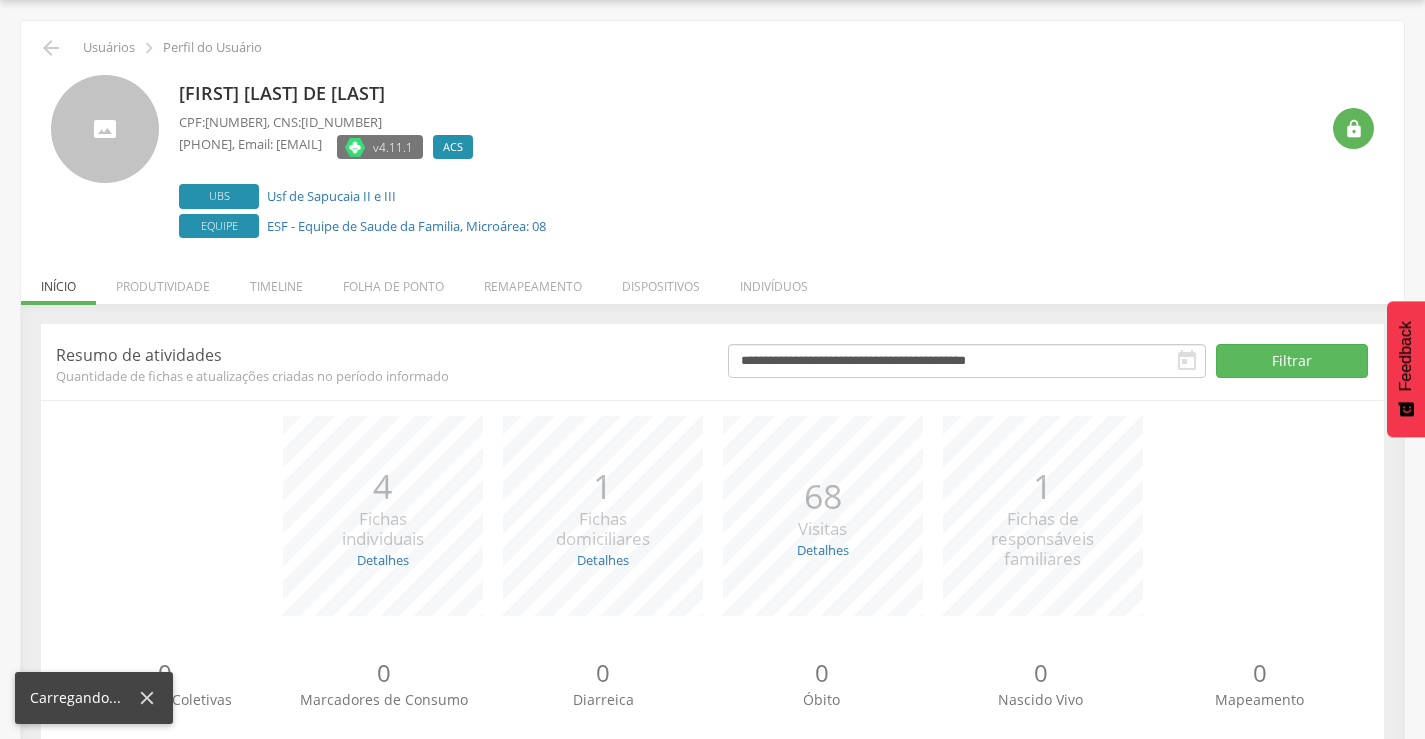 scroll, scrollTop: 113, scrollLeft: 0, axis: vertical 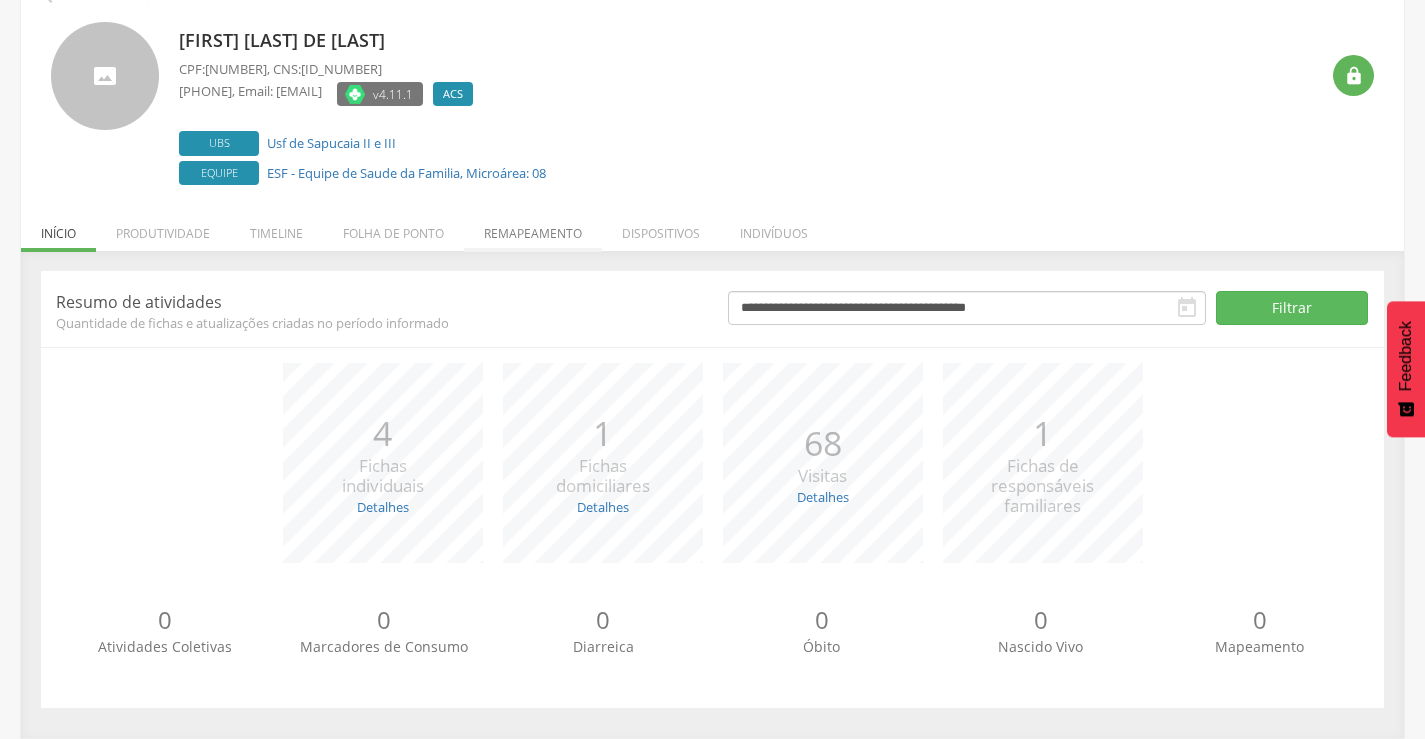 click on "Remapeamento" at bounding box center [533, 228] 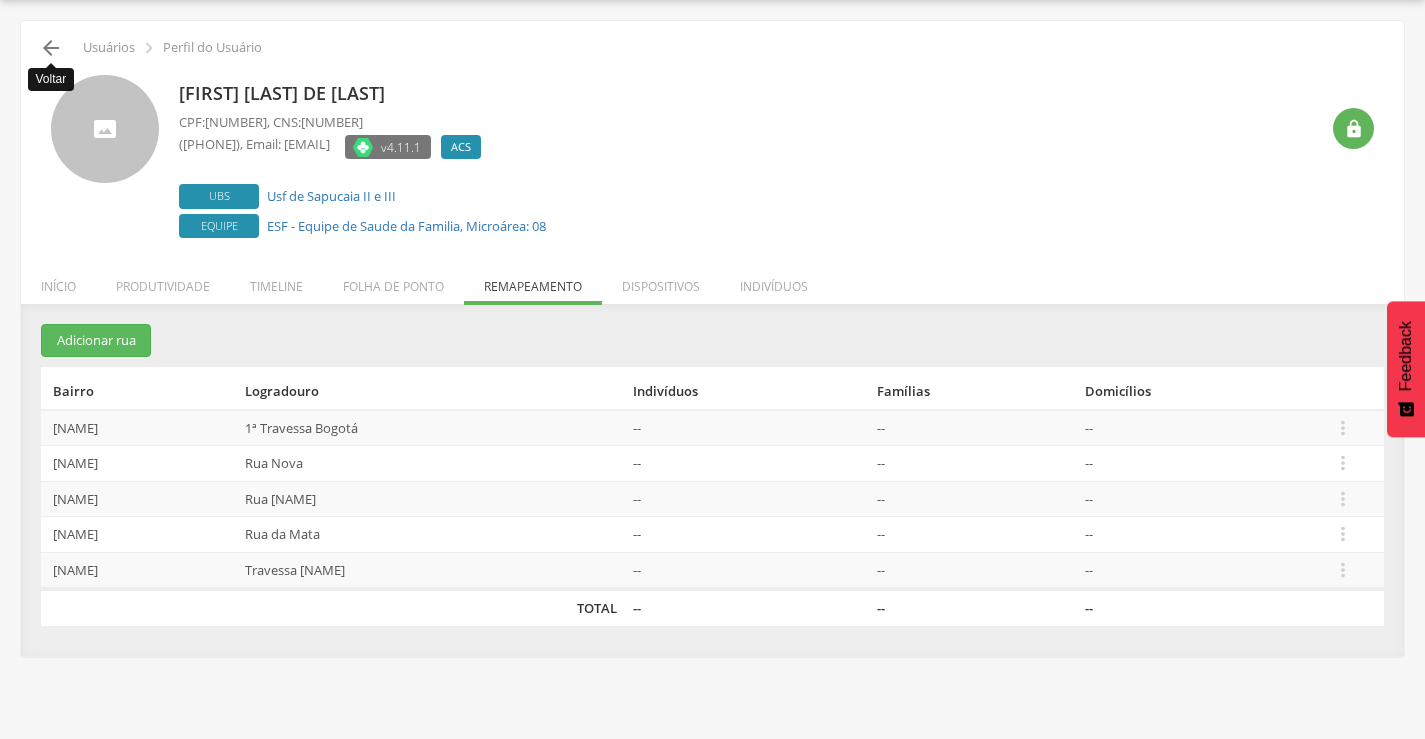 click on "" at bounding box center (51, 48) 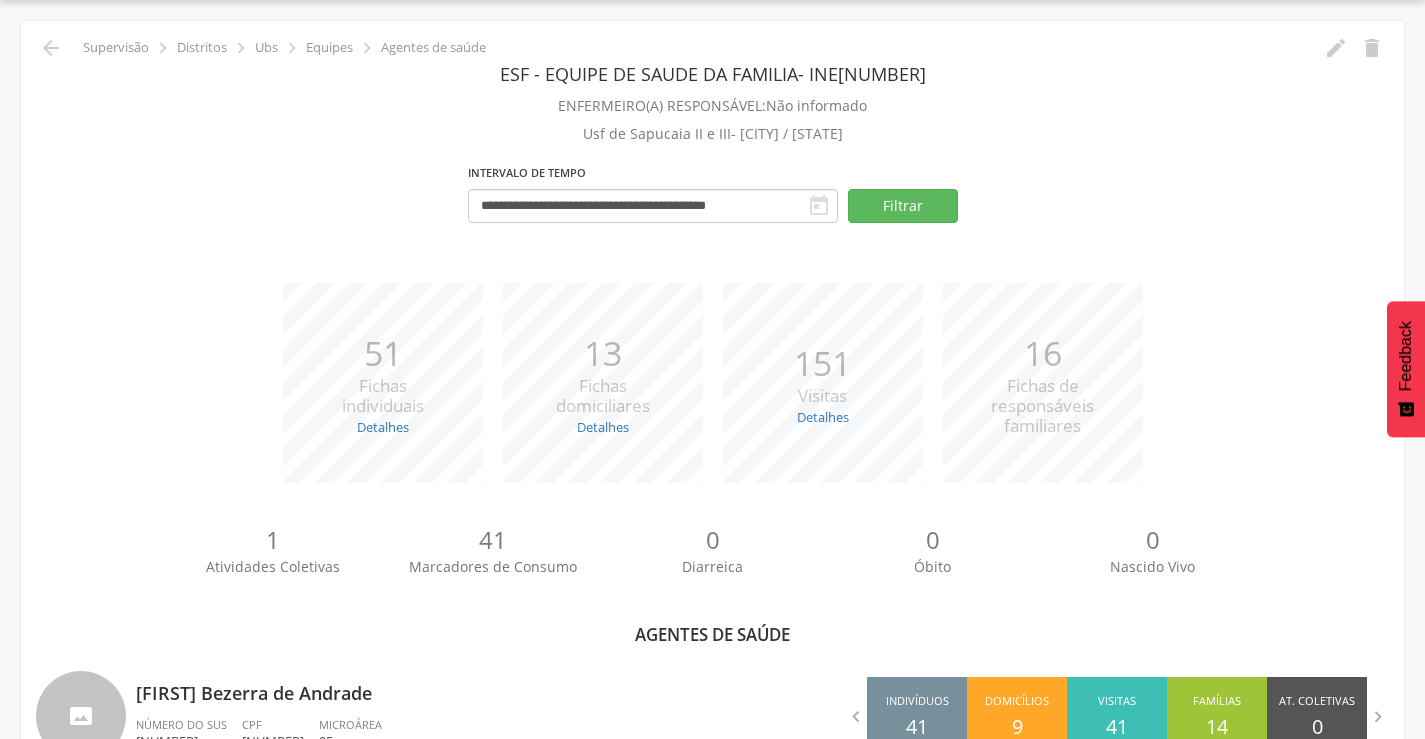 scroll, scrollTop: 648, scrollLeft: 0, axis: vertical 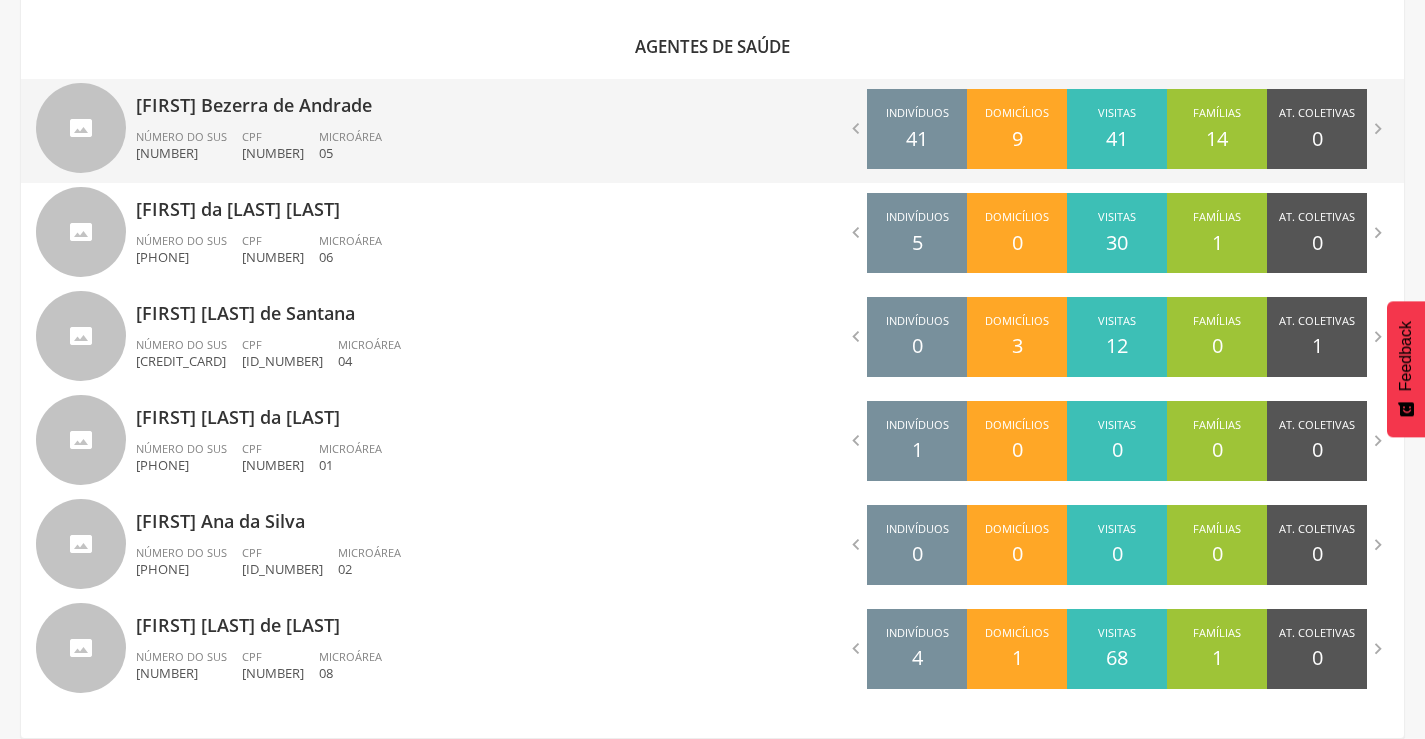 click on "[FIRST] Bezerra de Andrade" at bounding box center [417, 99] 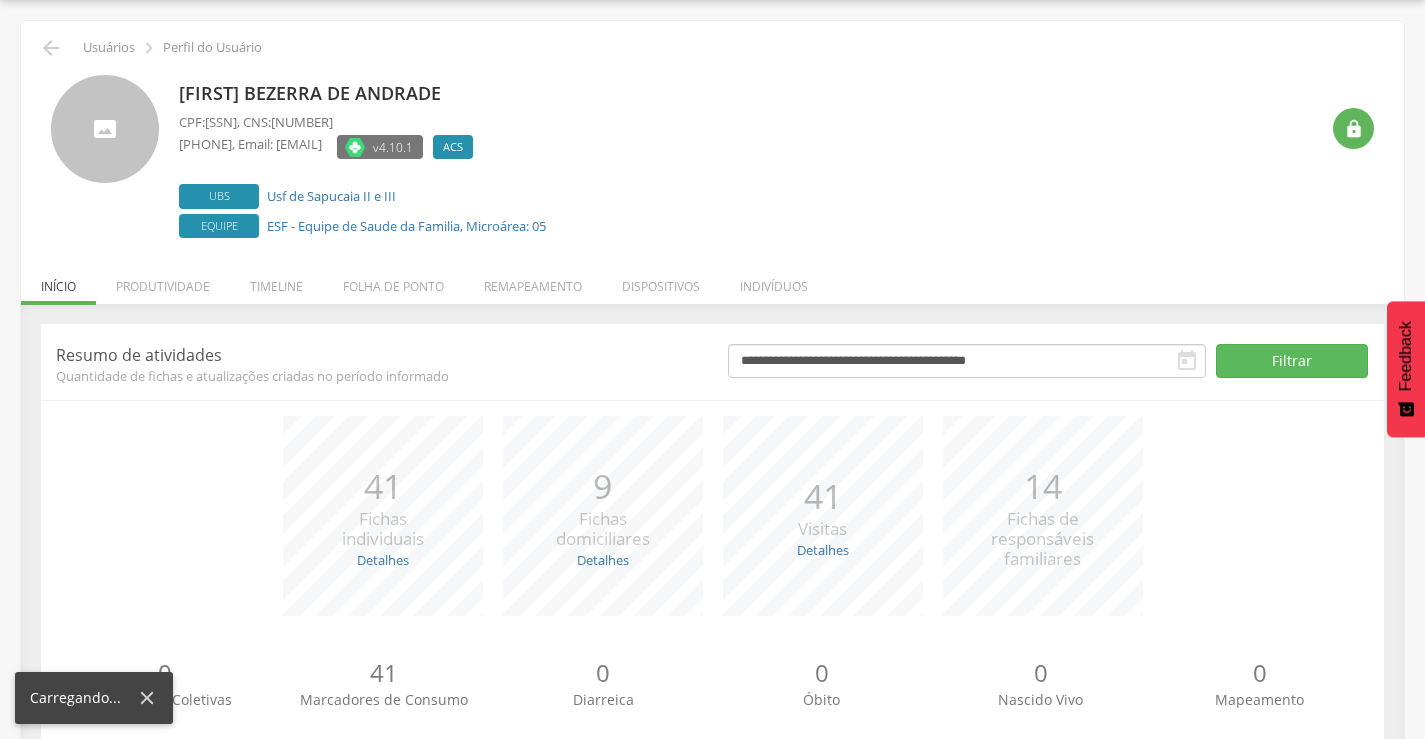 scroll, scrollTop: 113, scrollLeft: 0, axis: vertical 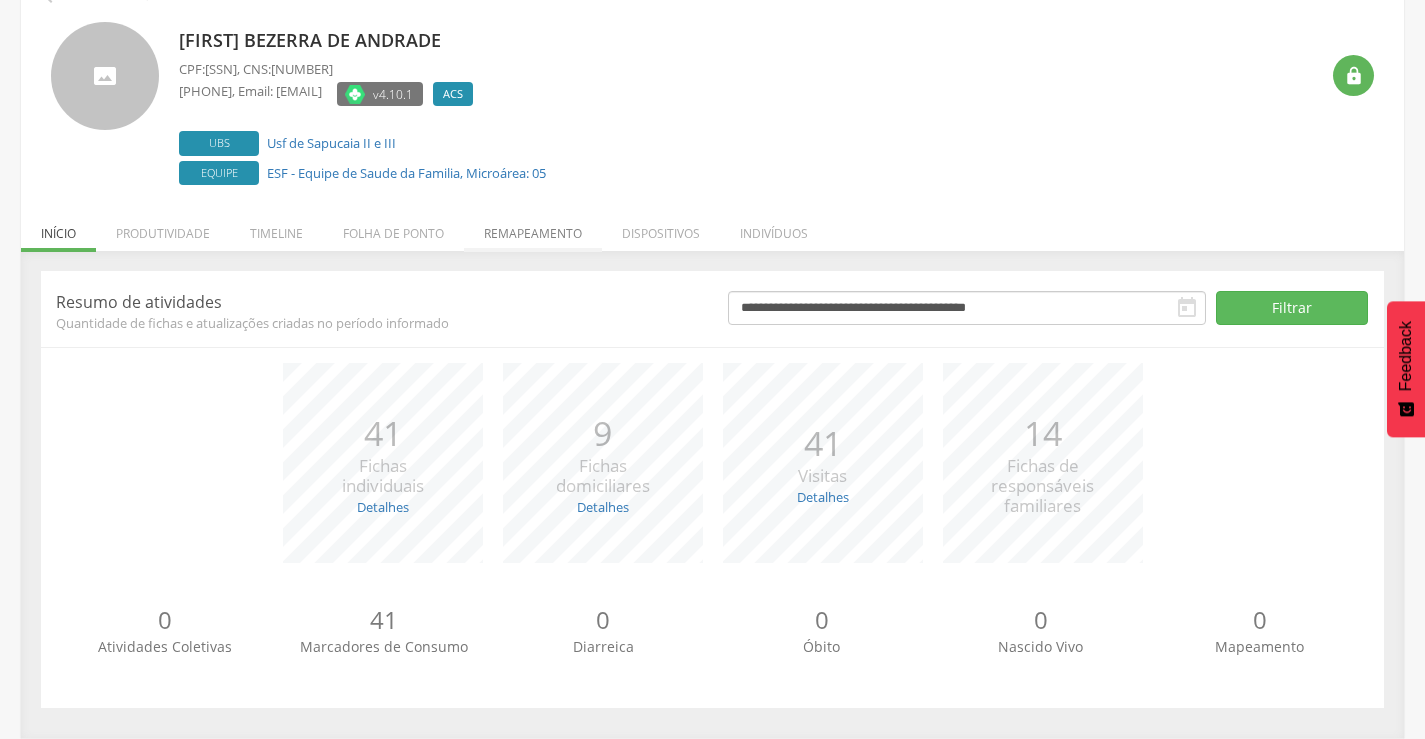 click on "Remapeamento" at bounding box center [533, 228] 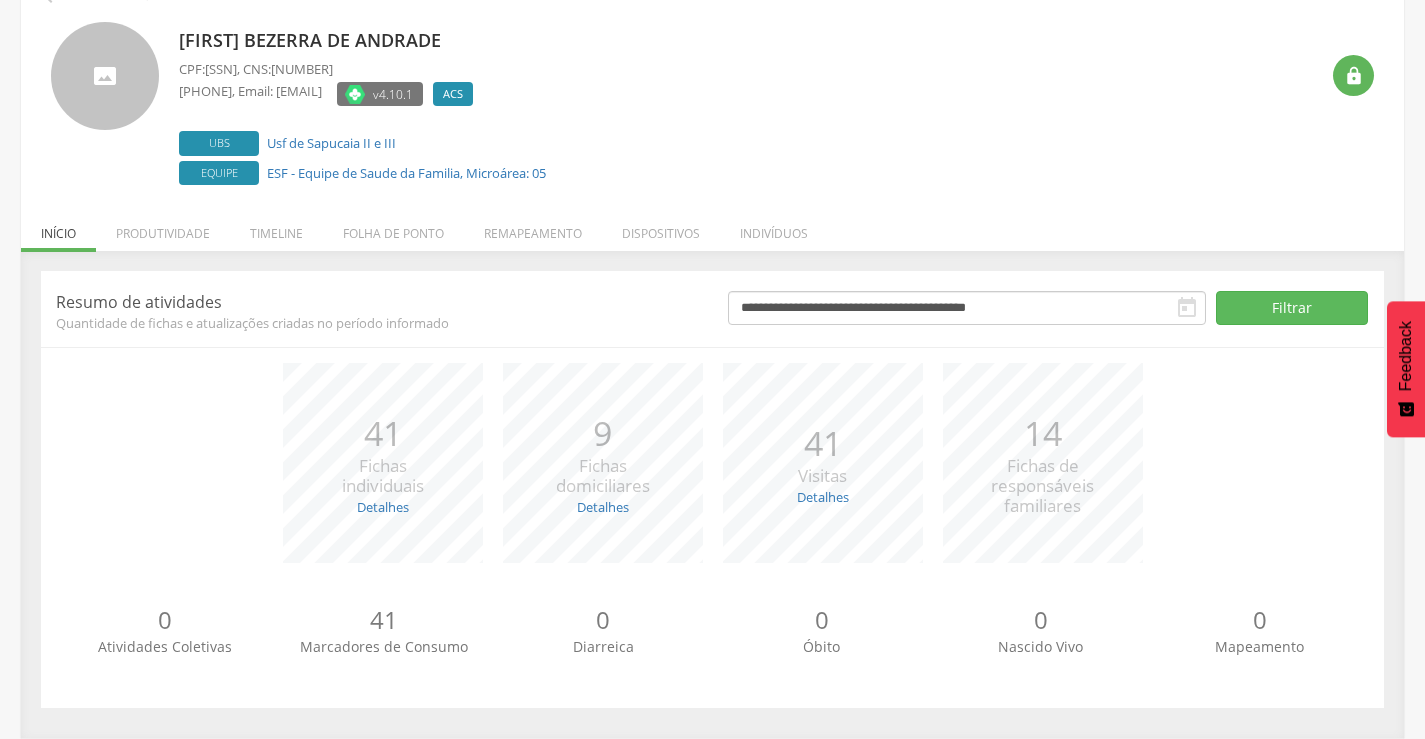 scroll, scrollTop: 60, scrollLeft: 0, axis: vertical 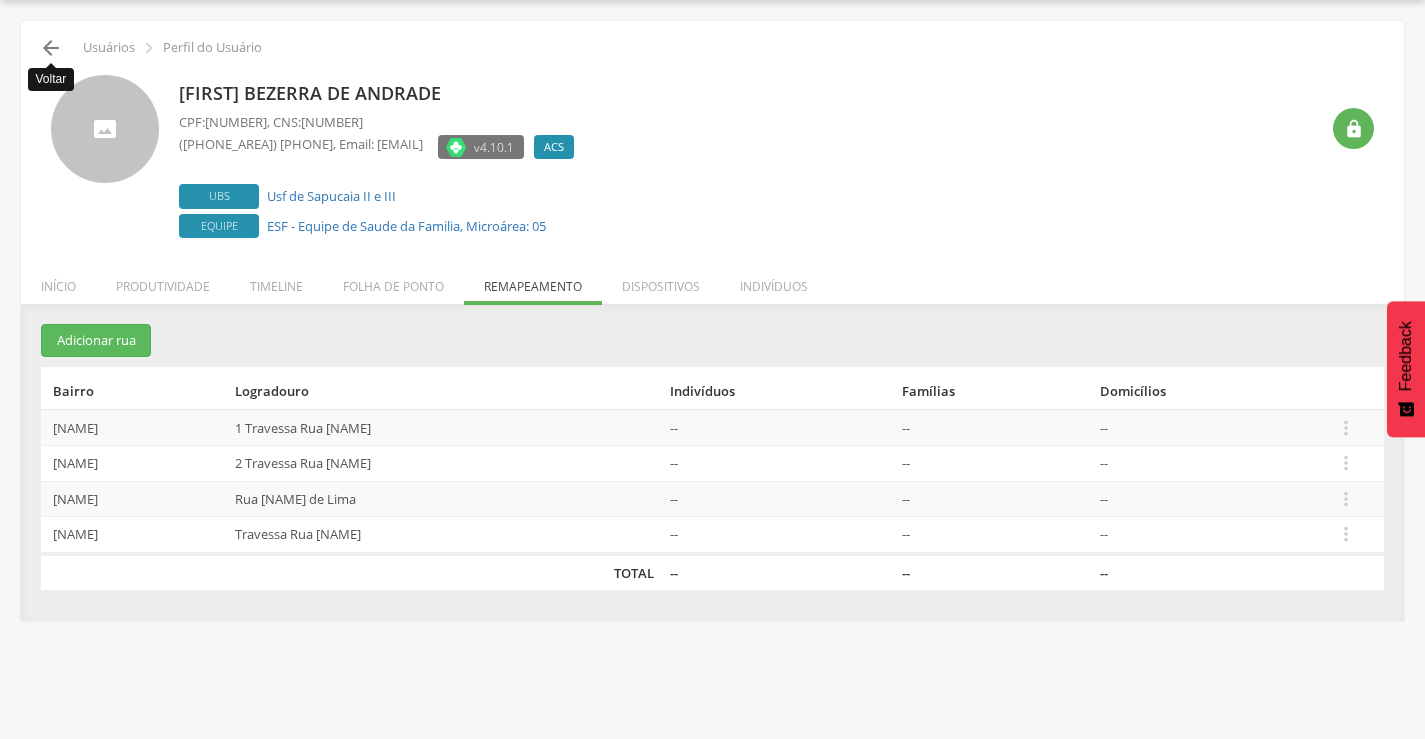 click on "" at bounding box center [51, 48] 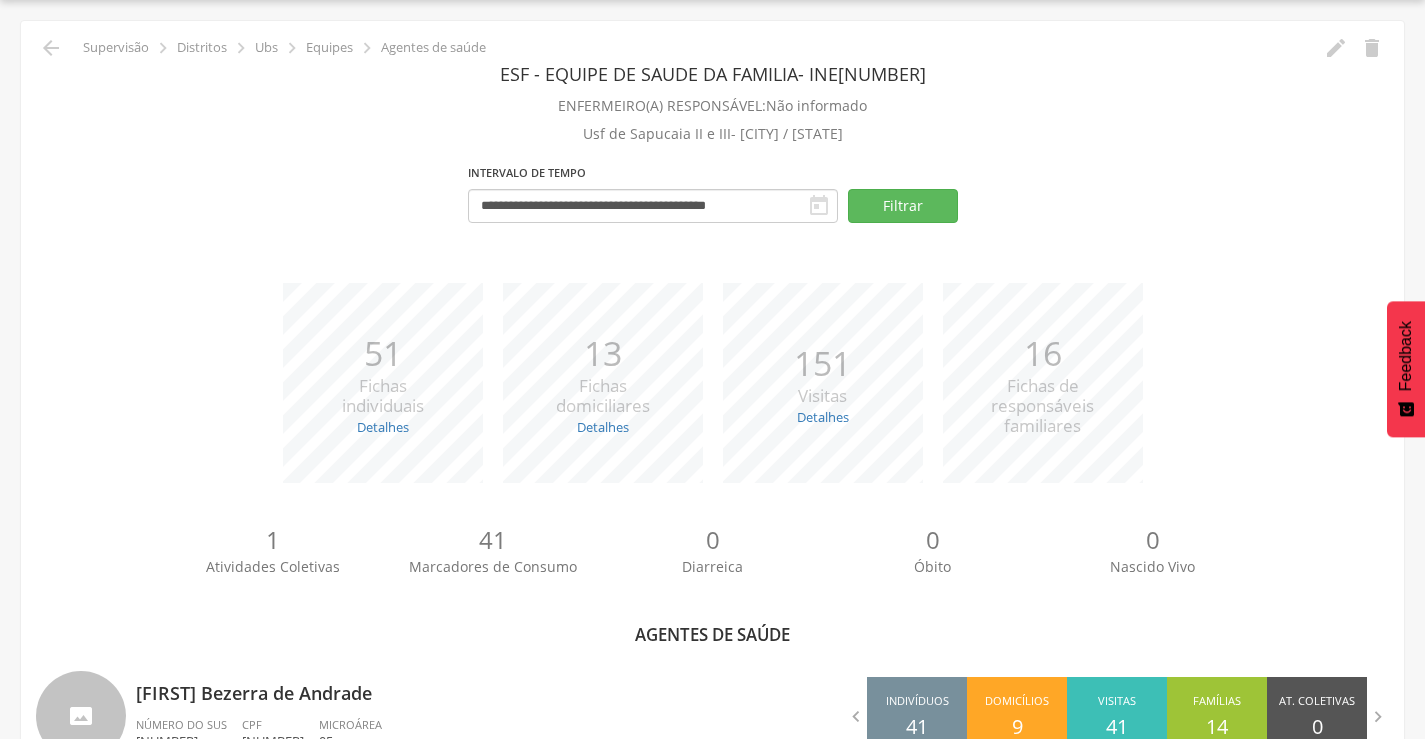 scroll, scrollTop: 648, scrollLeft: 0, axis: vertical 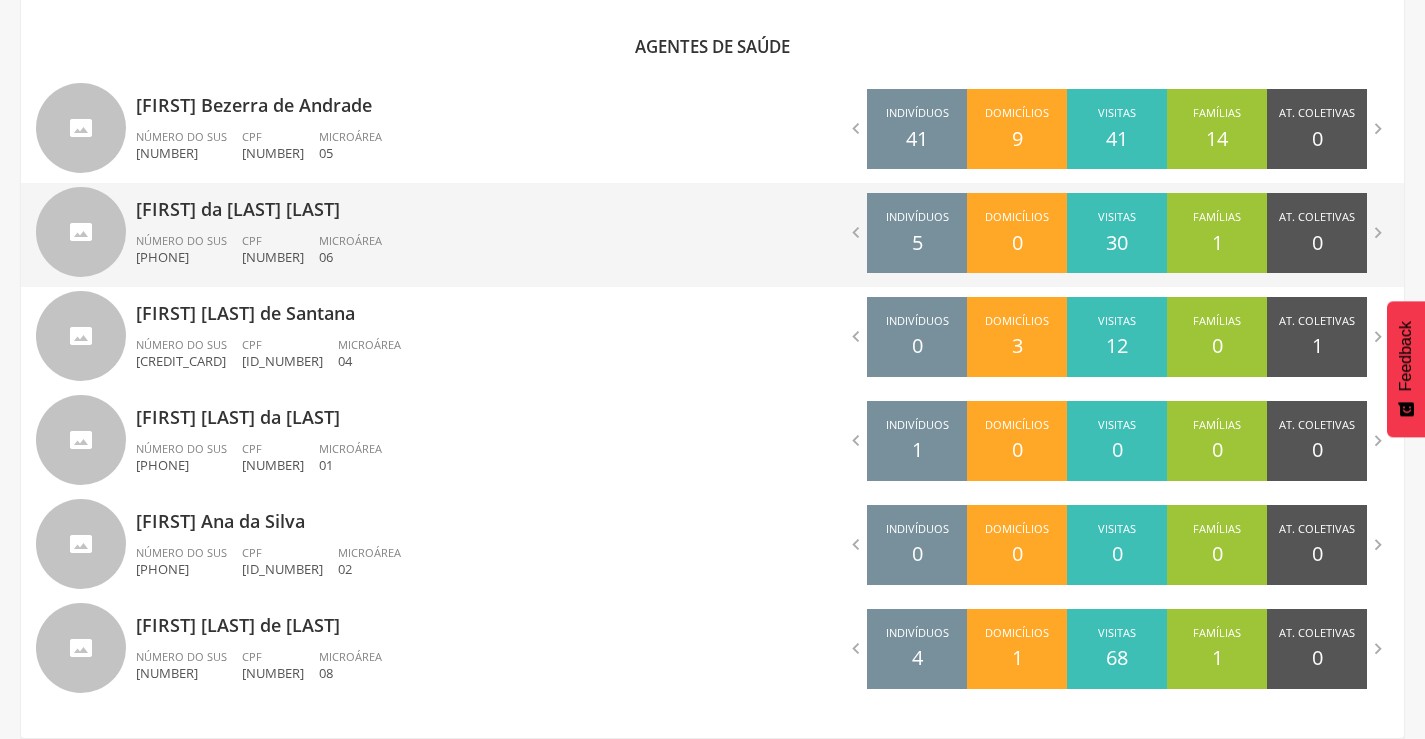 click on "[FIRST] da [LAST] [LAST]" at bounding box center (417, 203) 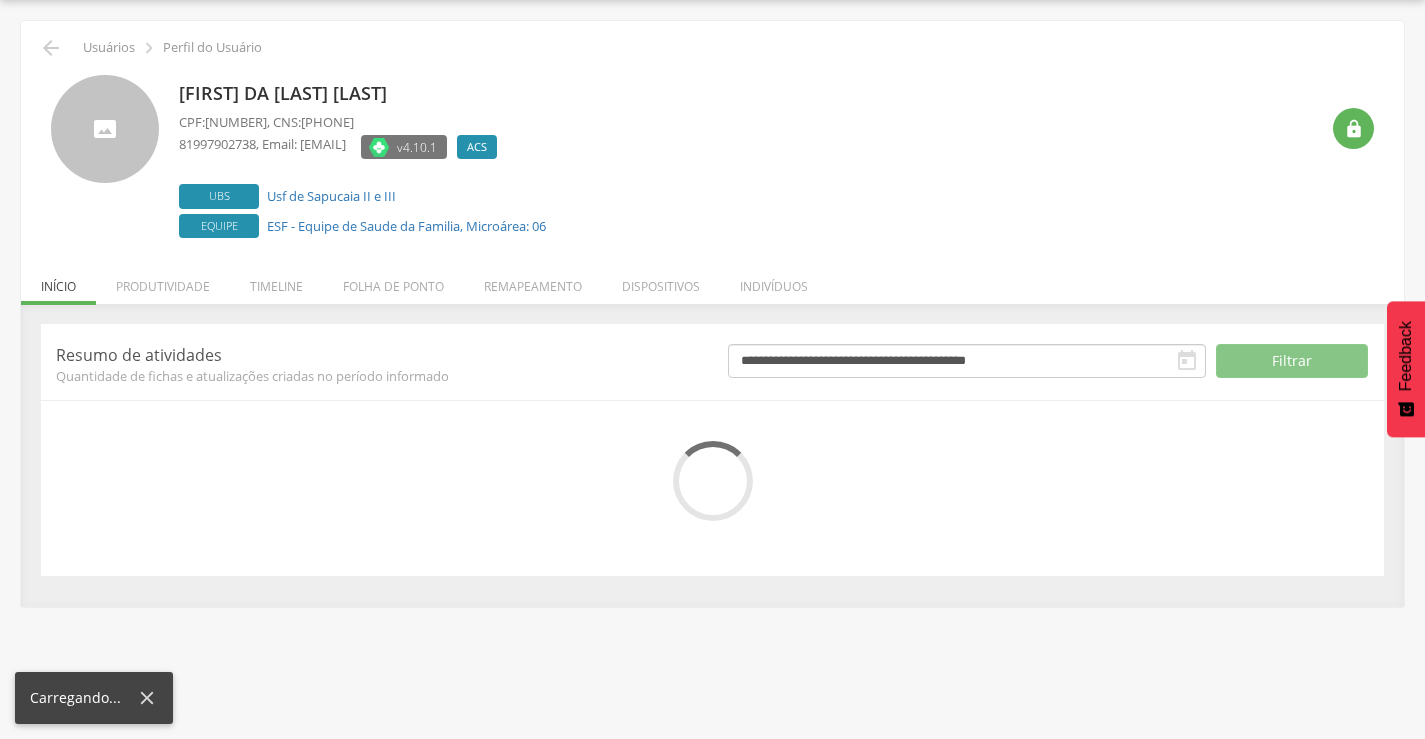 scroll, scrollTop: 113, scrollLeft: 0, axis: vertical 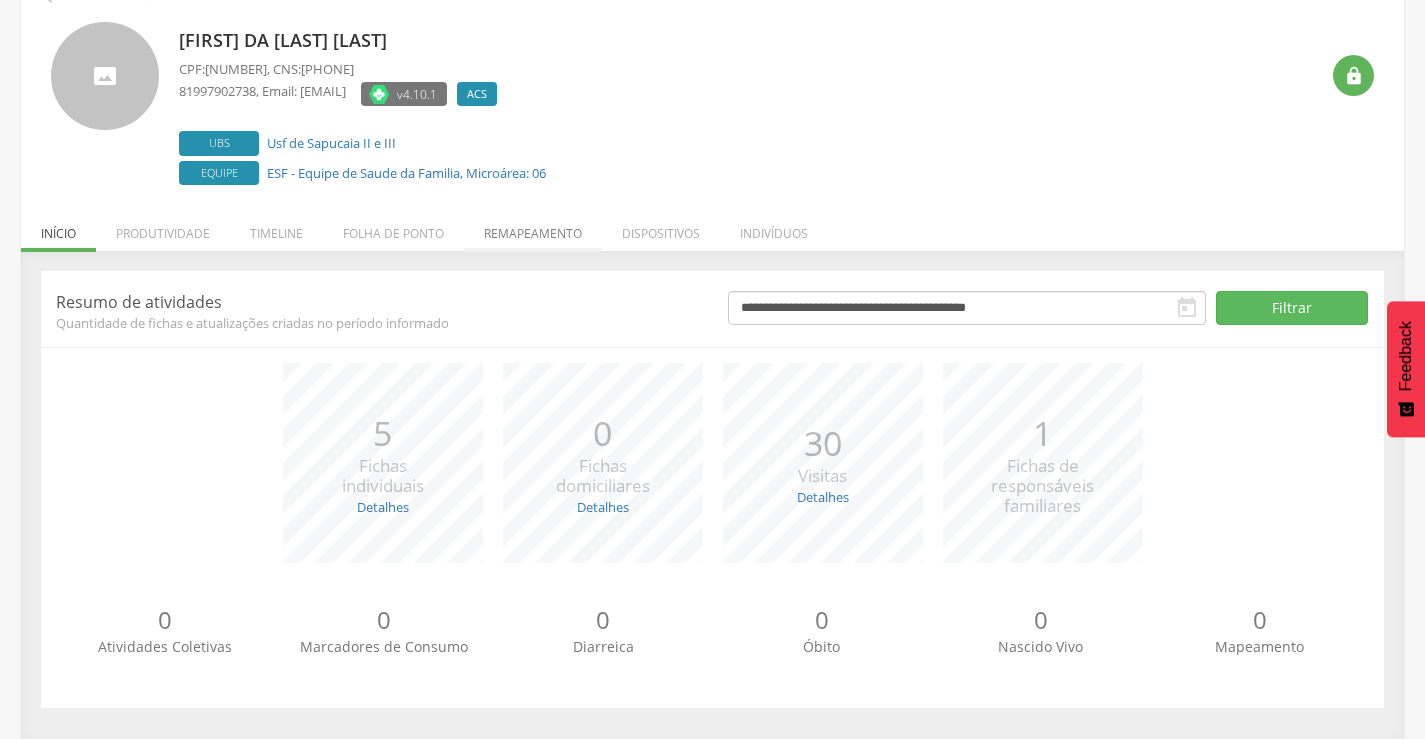 click on "Remapeamento" at bounding box center (533, 228) 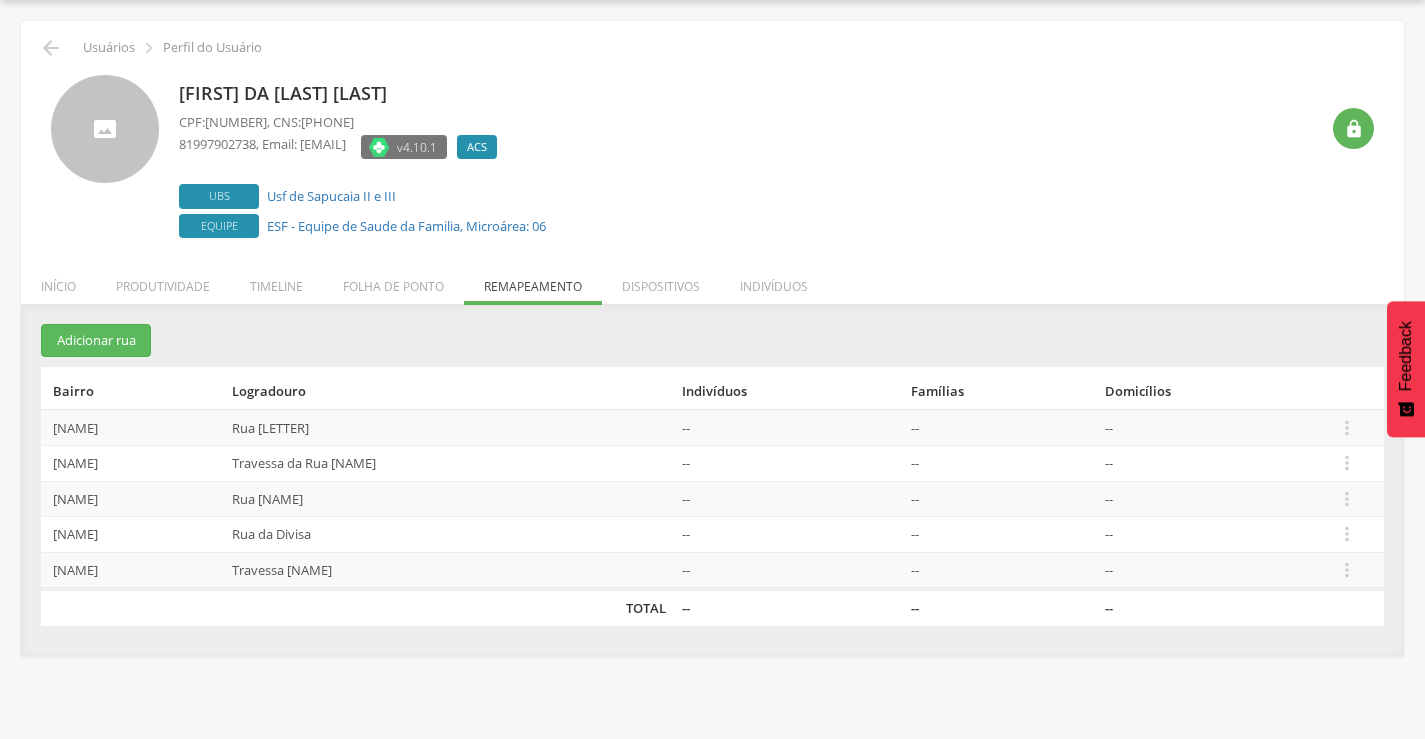 scroll, scrollTop: 60, scrollLeft: 0, axis: vertical 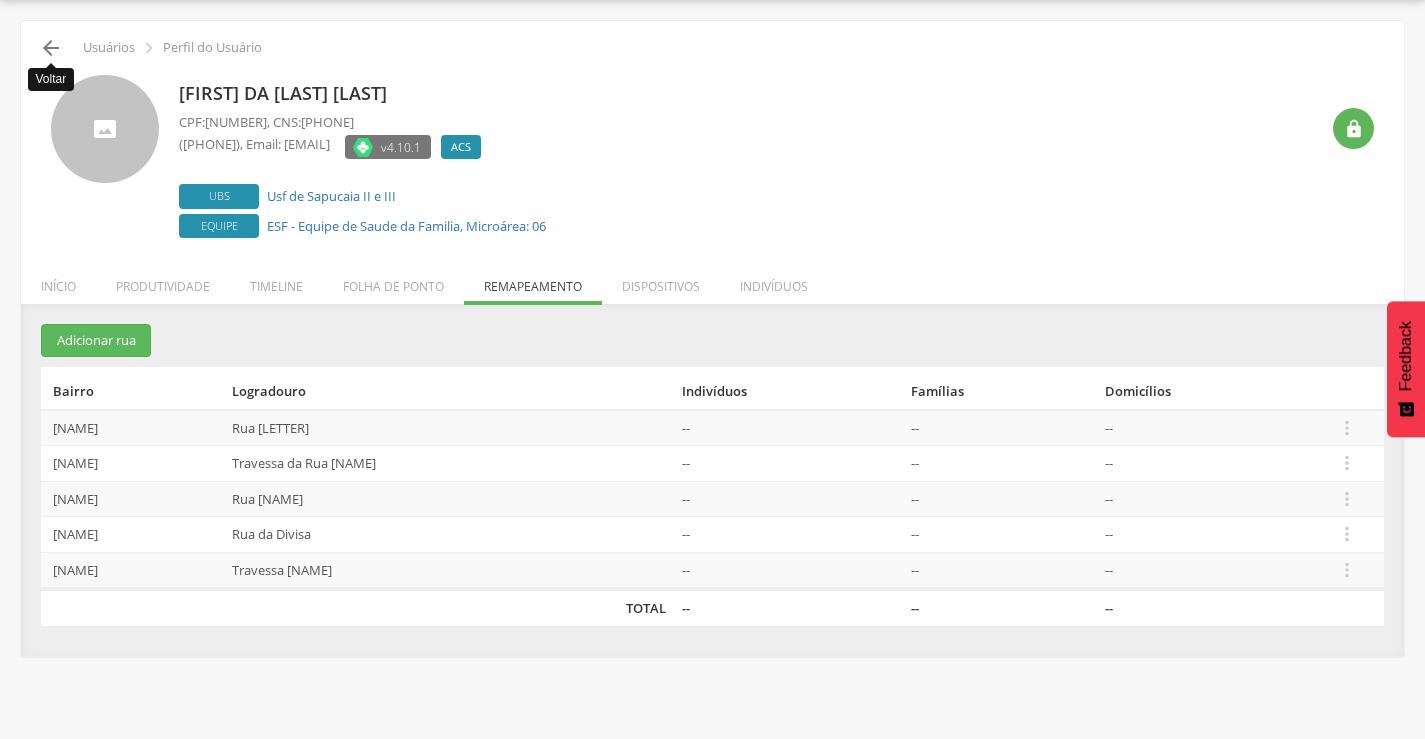 click on "" at bounding box center (51, 48) 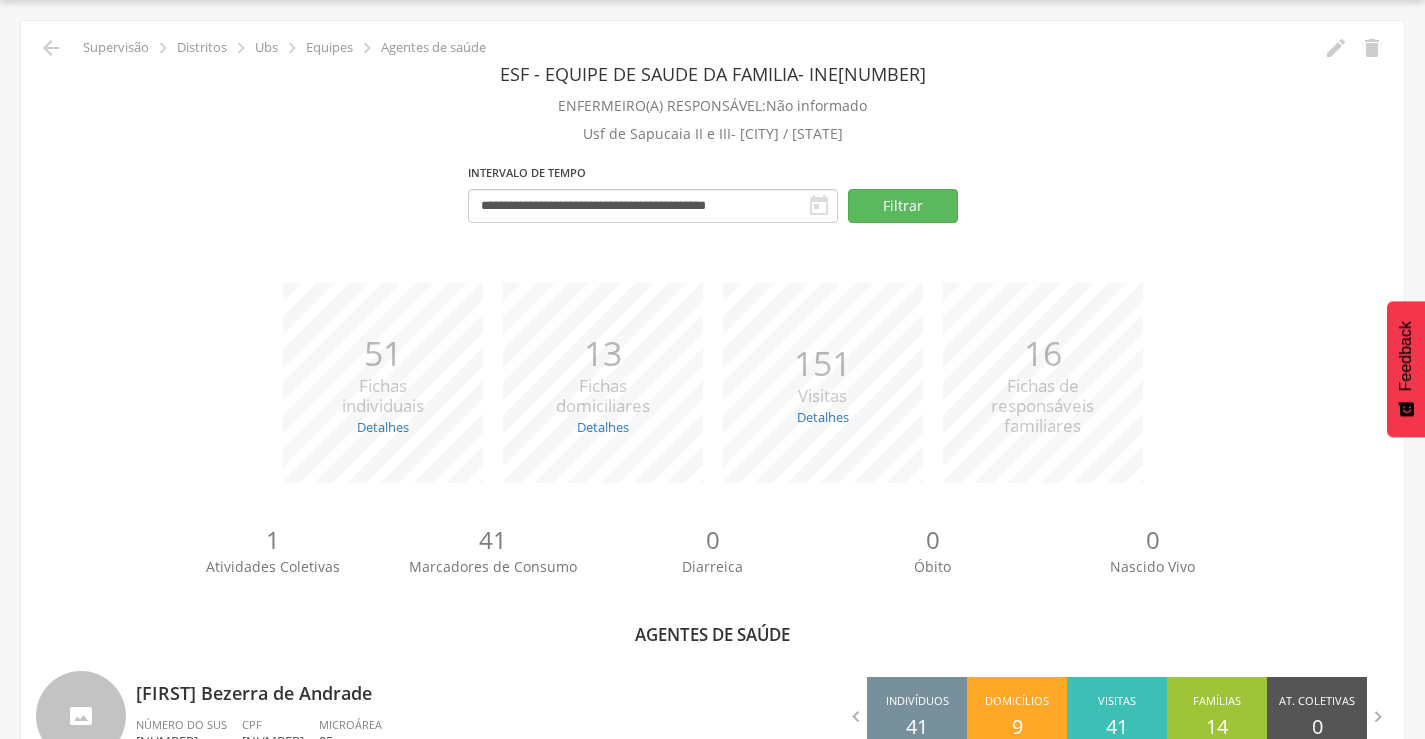 scroll, scrollTop: 648, scrollLeft: 0, axis: vertical 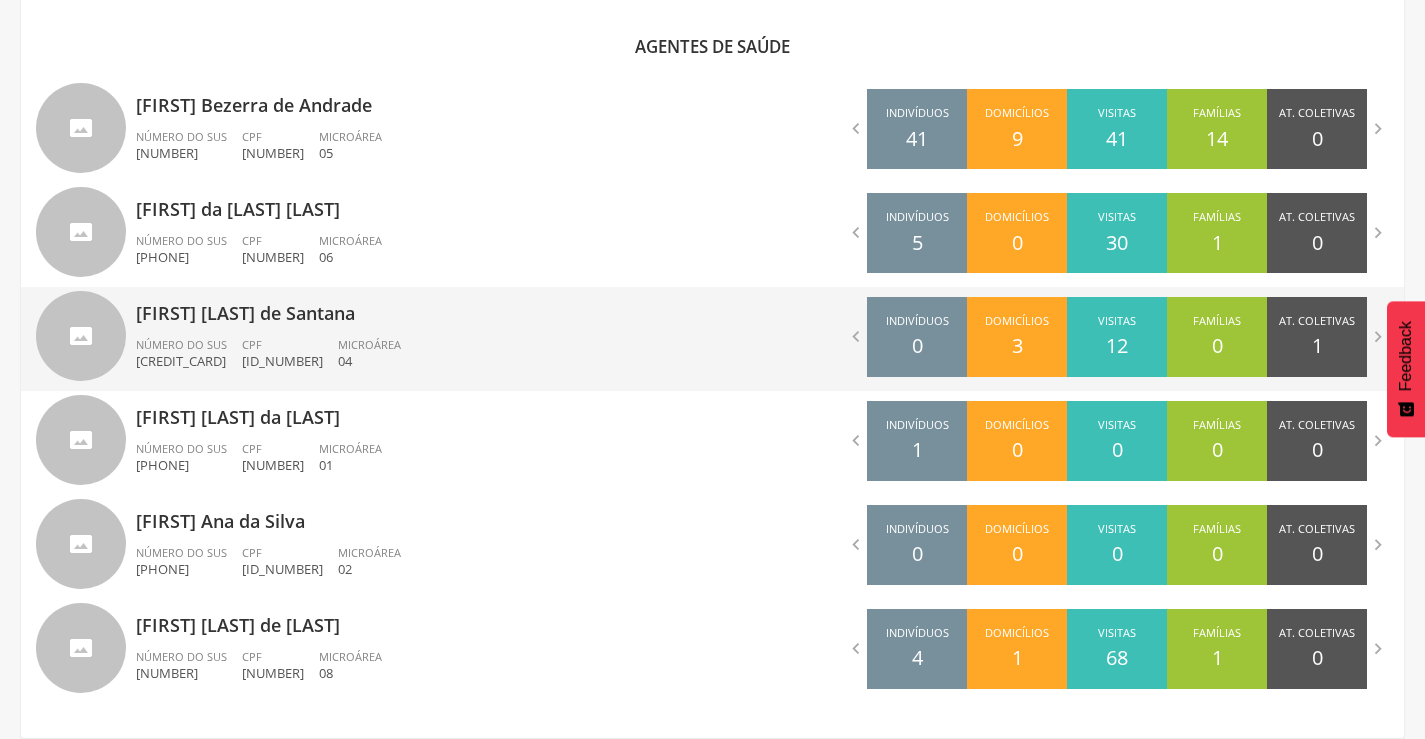 click on "[FIRST] [LAST] de Santana" at bounding box center [417, 307] 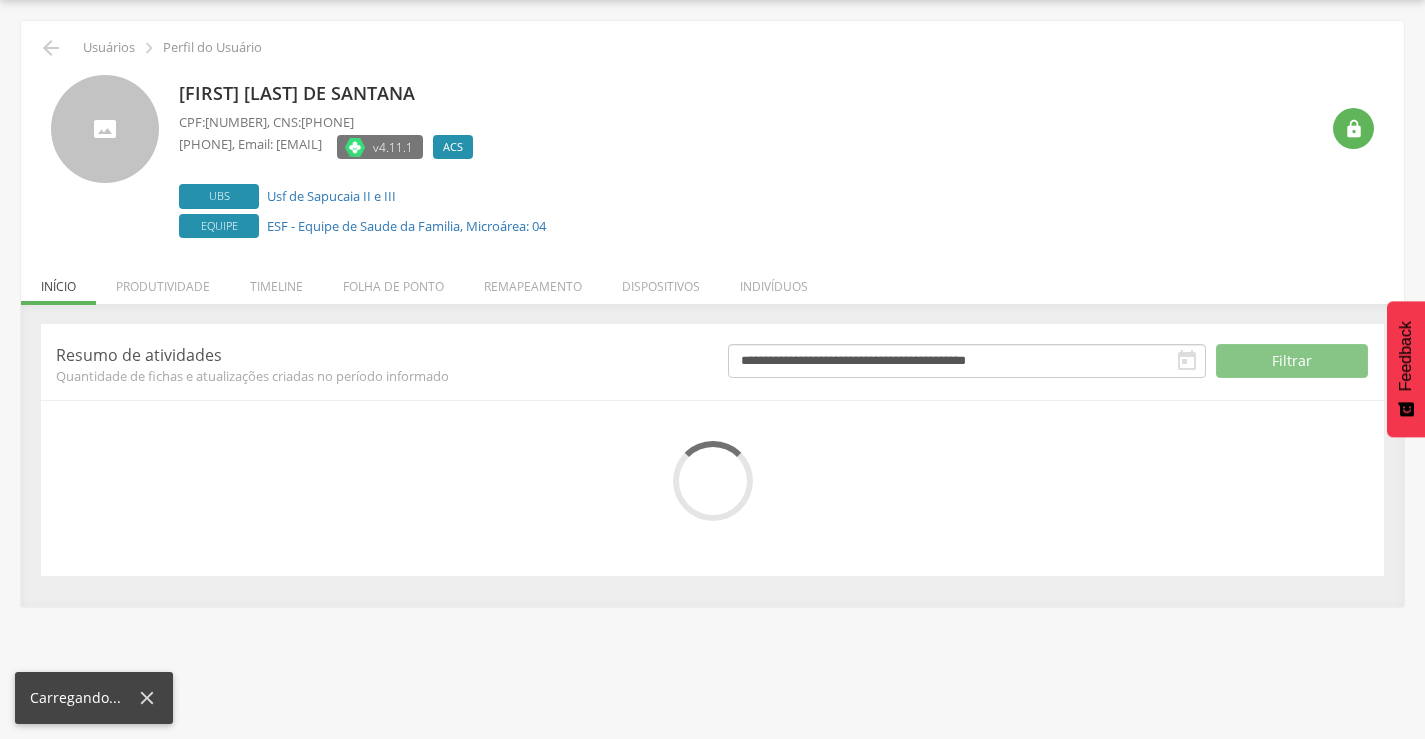 scroll, scrollTop: 113, scrollLeft: 0, axis: vertical 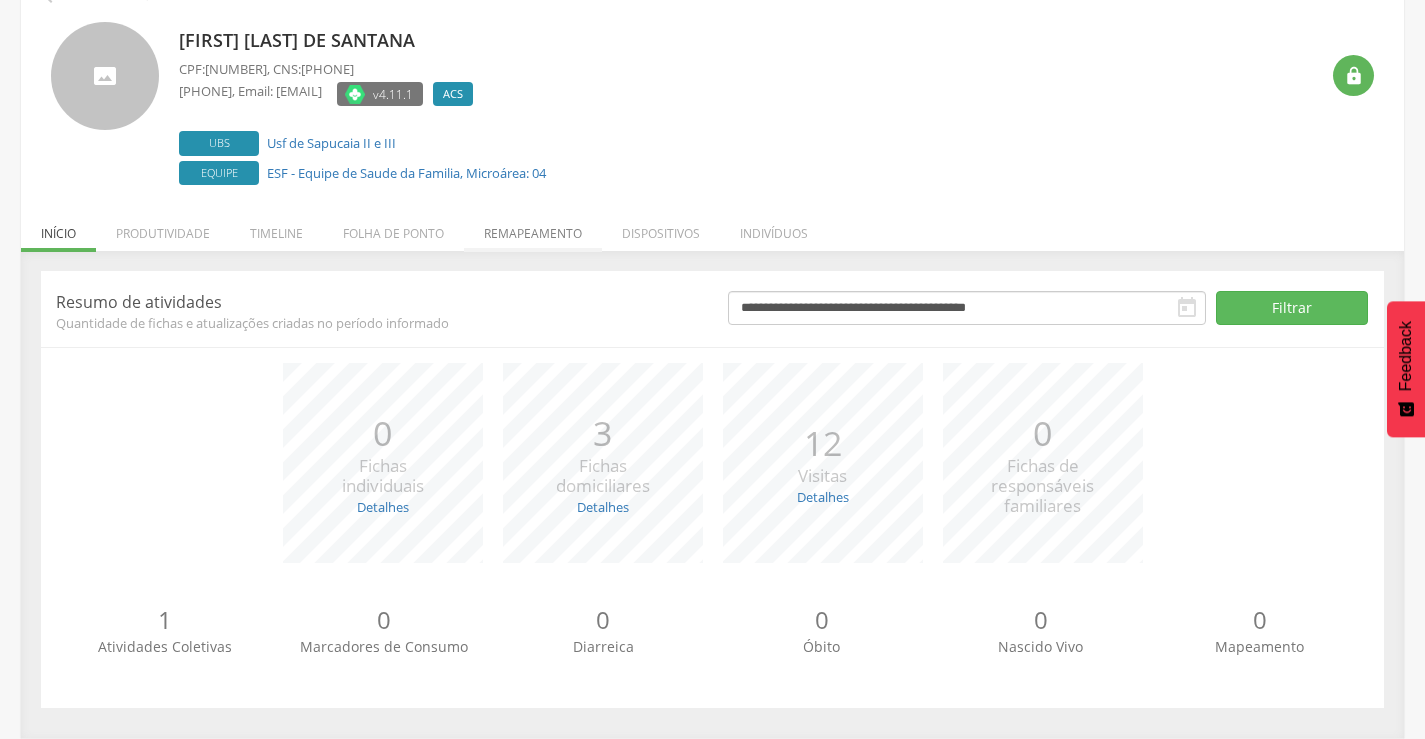 click on "Remapeamento" at bounding box center (533, 228) 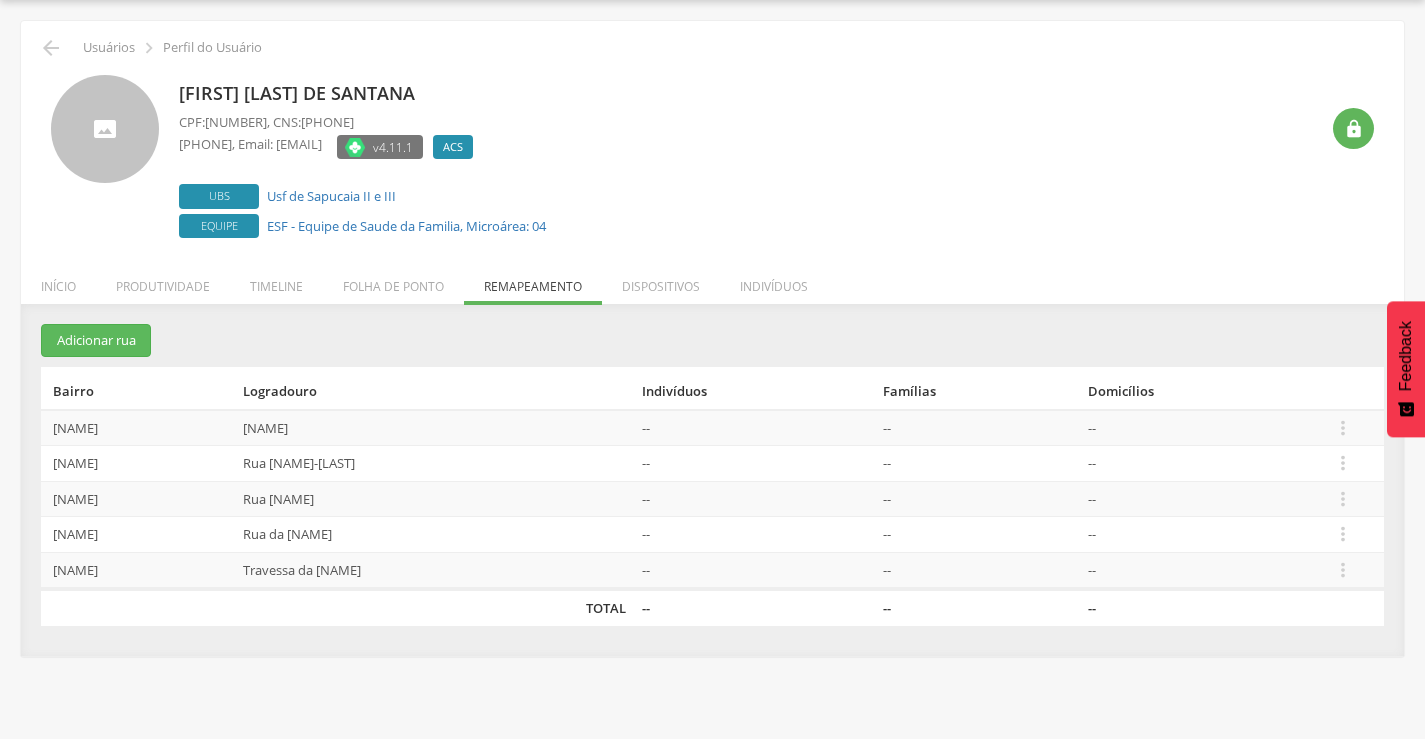 scroll, scrollTop: 60, scrollLeft: 0, axis: vertical 